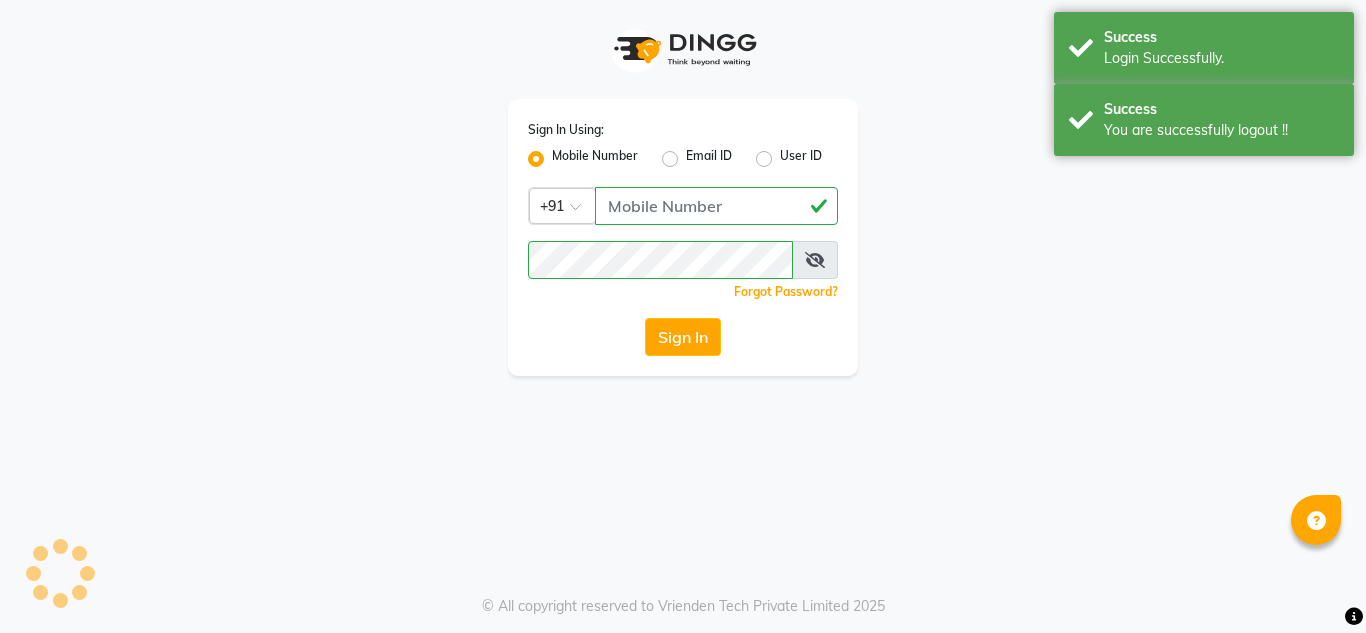 scroll, scrollTop: 0, scrollLeft: 0, axis: both 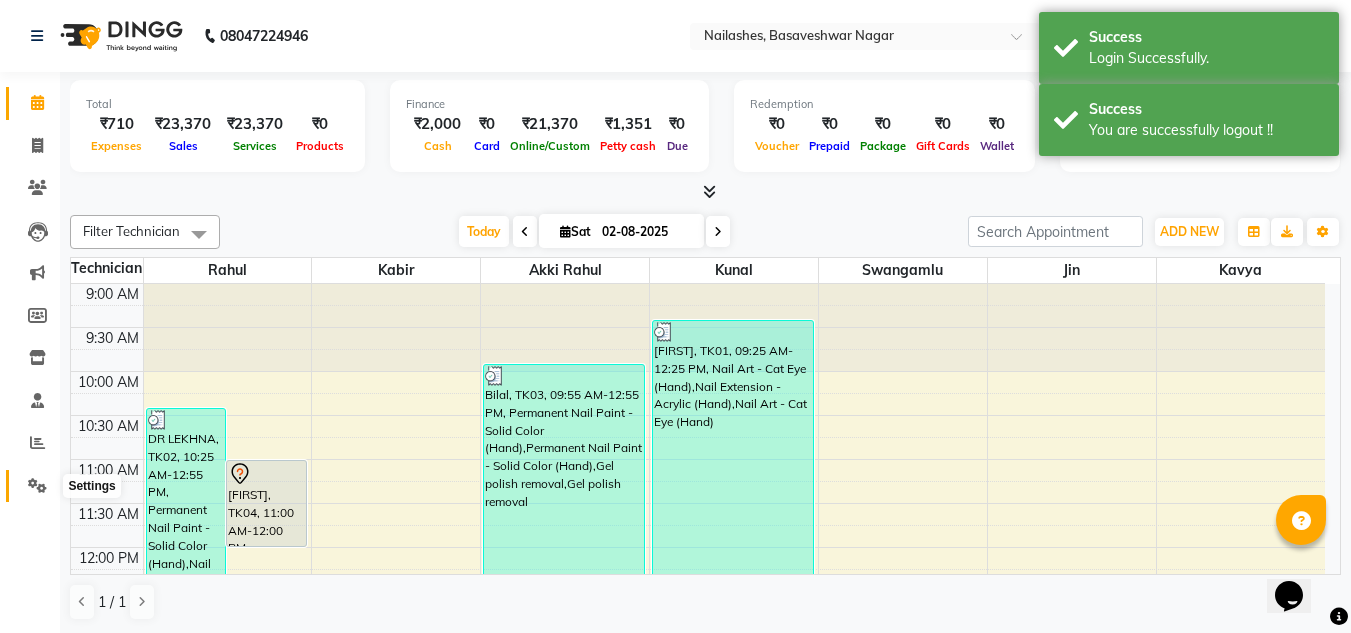 click 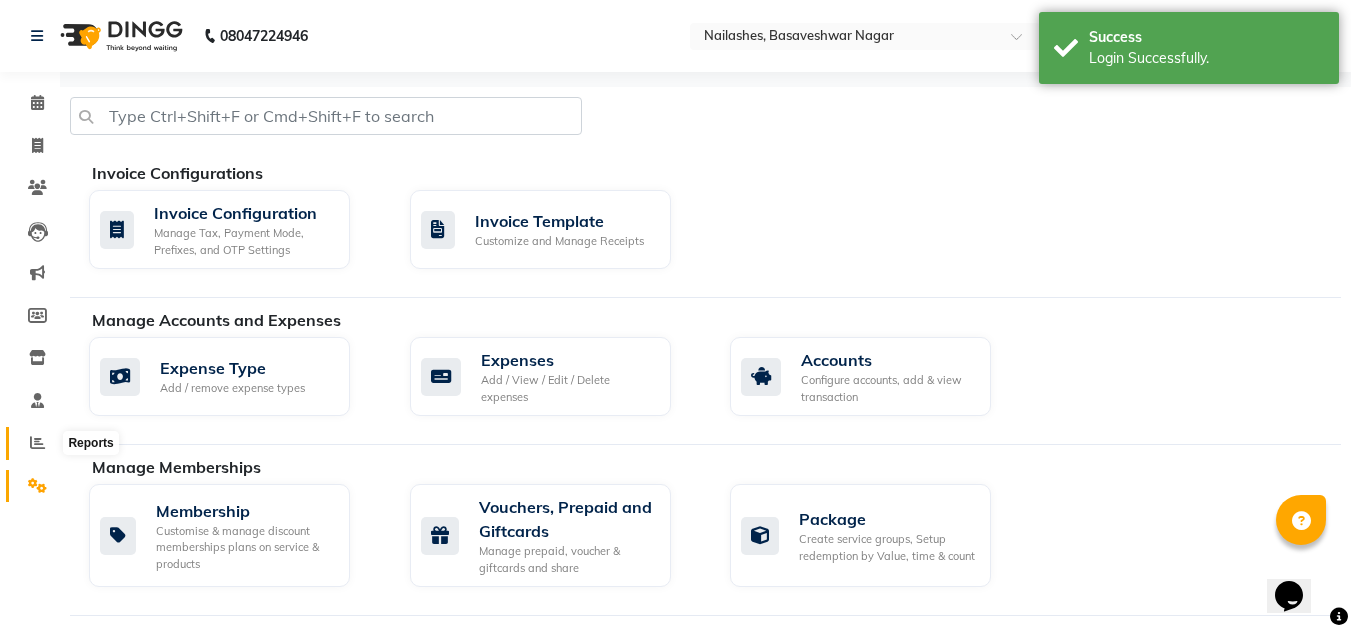 click 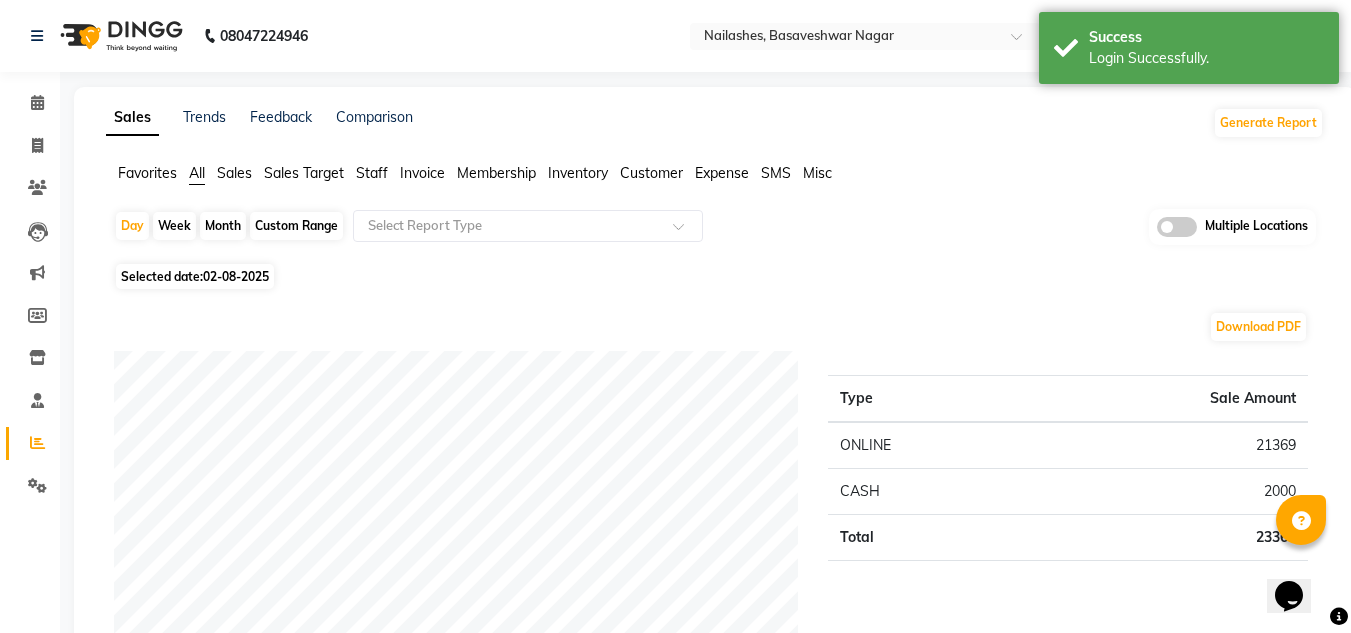 click on "Favorites All Sales Sales Target Staff Invoice Membership Inventory Customer Expense SMS Misc" 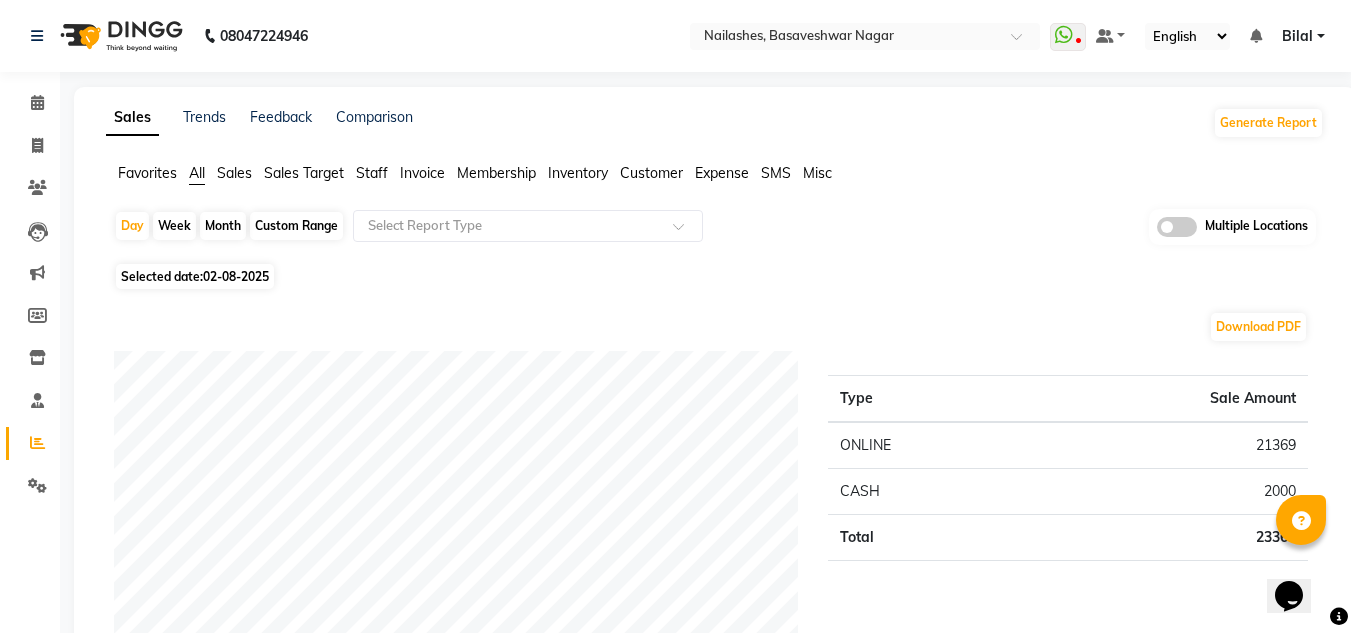 click on "Sales" 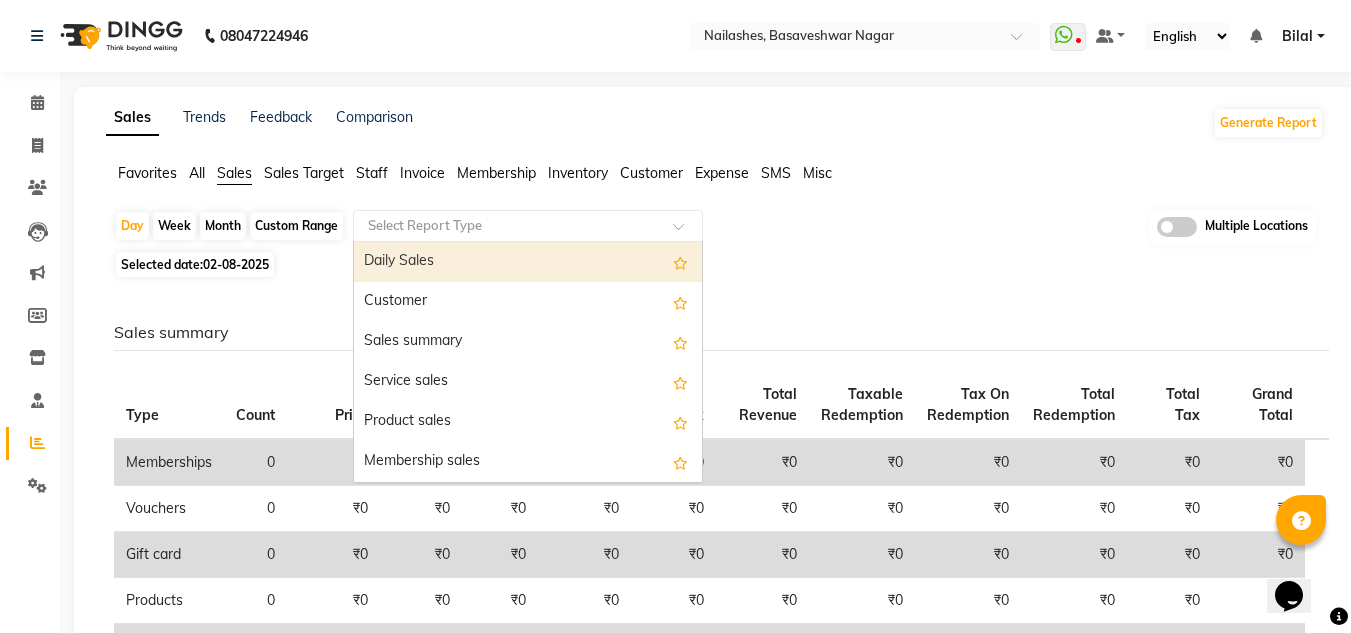 click 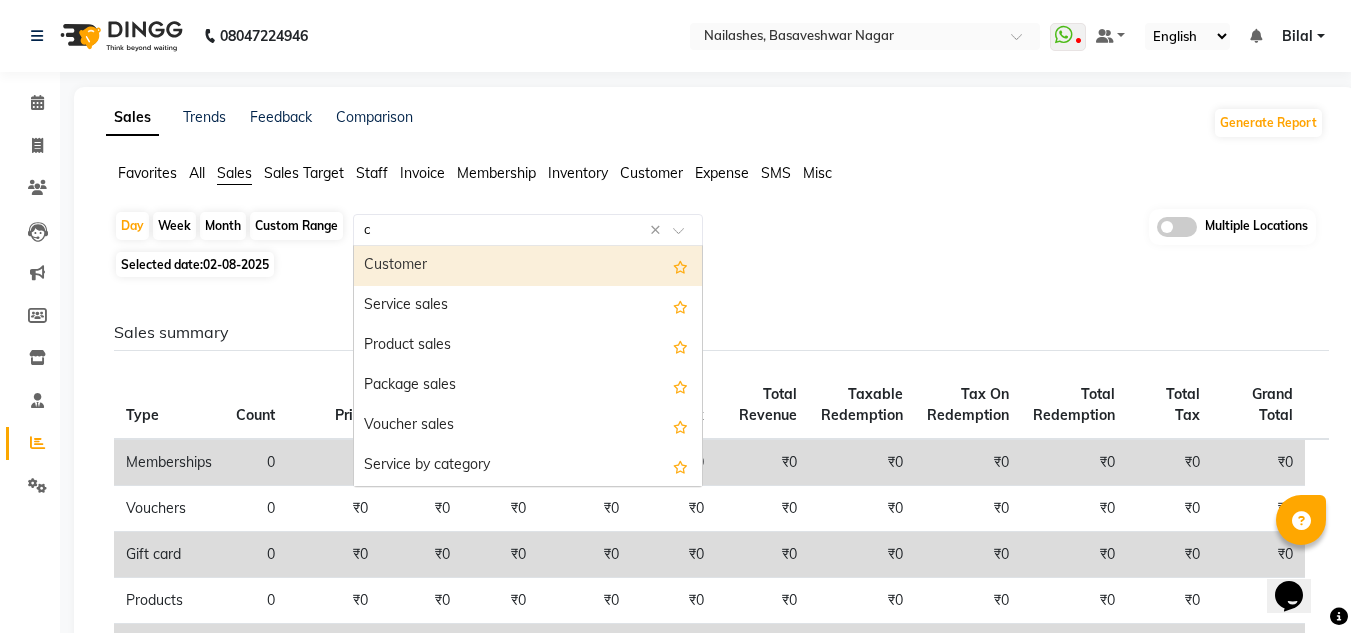 type on "ce" 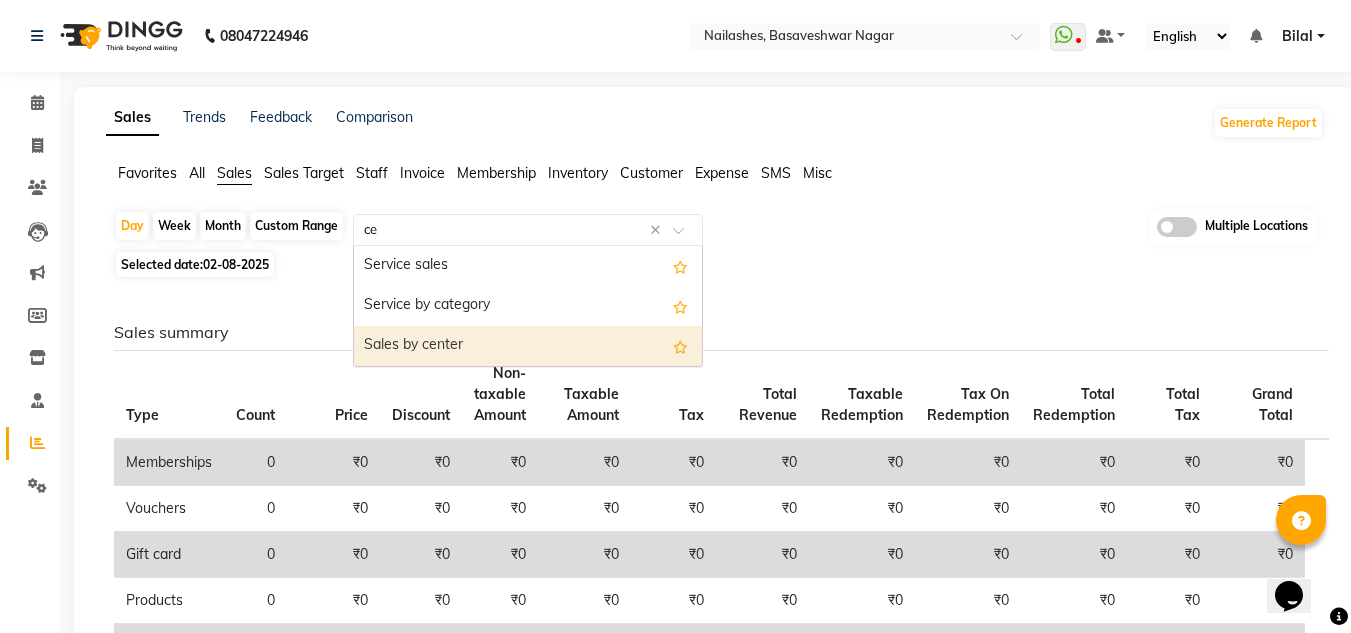 click on "Sales by center" at bounding box center [528, 346] 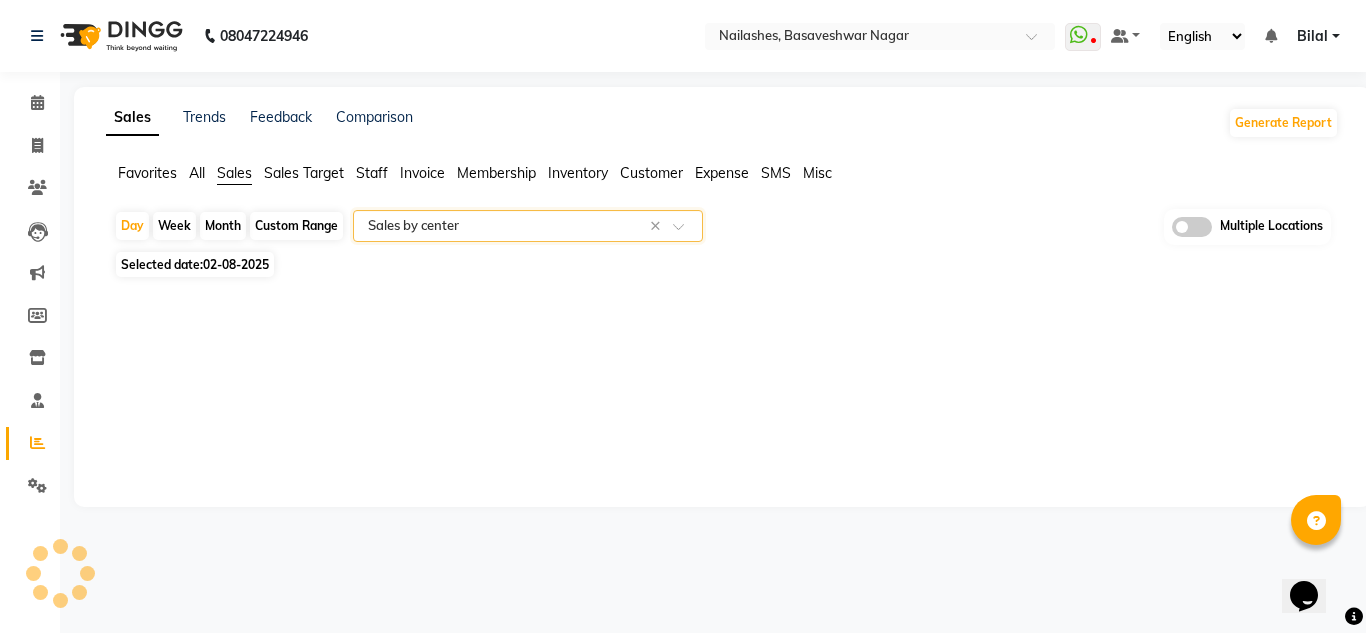 select on "full_report" 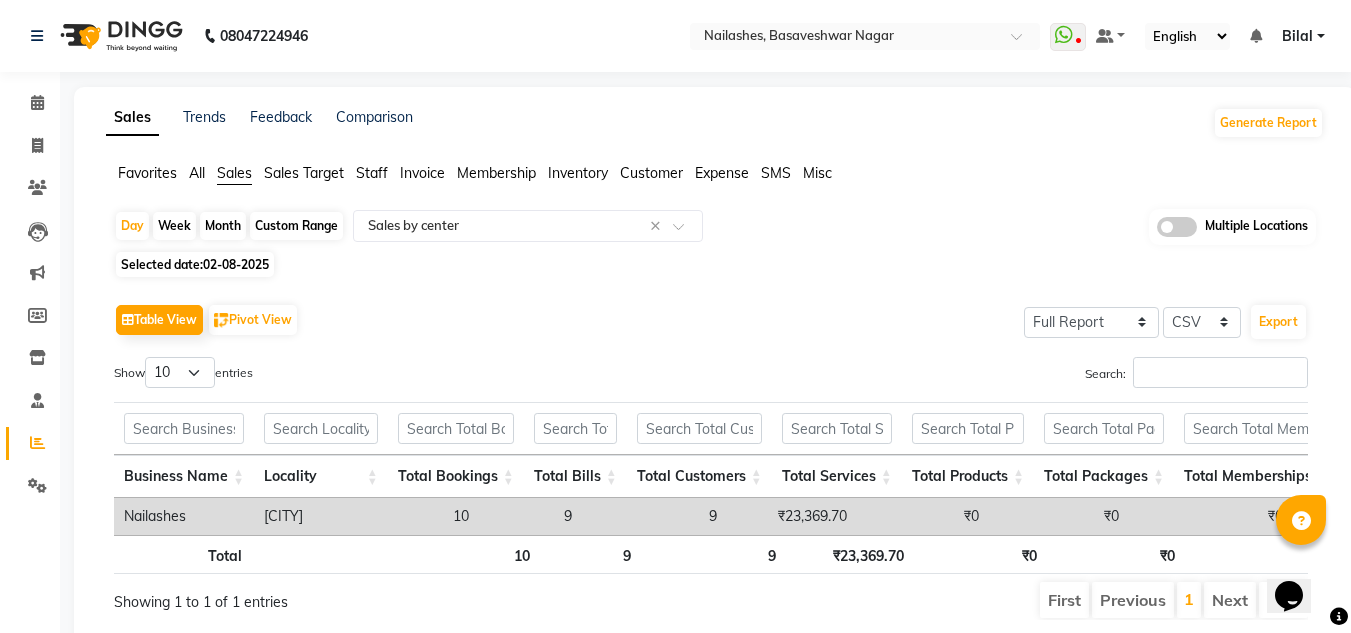 click 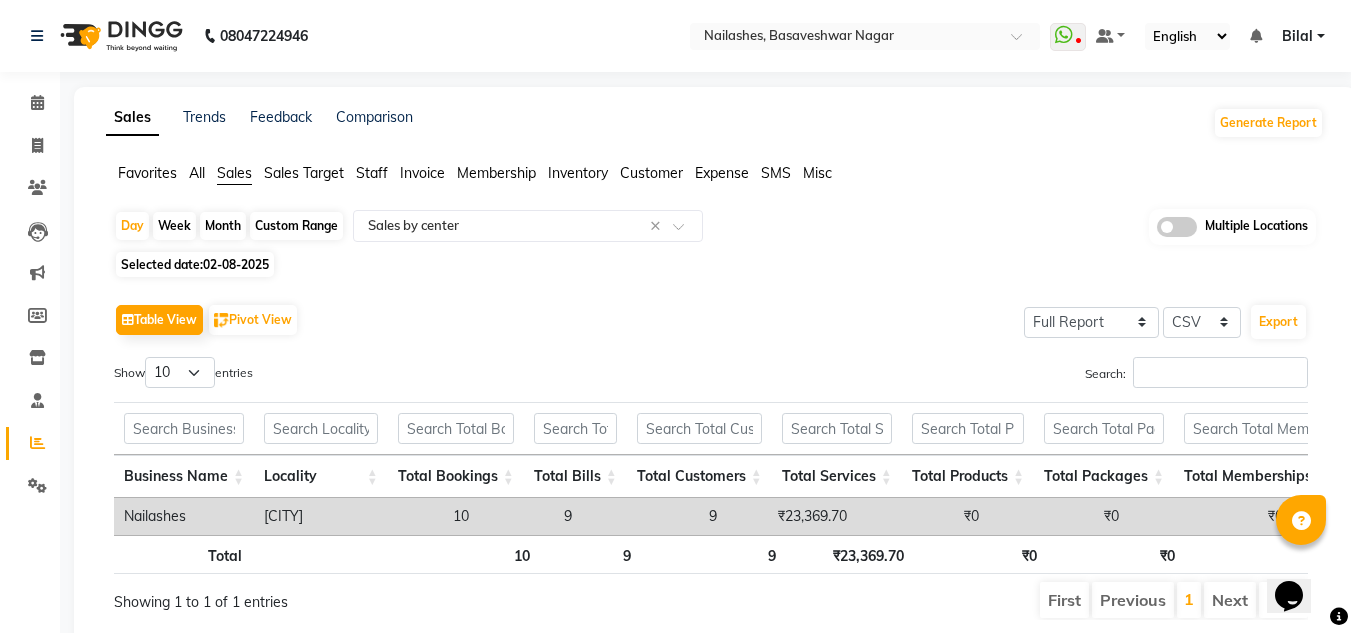 click 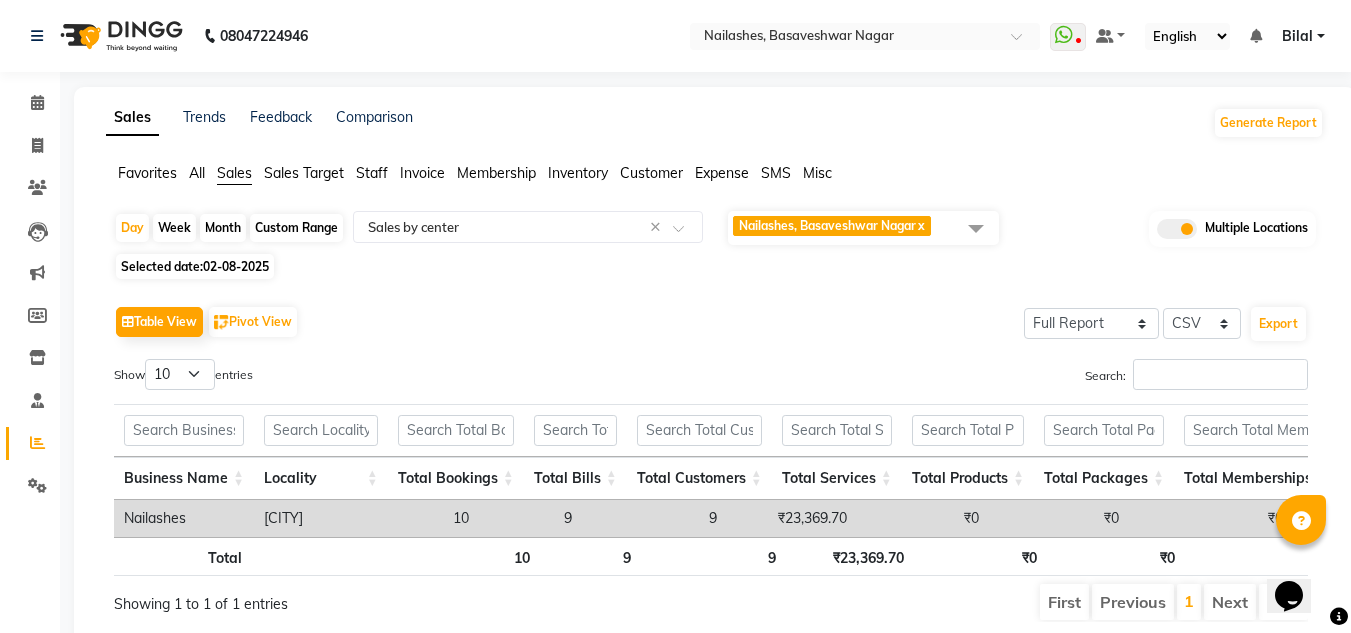 click 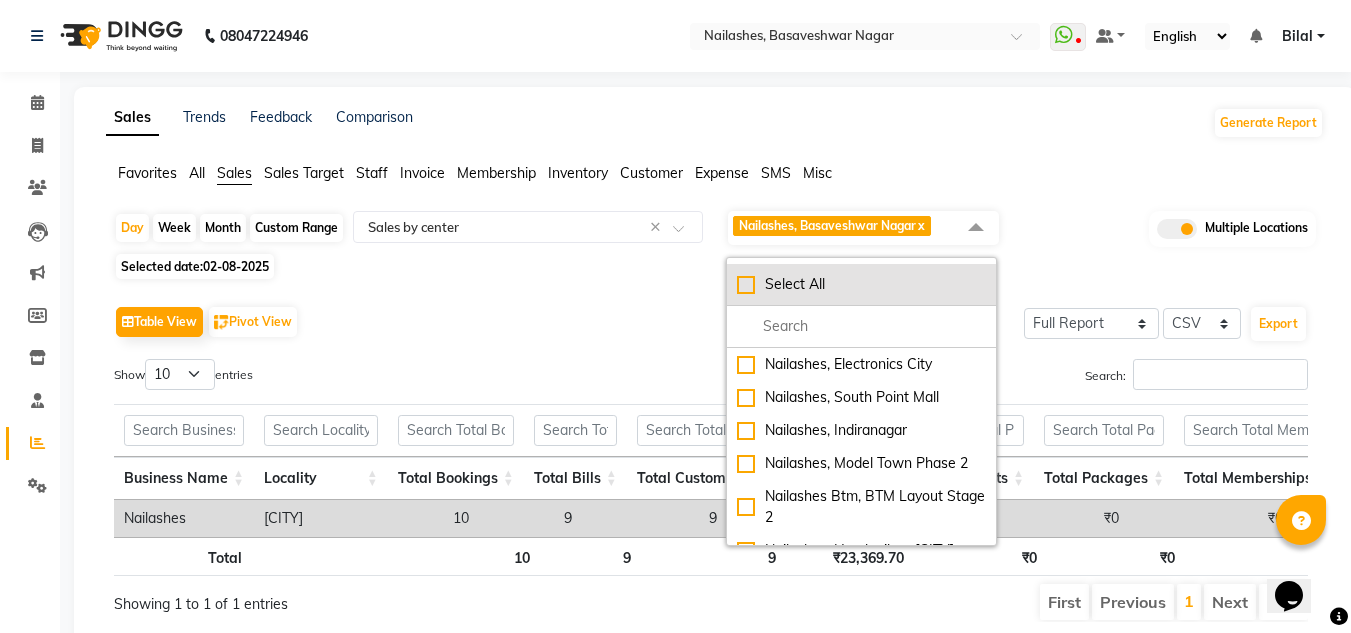 click on "Select All" 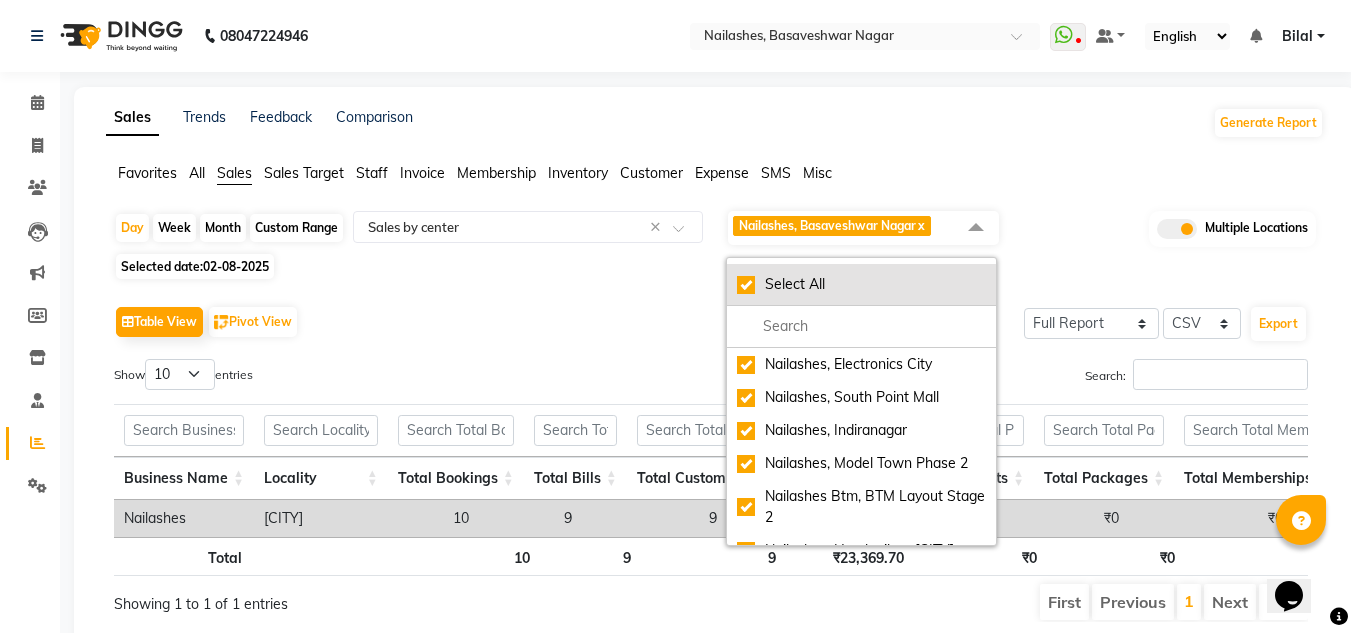 checkbox on "true" 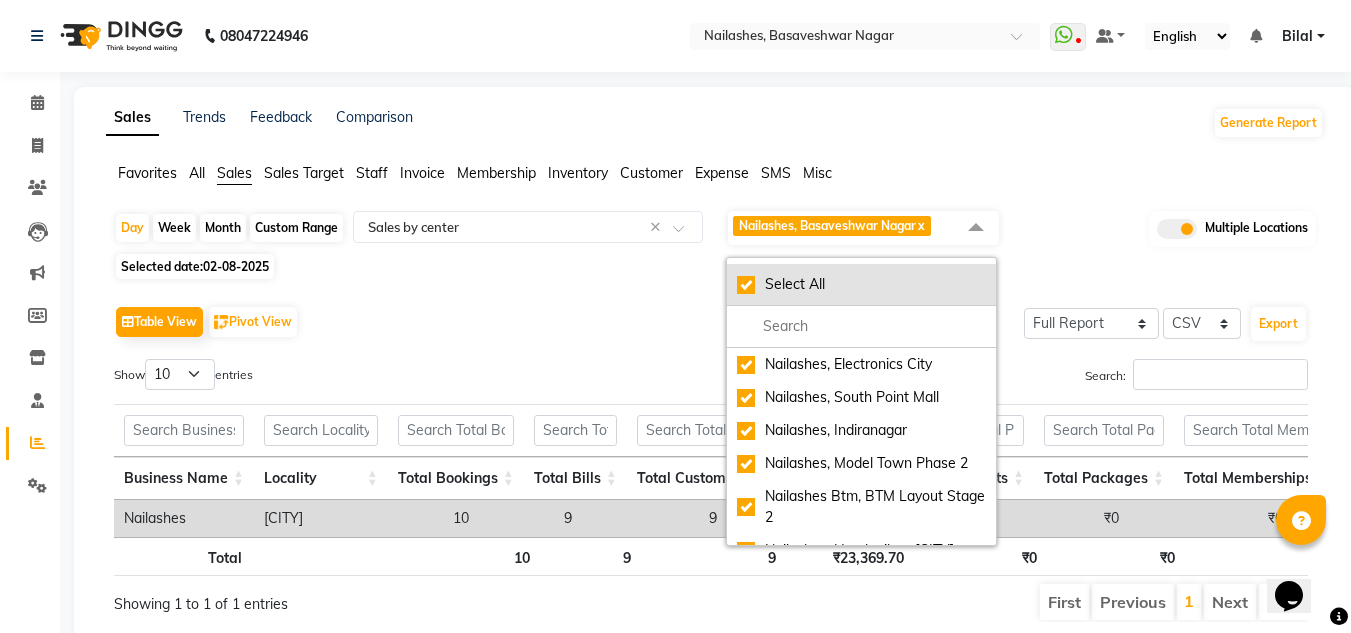 checkbox on "true" 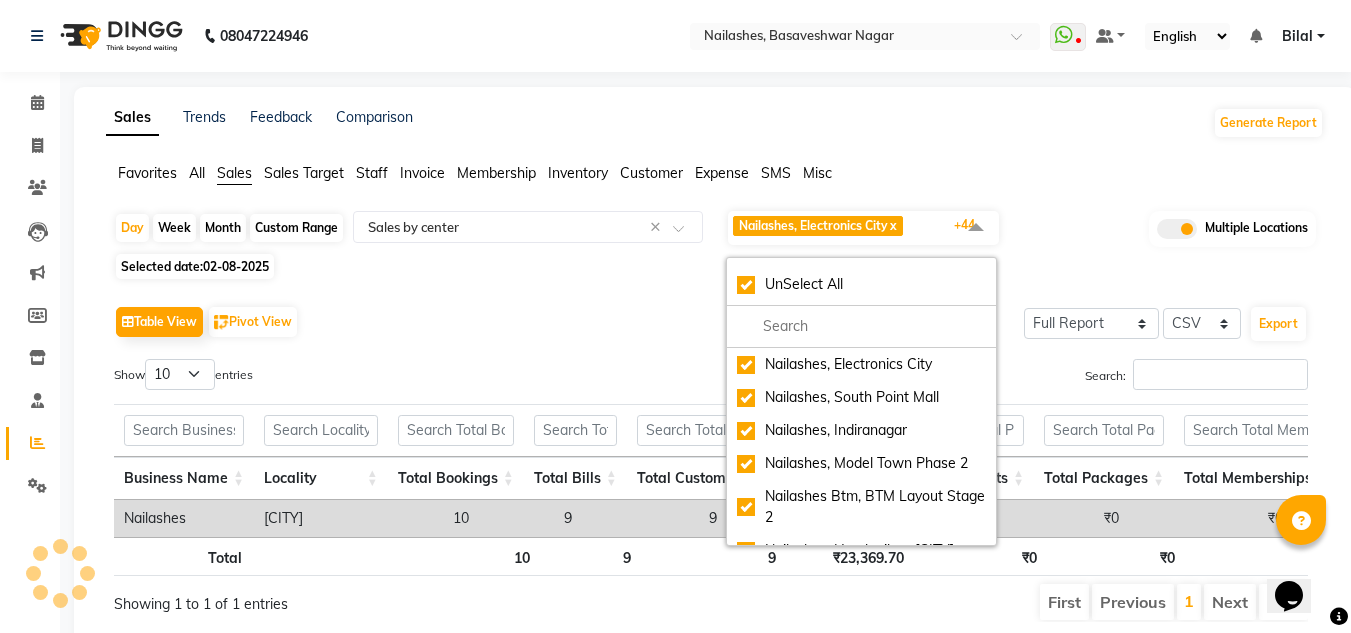 click on "Day   Week   Month   Custom Range  Select Report Type × Sales by center × Nailashes, Electronics City  x Nailashes, South Point Mall  x Nailashes, Indiranagar  x Nailashes, Model Town Phase 2  x Nailashes Btm,  BTM Layout Stage 2  x Nailashes, Harsh vihar, Pitampura  x Nailashes, Janakpuri  x Nailashes, Rajrajeshwari Nagar  x Nailashes, Koramangala  x Nailashes, Panipat  x Nailashes, HRBR BENGALURU  x Nailashes , Indore  x Nailashes, Laitumkhrah (Shilong)  x Nailashes , East Patel nagar  x Nailashes, Green Park  x Nailashes, Kanakapura  x Nailashes, Akshayanagar  x Nailashes, Aipl Joystreet  x Nailashes,  HSR LAYOUT  x Nailashes , Khajrana  x Nailashes, Saket  x Nailashes,  Bellandur  x Nailashes , HO  x Nailashes, DLF Mall, Noida  x Nailashes , Guwahati  x Nailashes, Raipur  x  Nailashes, New Bel Road  x Nailashes, Jayanagar  x Nailashes, Nexus Ahmedabad One Mall  x Nailashes, Varthur Road  x Nailashes, JP Nagar  x Nailashes, Banjara Hills  x x Nailashes Haralur, Haralur" 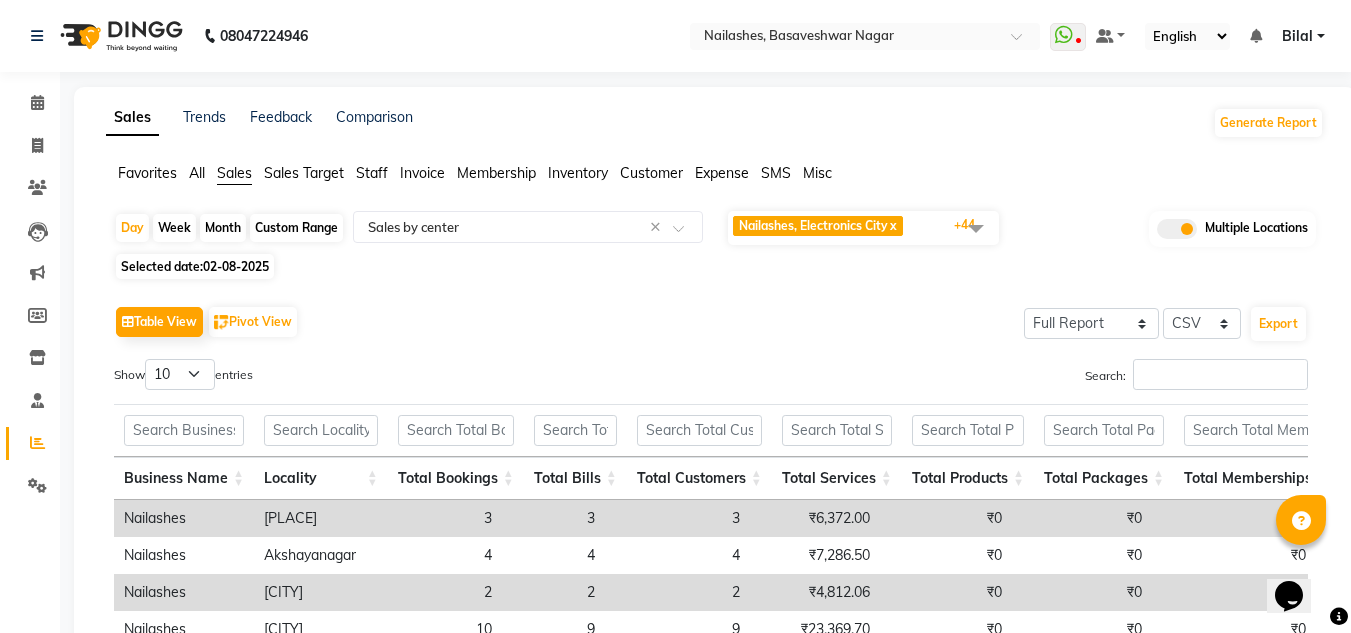 scroll, scrollTop: 295, scrollLeft: 0, axis: vertical 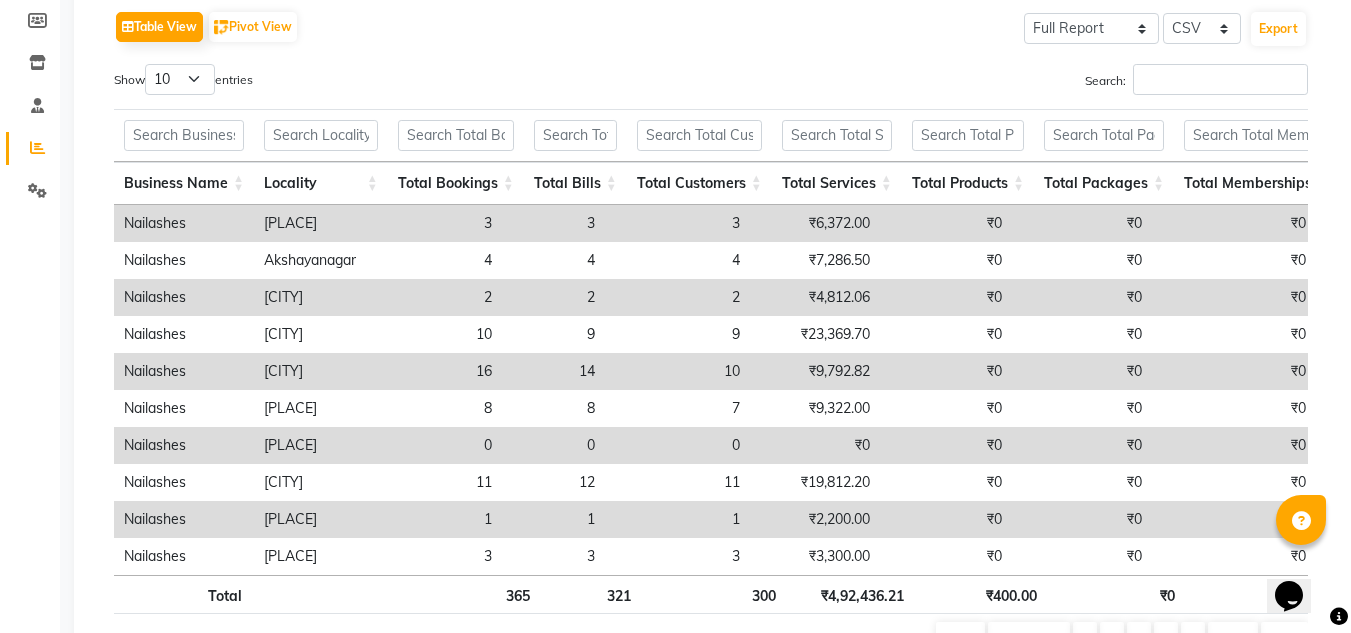 click on "Total Services" at bounding box center (837, 183) 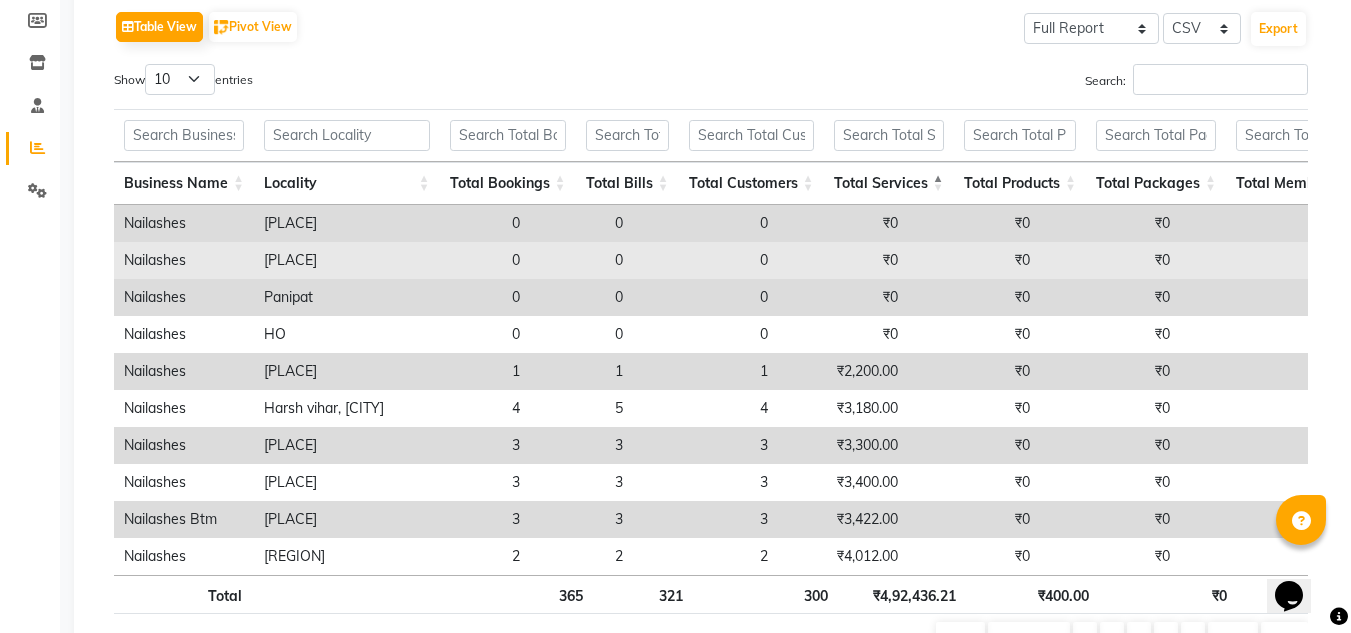 scroll, scrollTop: 0, scrollLeft: 530, axis: horizontal 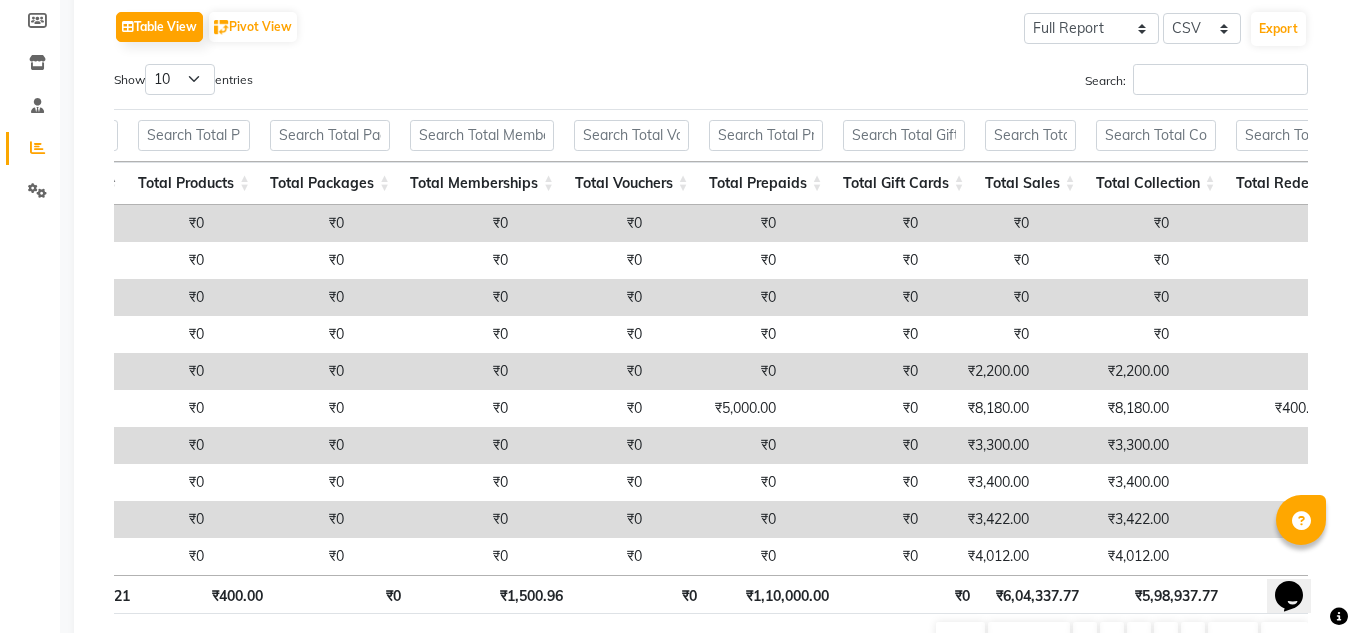 click on "Total Collection" at bounding box center (1156, 183) 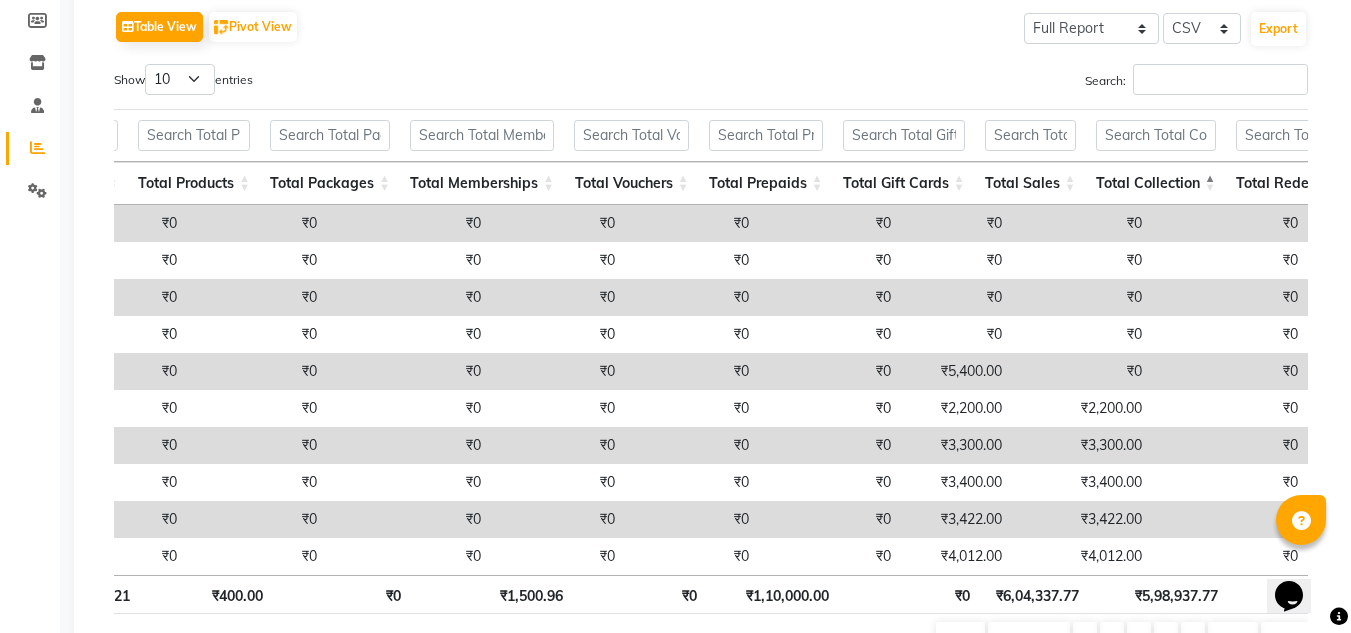 click on "Total Collection" at bounding box center [1156, 183] 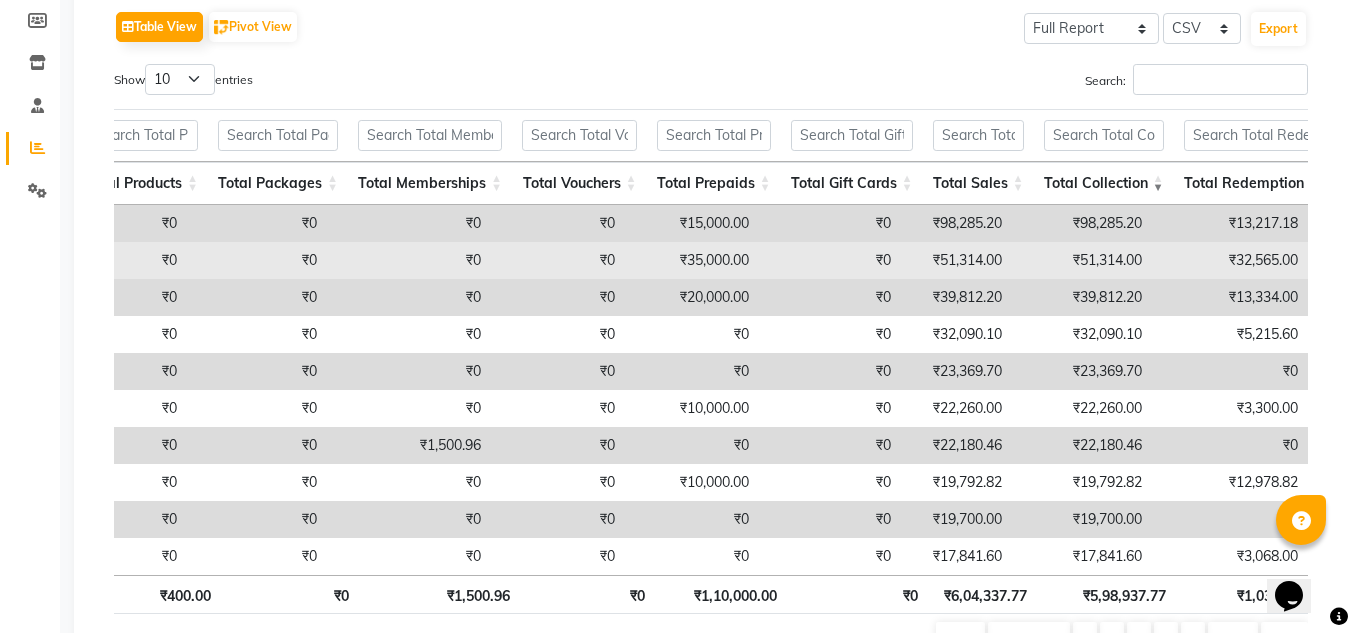scroll, scrollTop: 0, scrollLeft: 848, axis: horizontal 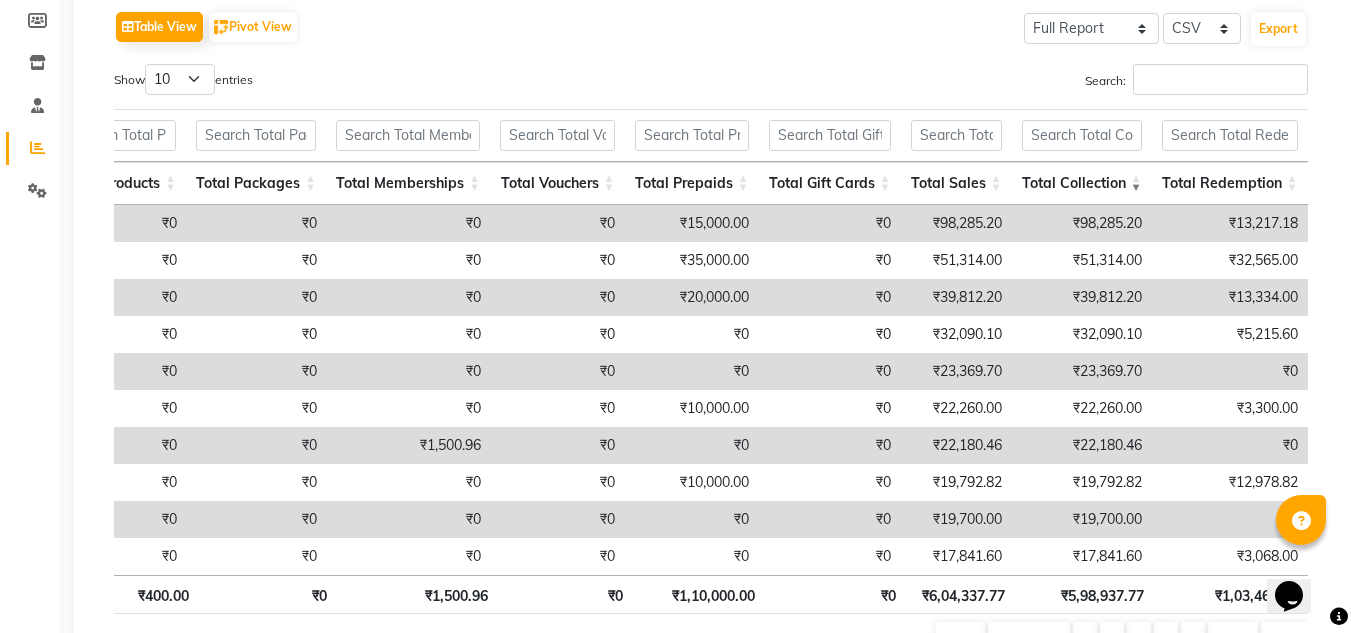 click on "₹39,812.20" at bounding box center (1082, 297) 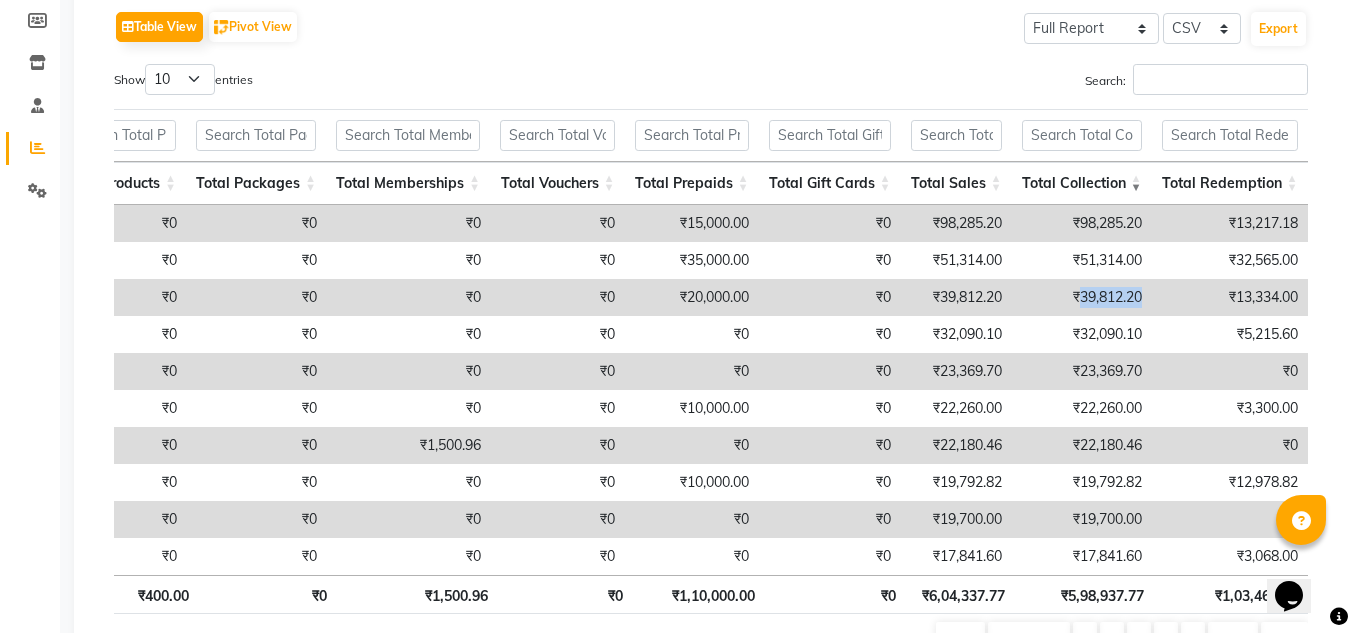 click on "₹39,812.20" at bounding box center [1082, 297] 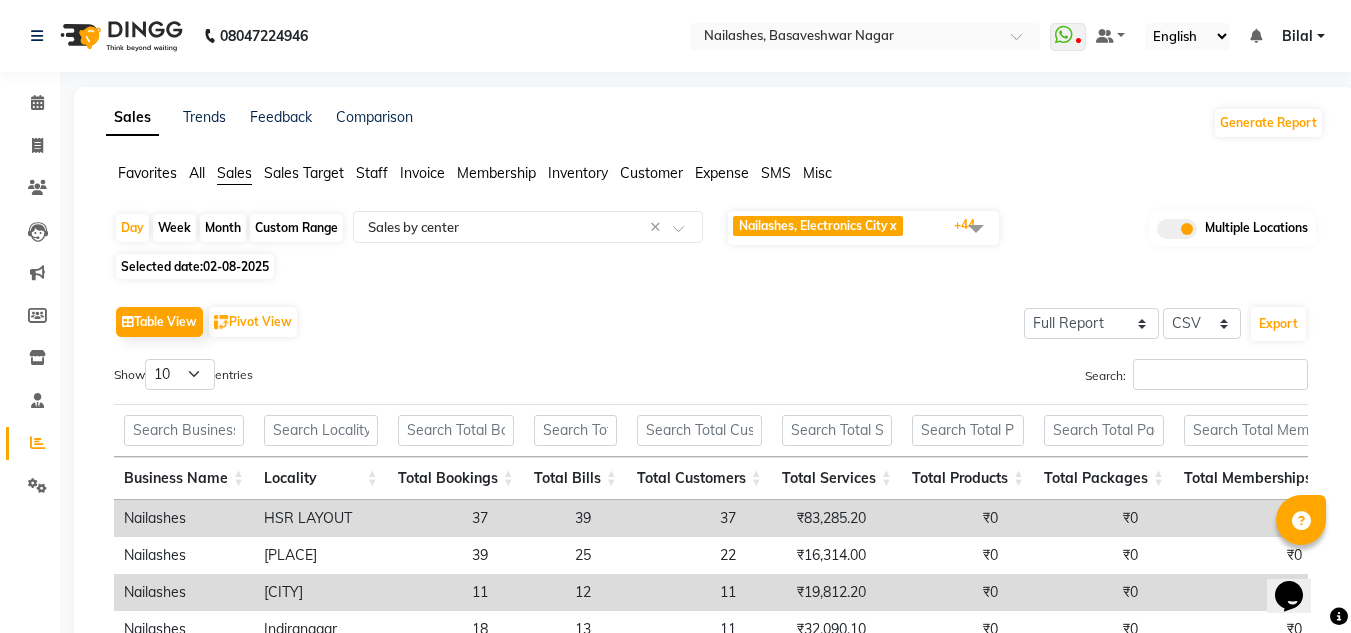 click on "02-08-2025" 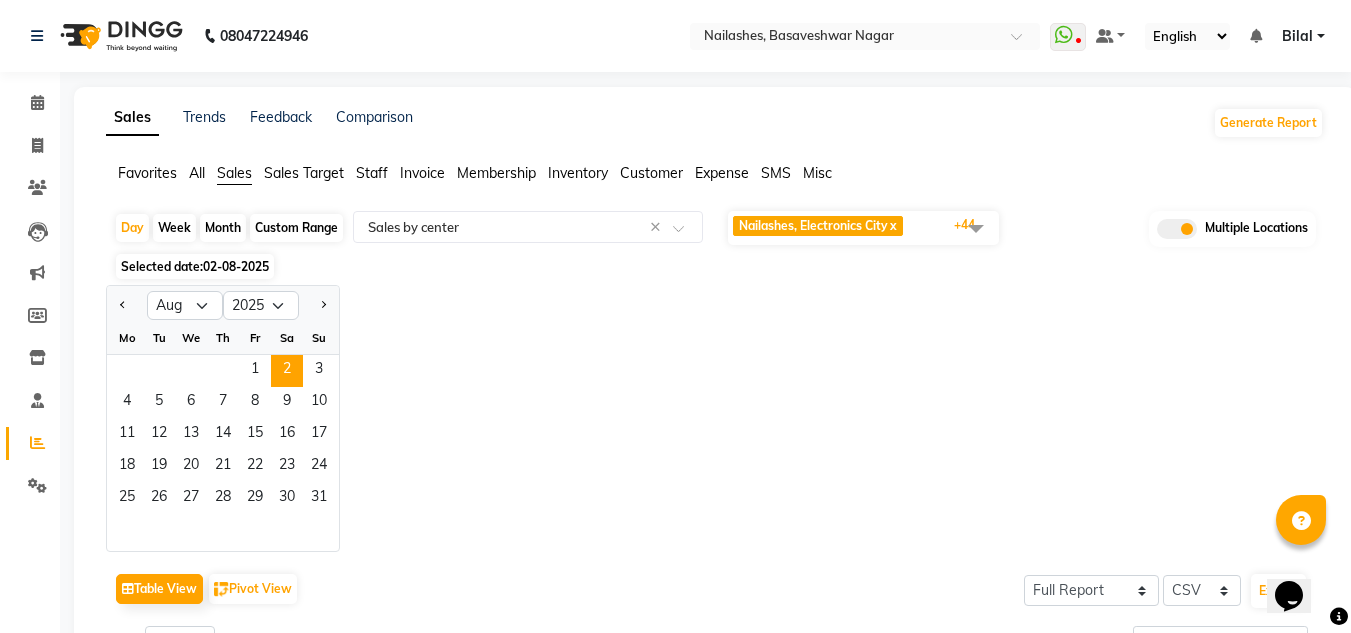 click on "Month" 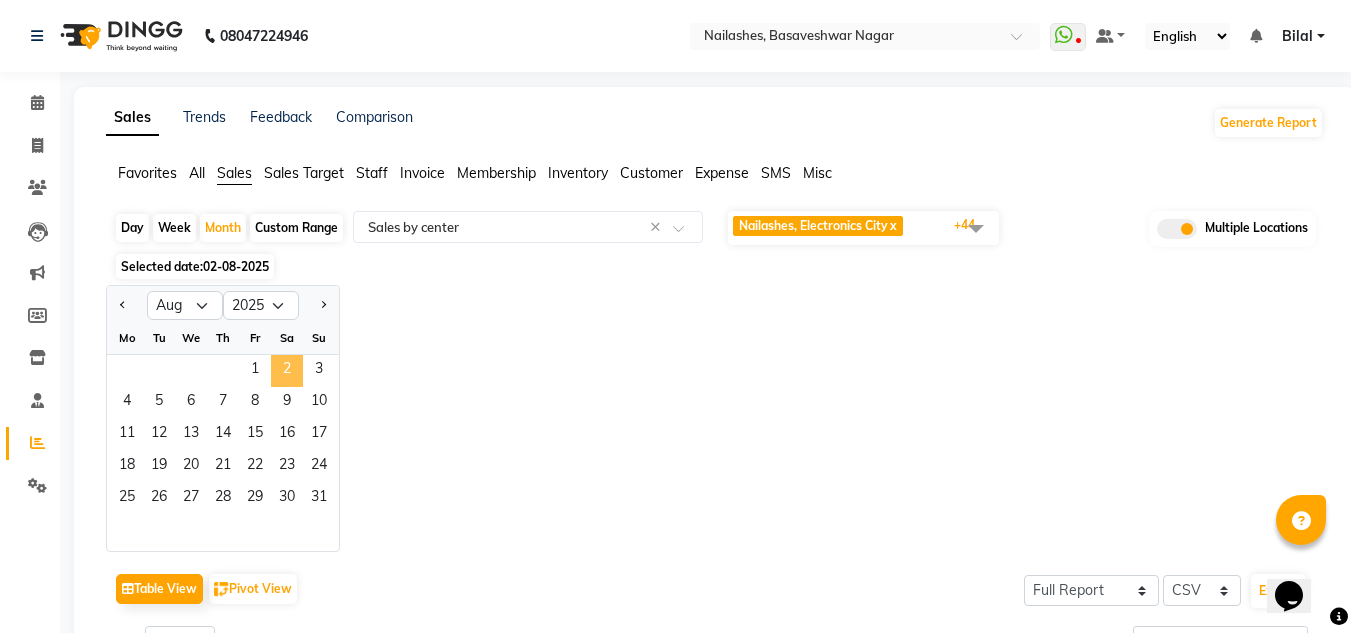 click on "2" 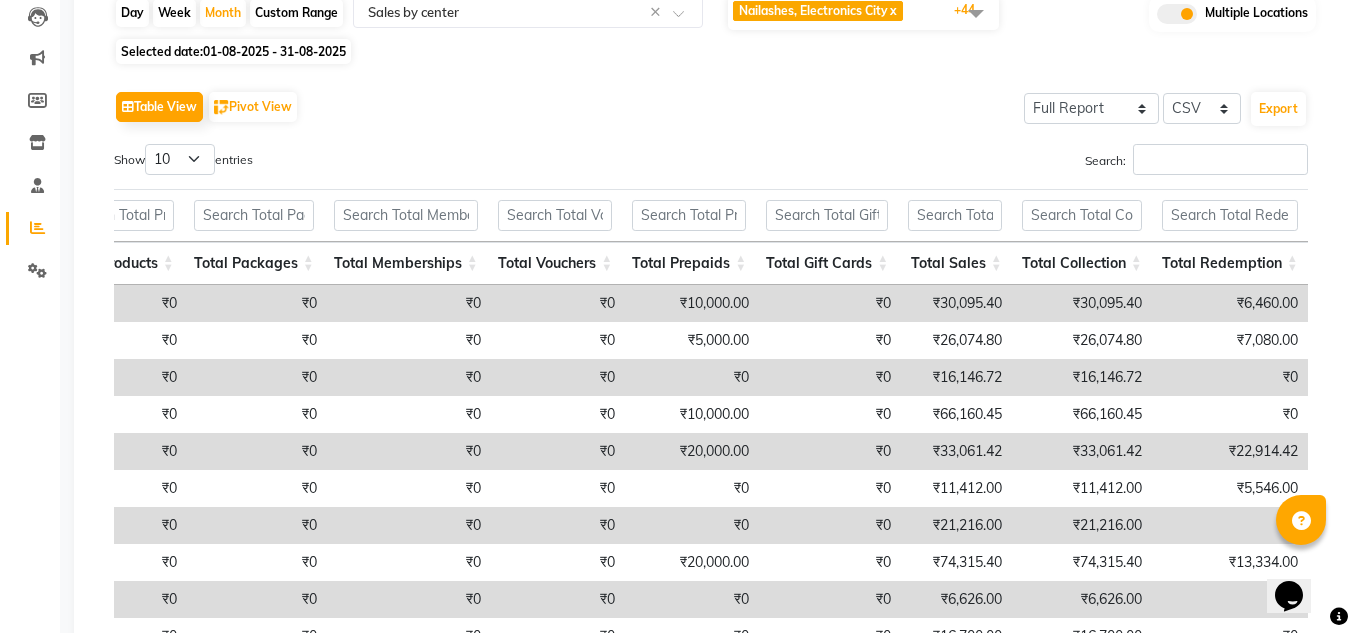 click on "Total Collection" at bounding box center [1082, 263] 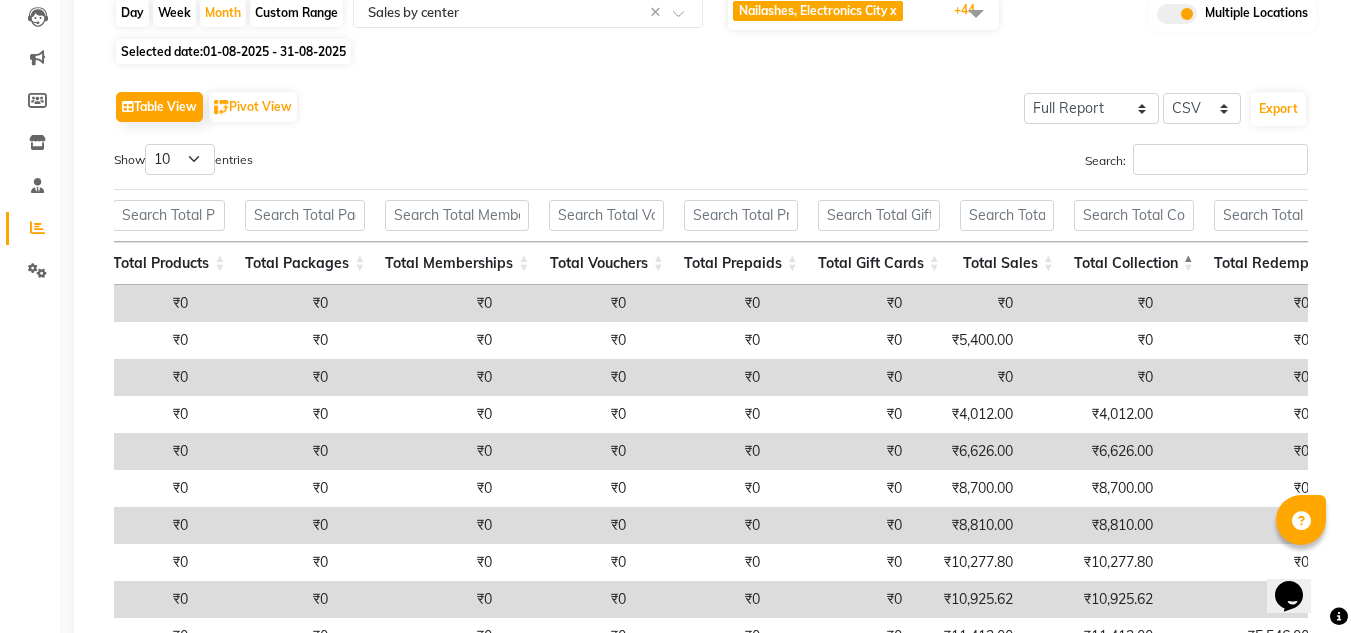 click on "Total Collection" at bounding box center (1134, 263) 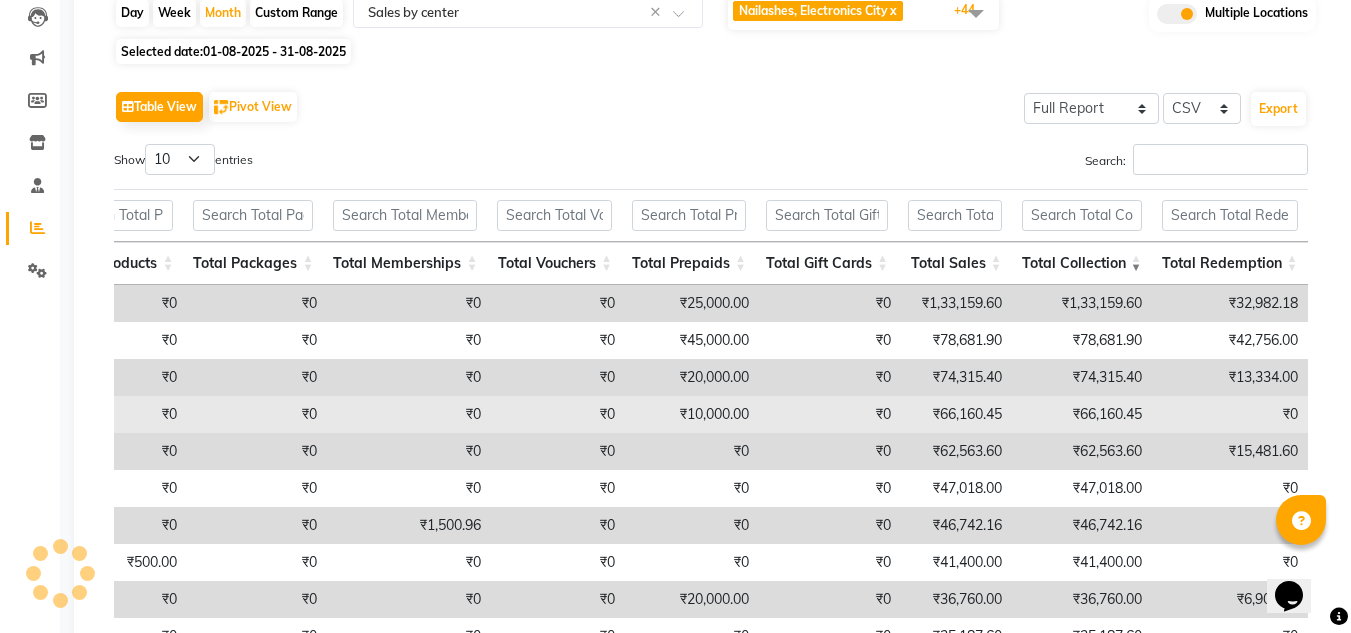 click on "₹10,000.00" at bounding box center [692, 414] 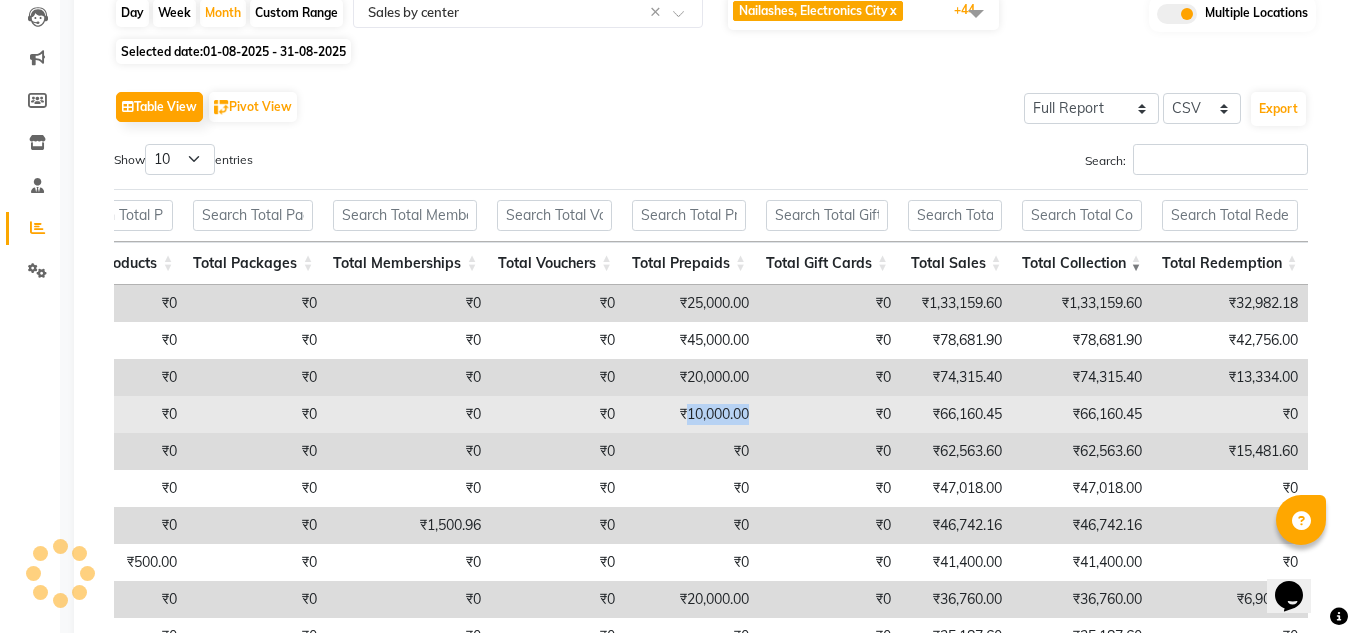 click on "₹10,000.00" at bounding box center [692, 414] 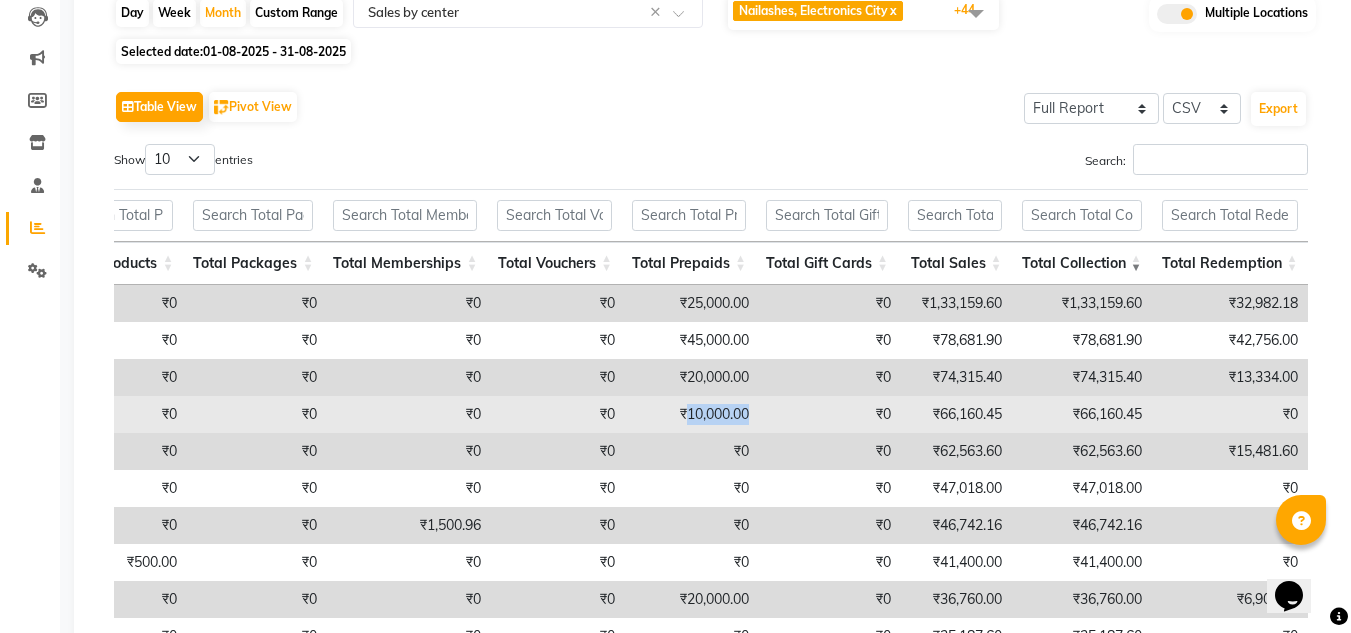 click on "₹10,000.00" at bounding box center (692, 414) 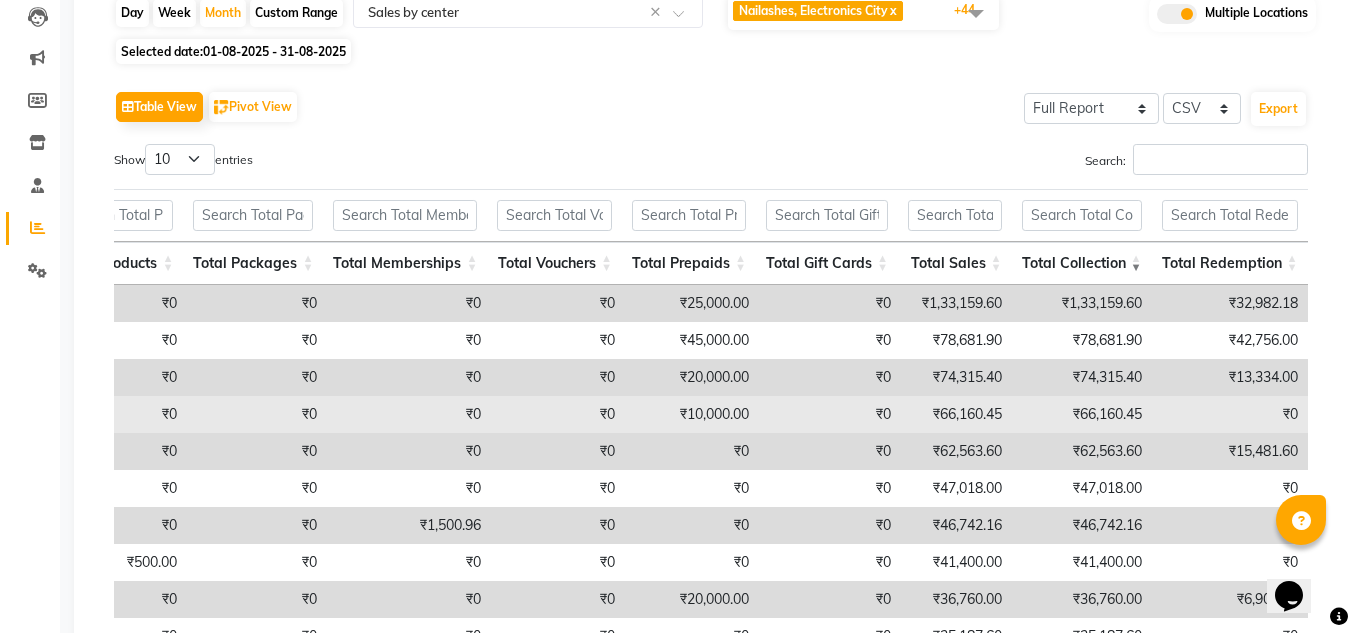 click on "₹10,000.00" at bounding box center (692, 414) 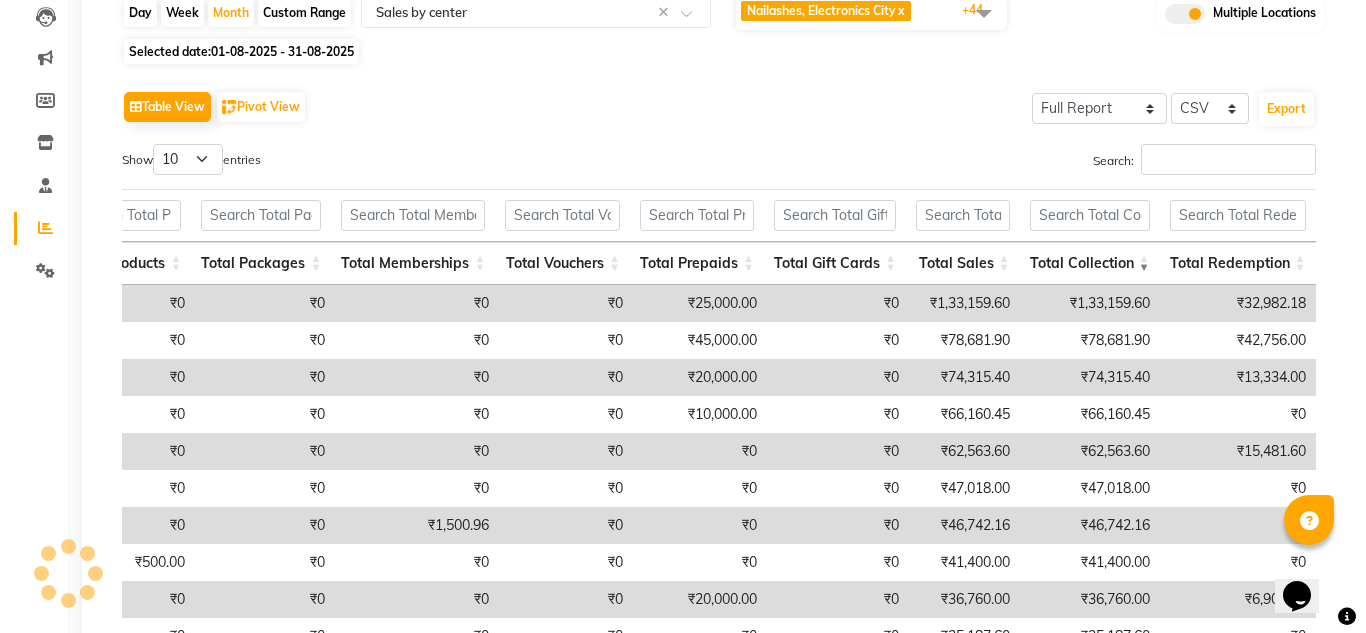 scroll, scrollTop: 0, scrollLeft: 0, axis: both 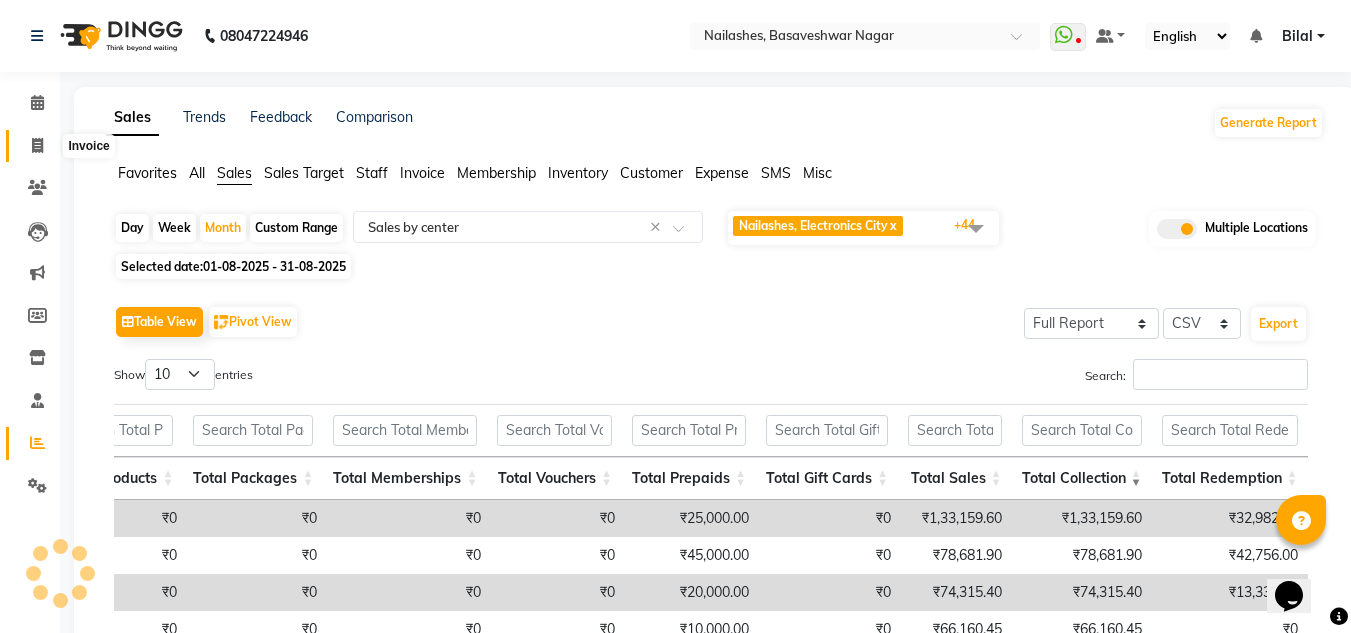 click 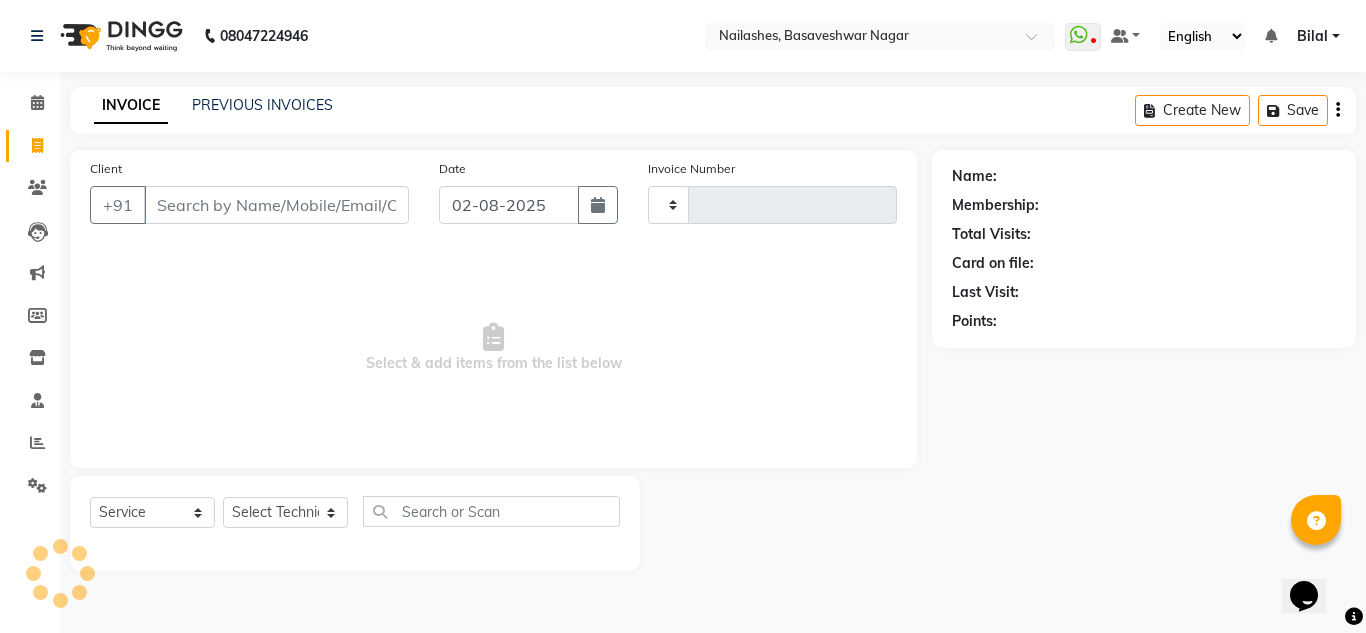 type on "1282" 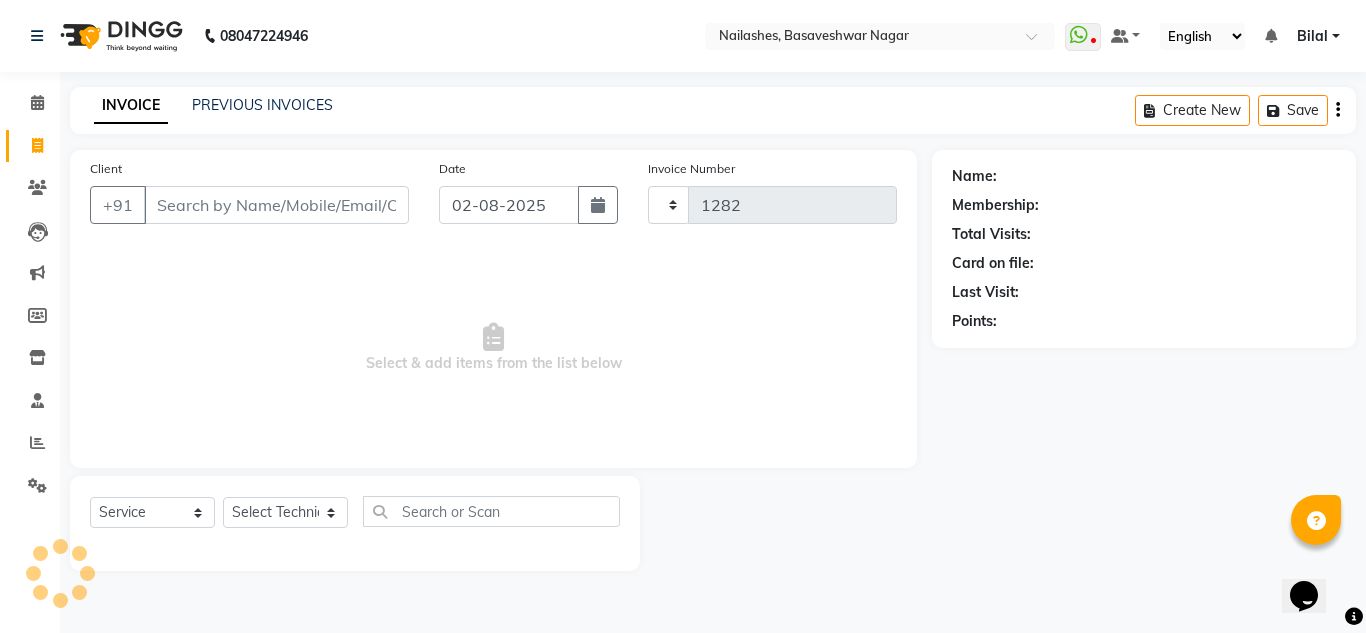 select on "4251" 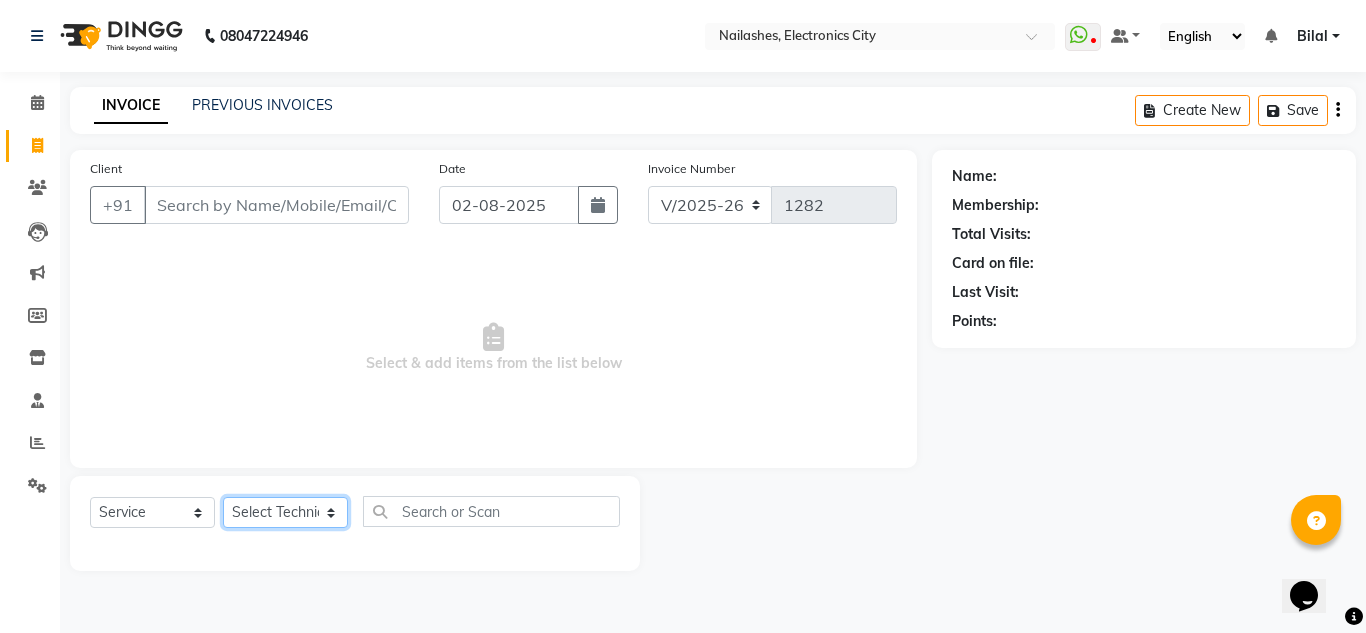 click on "Select Technician" 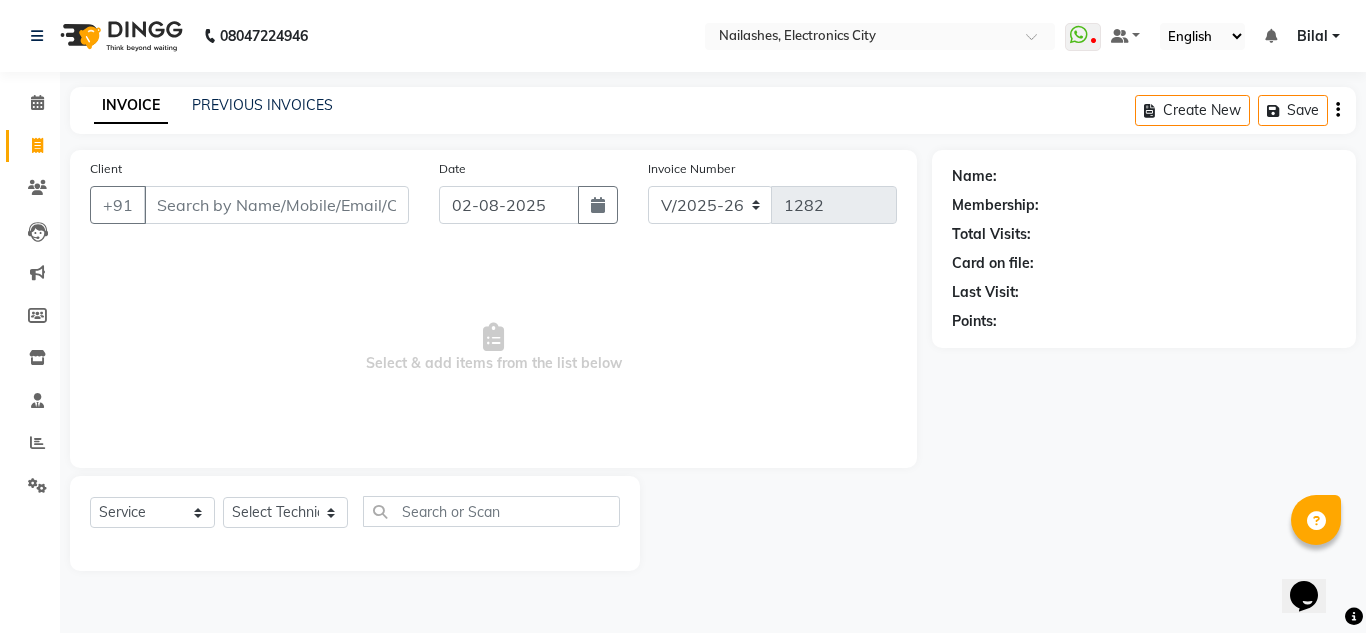 click on "Select & add items from the list below" at bounding box center [493, 348] 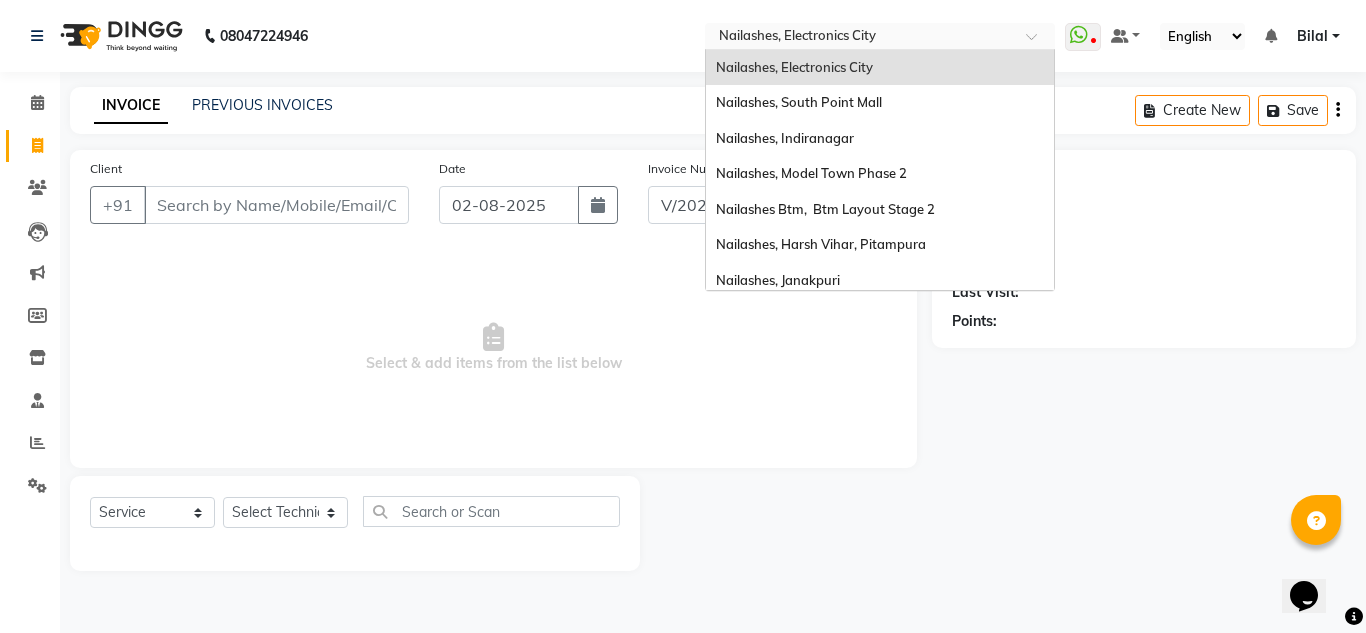 click at bounding box center (860, 38) 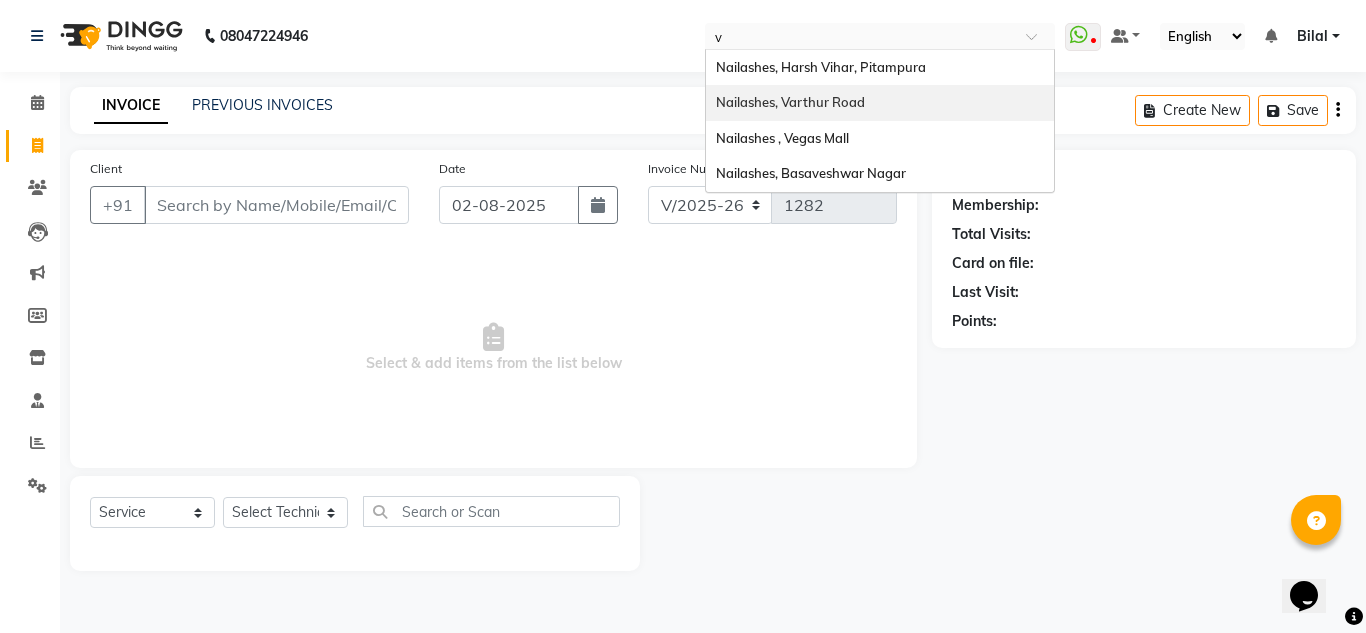 scroll, scrollTop: 0, scrollLeft: 0, axis: both 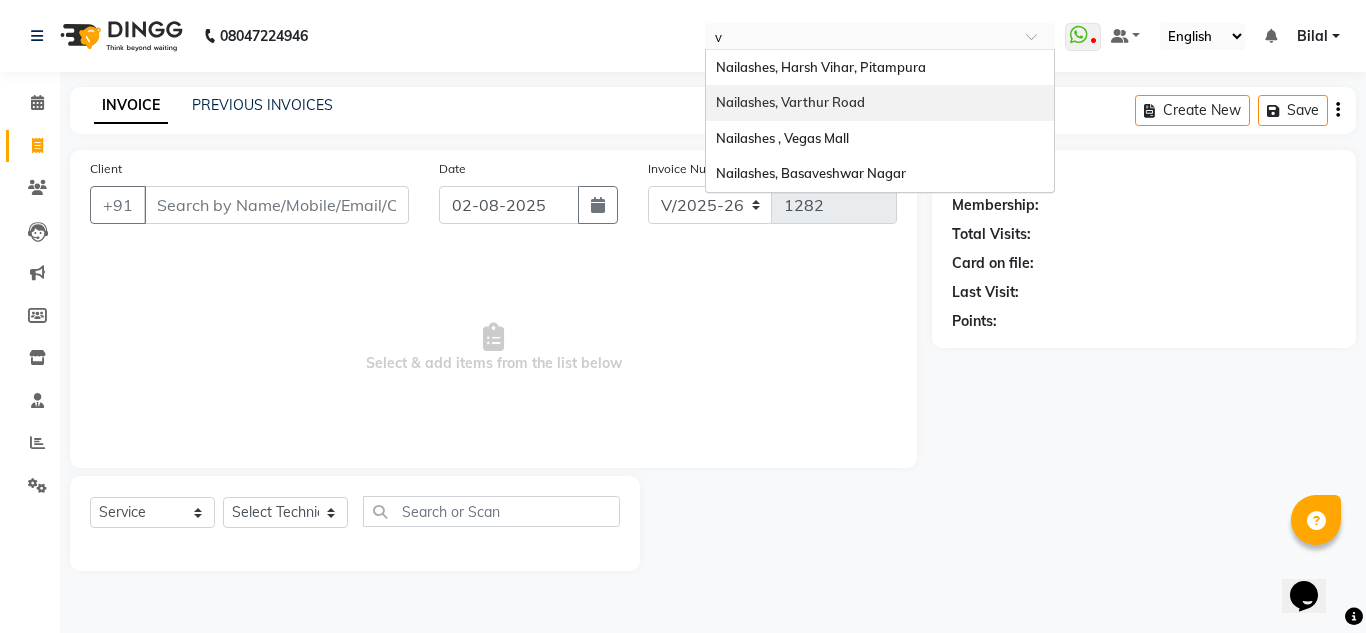 type on "ve" 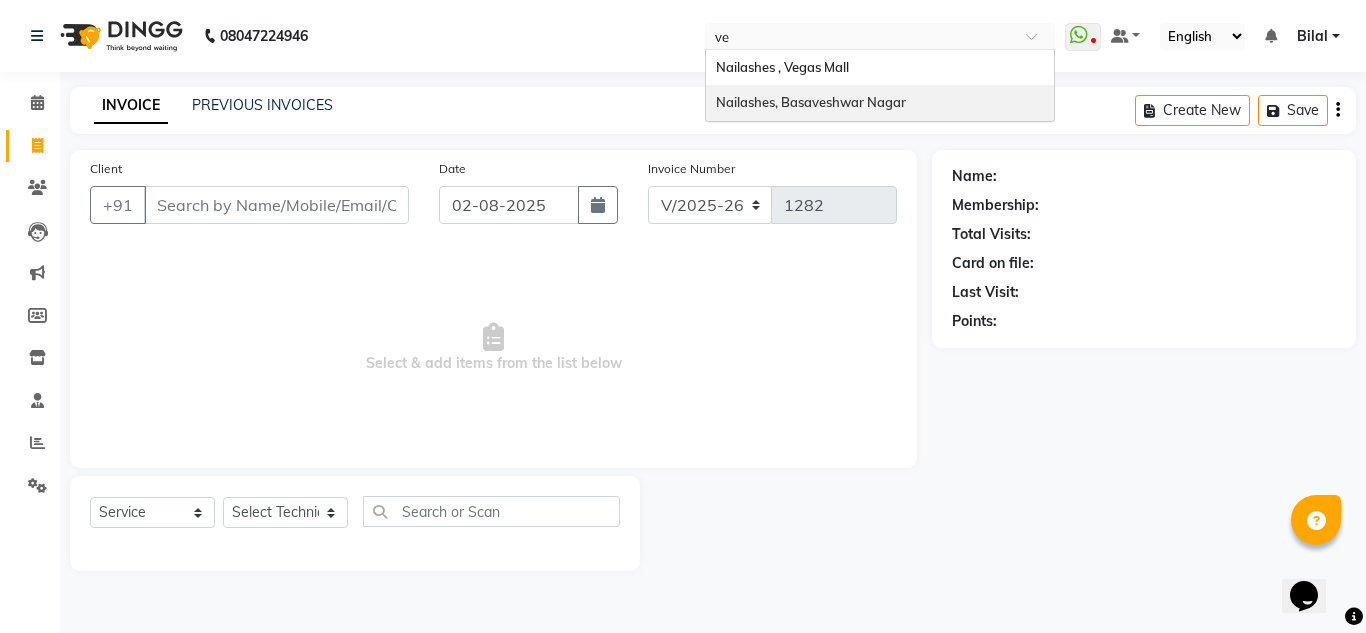 click on "Nailashes, Basaveshwar Nagar" at bounding box center (811, 102) 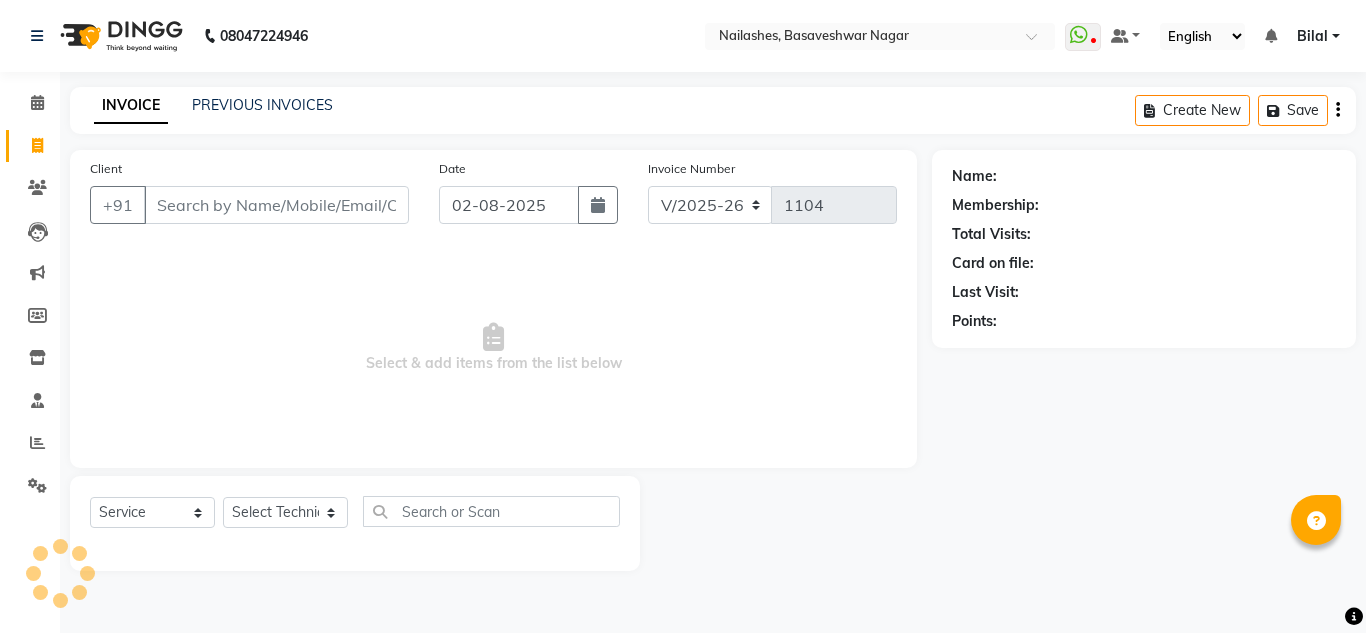 select on "7686" 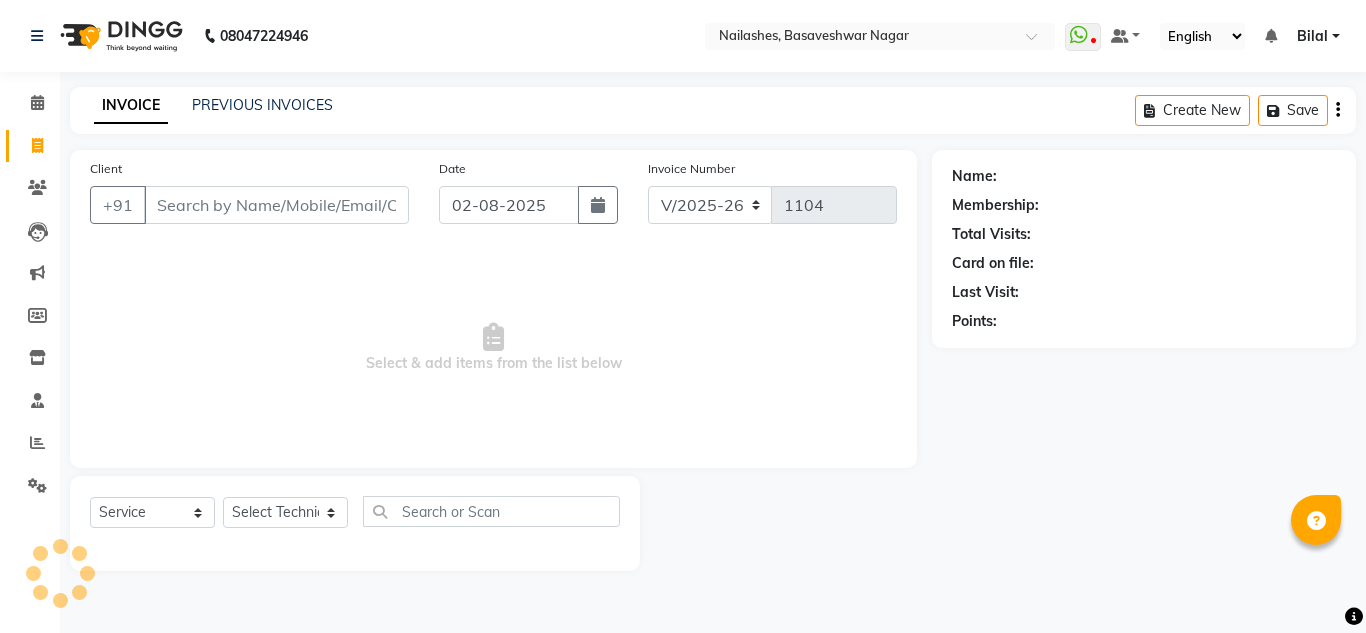scroll, scrollTop: 0, scrollLeft: 0, axis: both 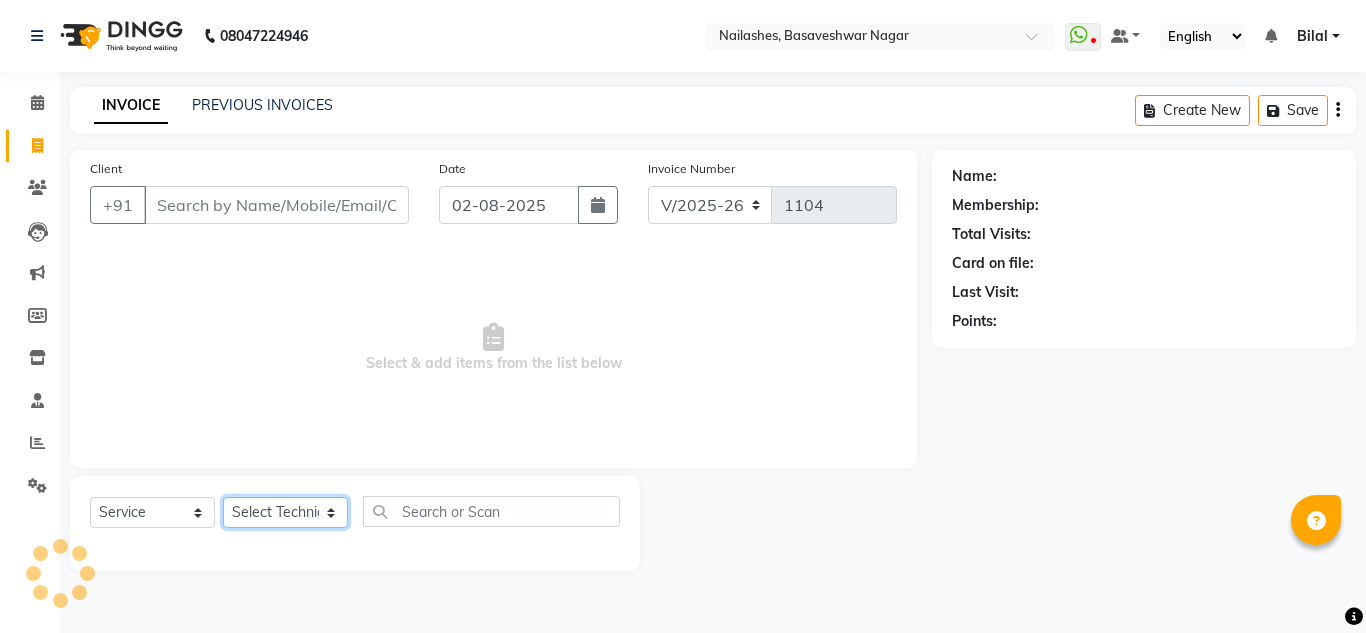 click on "Select Technician" 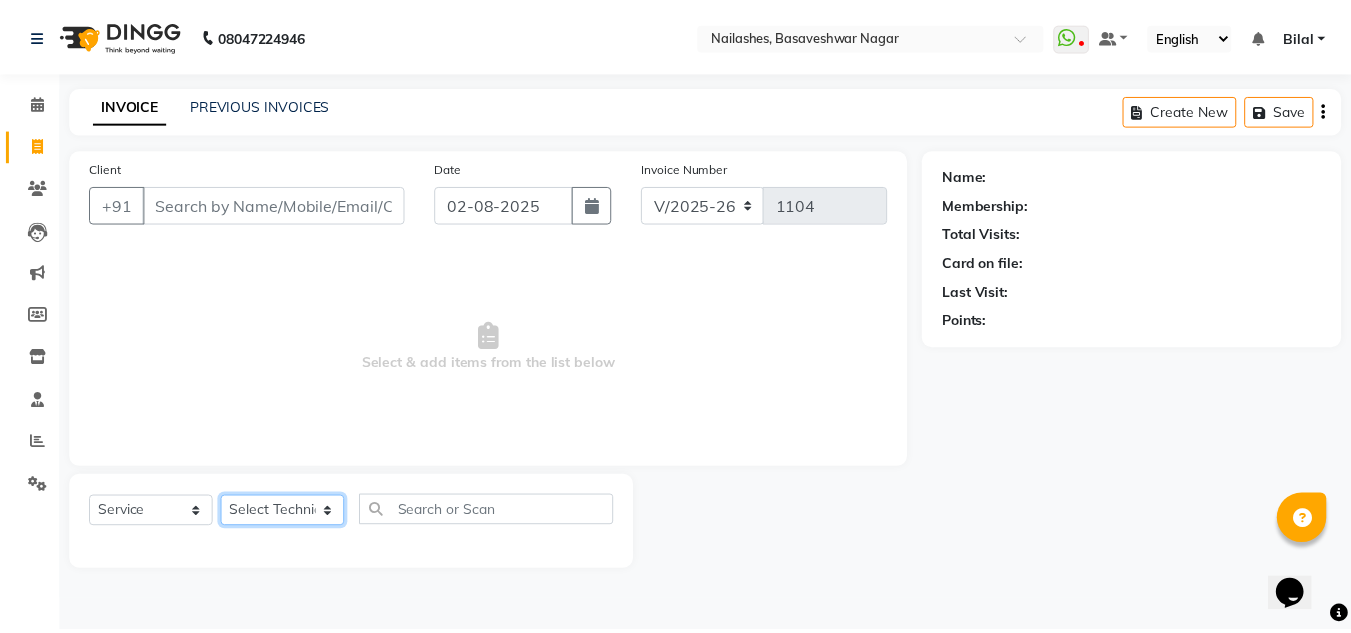 scroll, scrollTop: 0, scrollLeft: 0, axis: both 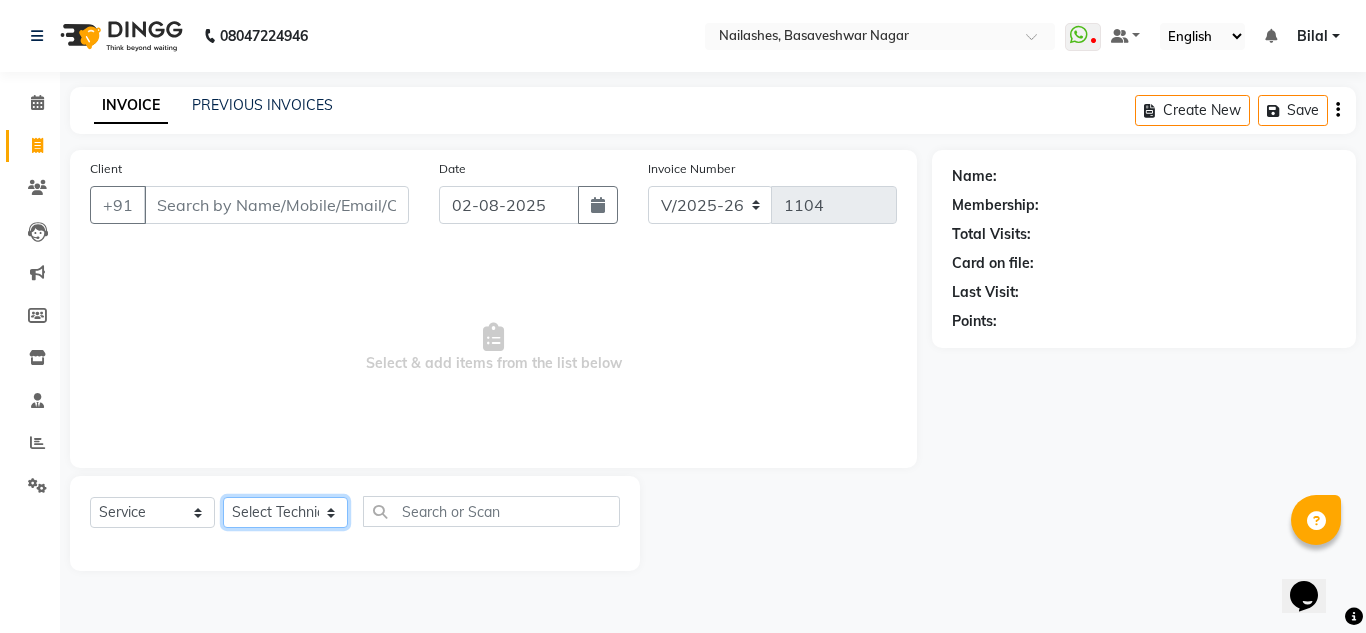click on "Select Technician akki rahul Basiya Sultha Bilal jin kabir Kavya Kiruba  kunal Manager Rahul swangamlu" 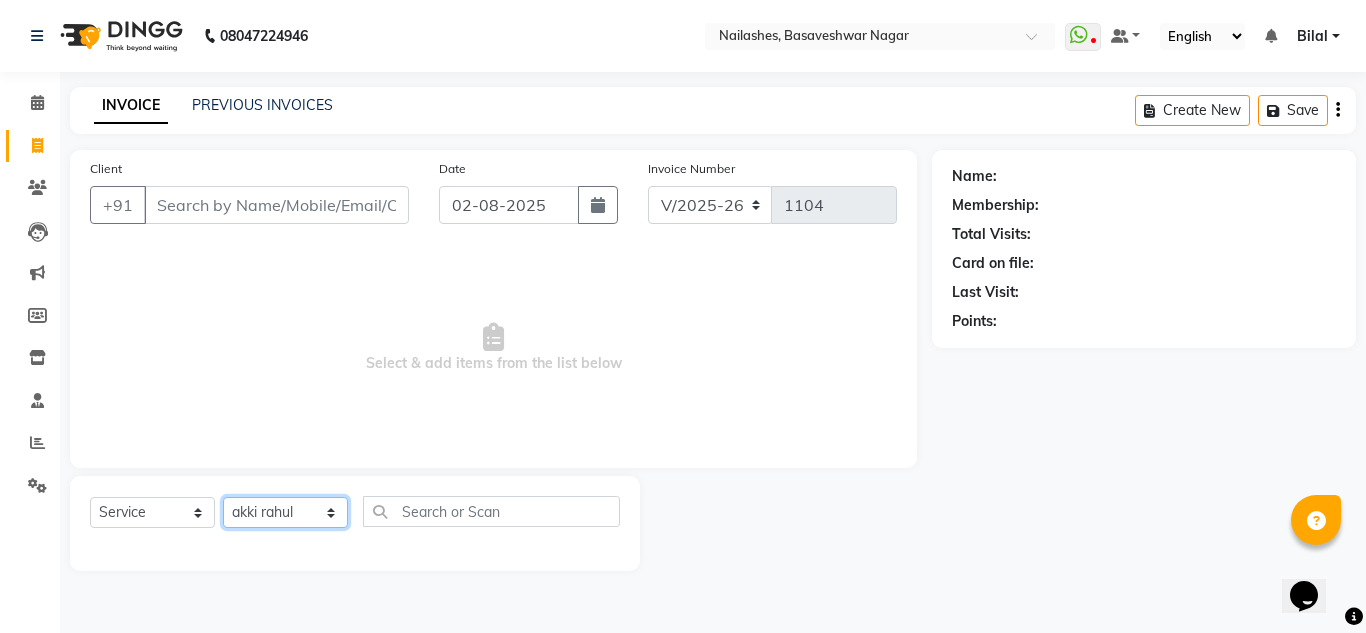 click on "Select Technician akki rahul Basiya Sultha Bilal jin kabir Kavya Kiruba  kunal Manager Rahul swangamlu" 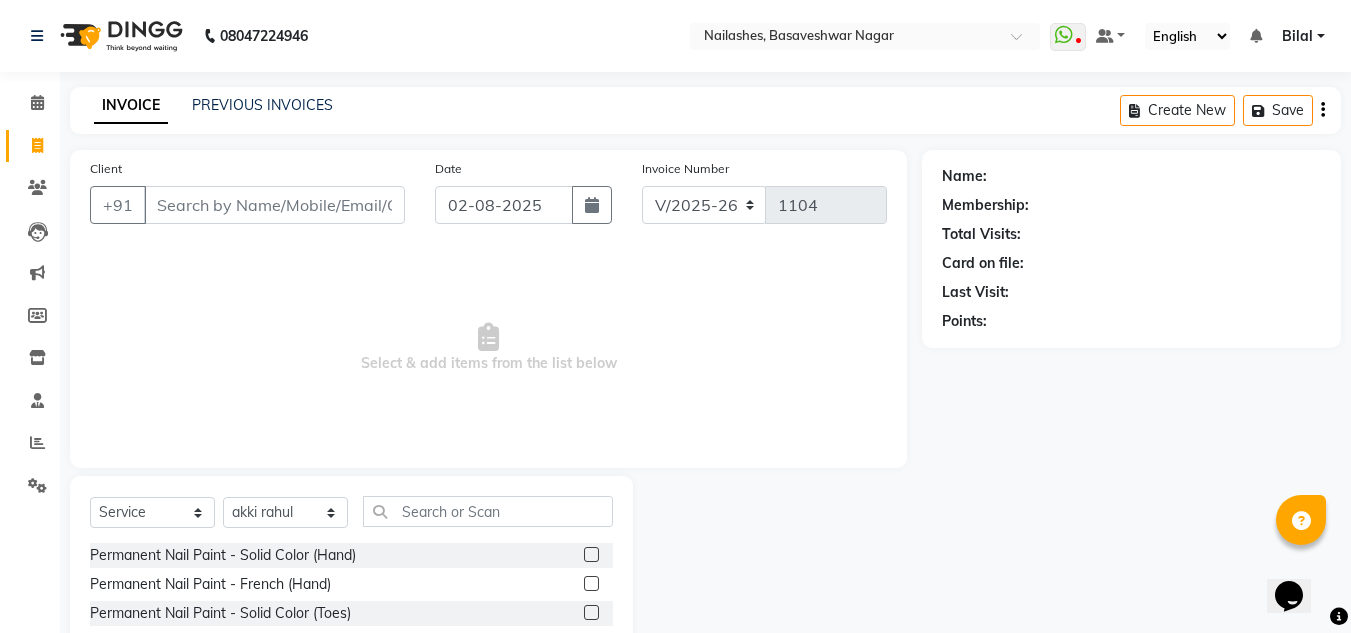 click 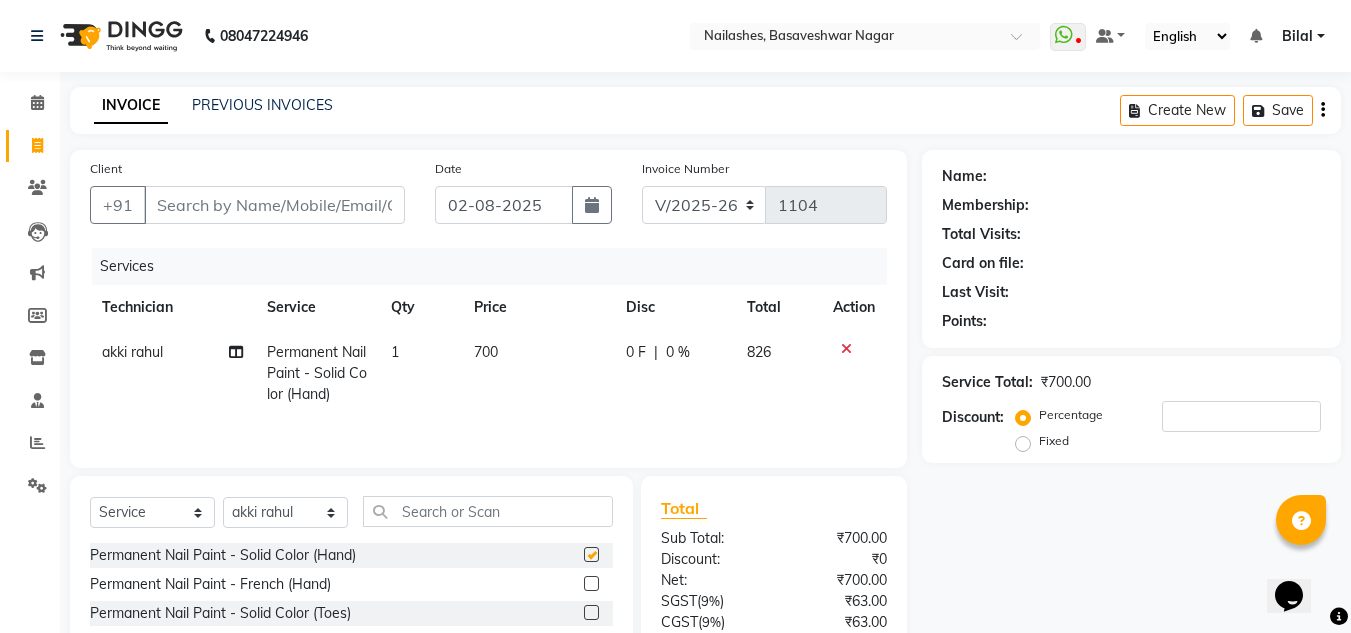 checkbox on "false" 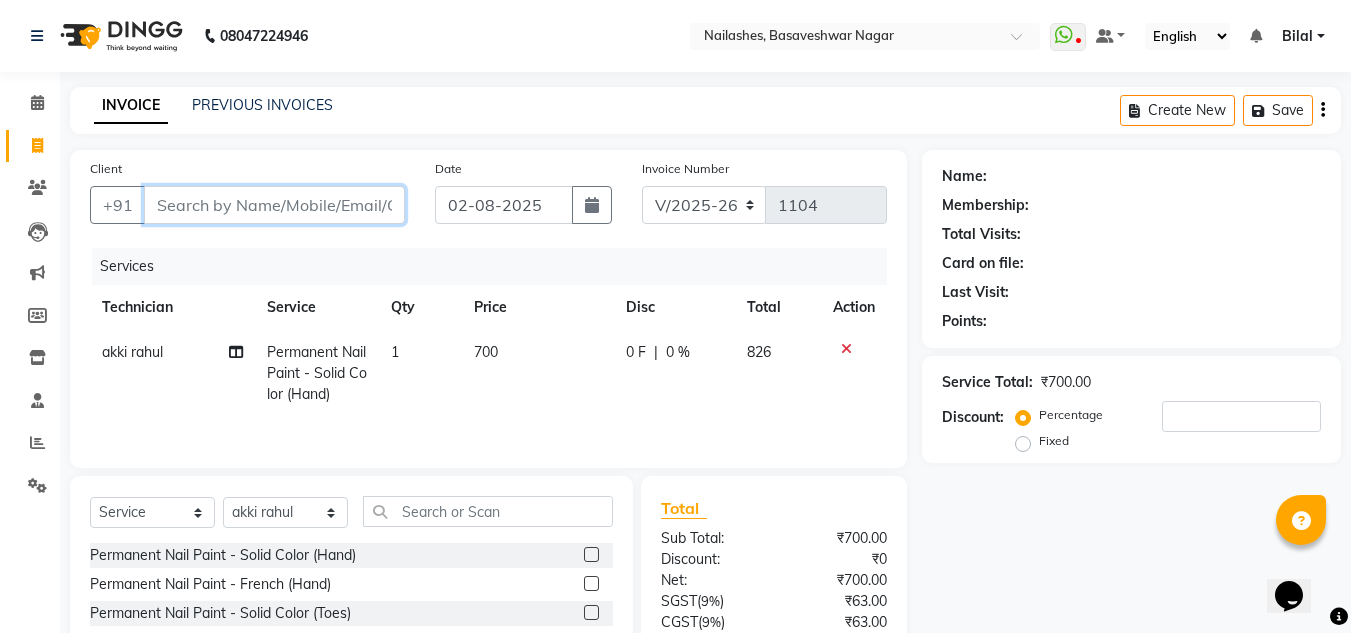 click on "Client" at bounding box center [274, 205] 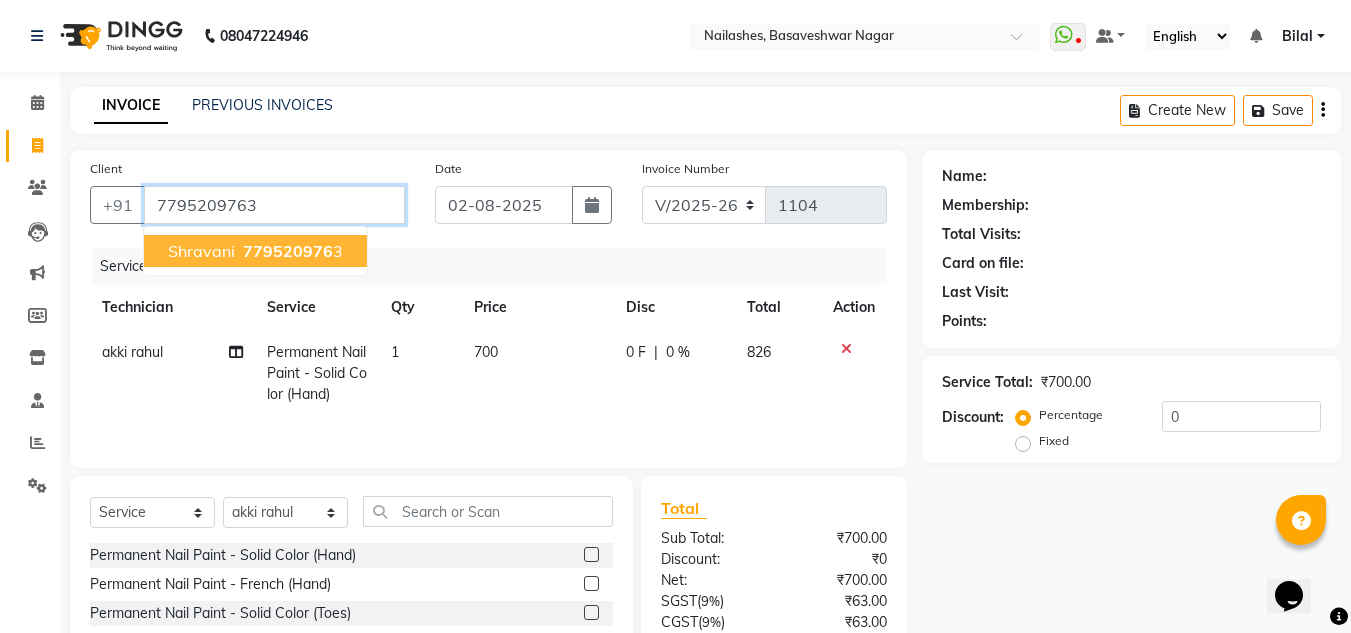 type on "7795209763" 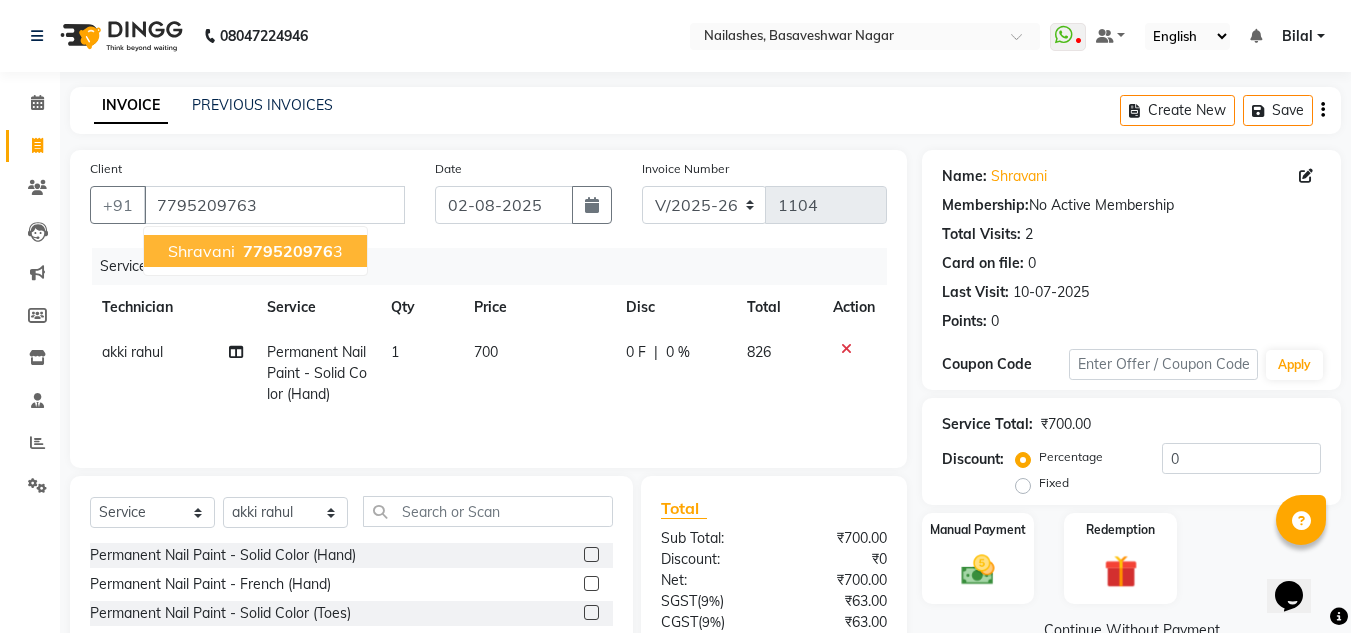 click on "Shravani   779520976 3" at bounding box center [255, 251] 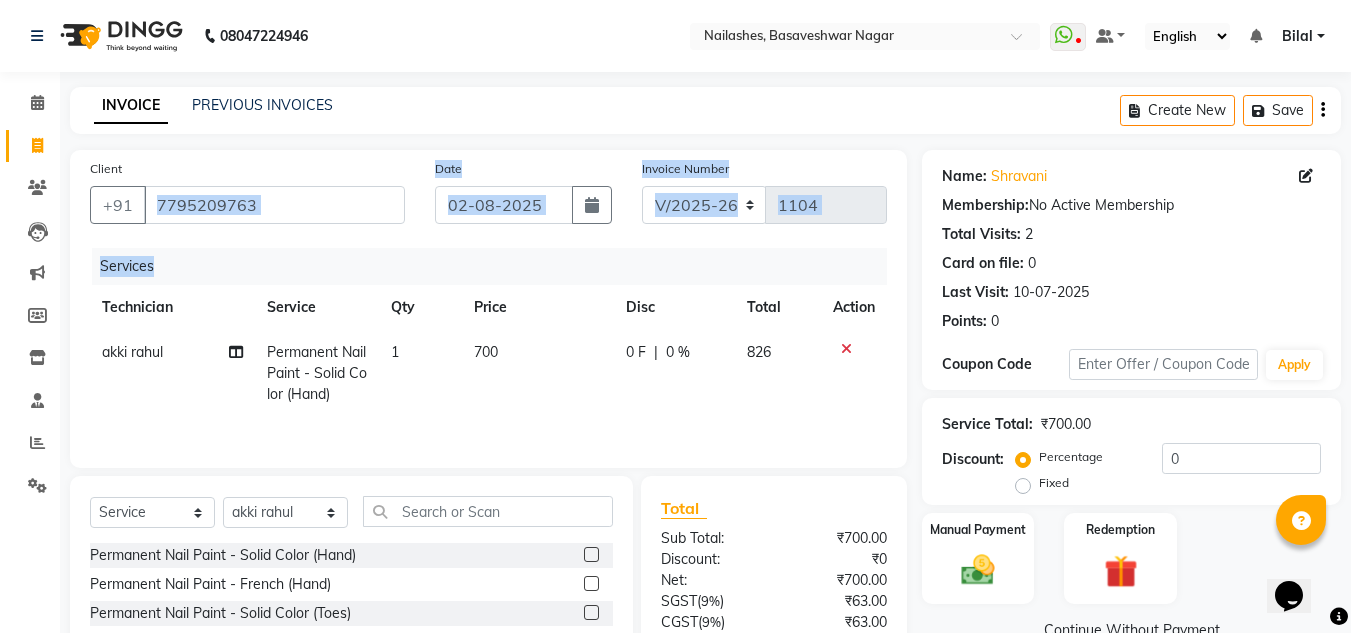 drag, startPoint x: 341, startPoint y: 256, endPoint x: 348, endPoint y: 224, distance: 32.75668 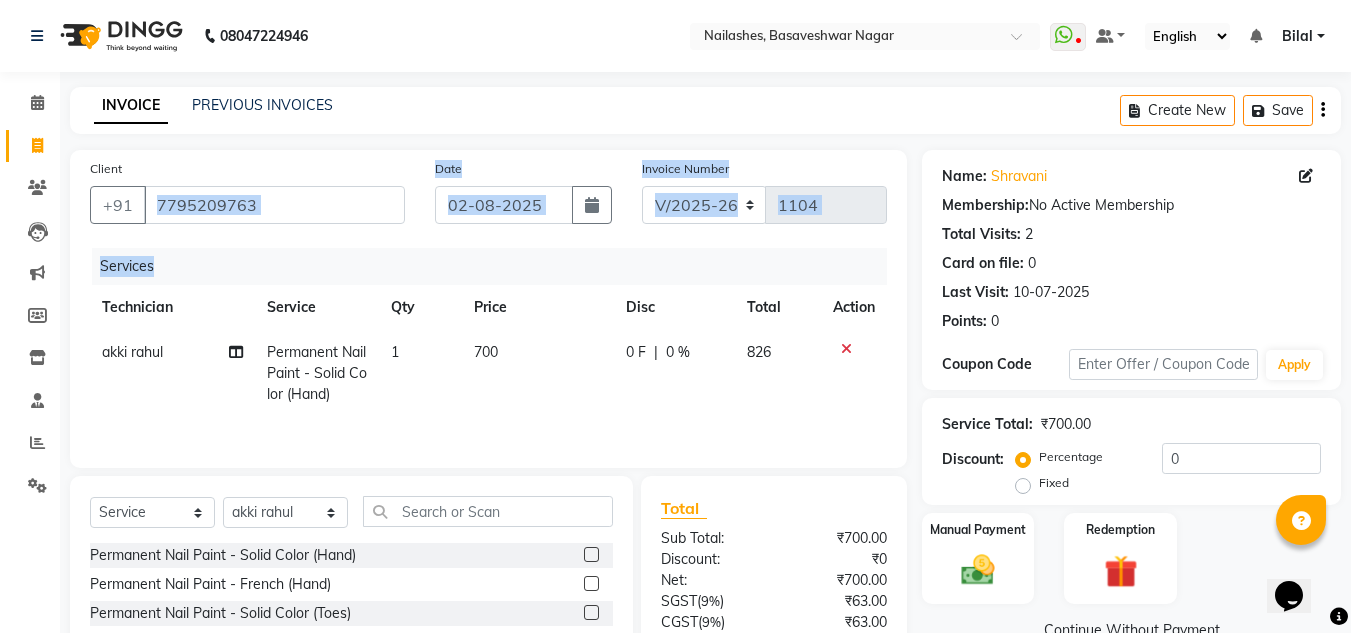 click on "Services" 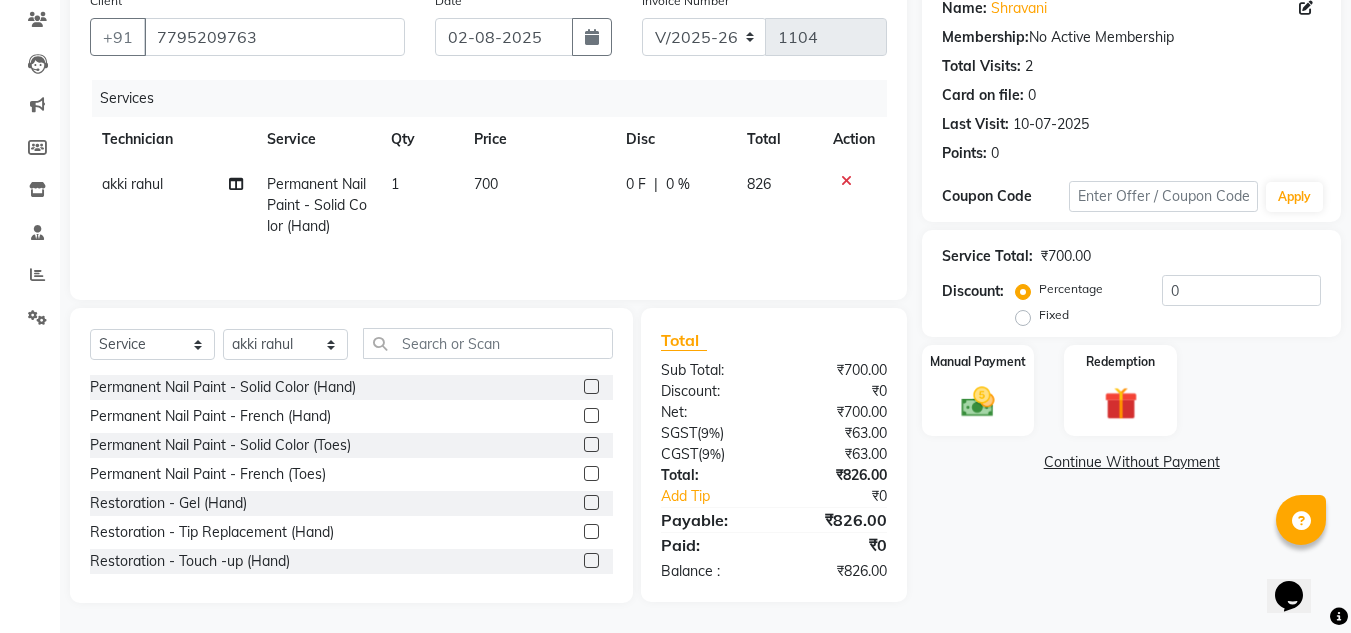 scroll, scrollTop: 167, scrollLeft: 0, axis: vertical 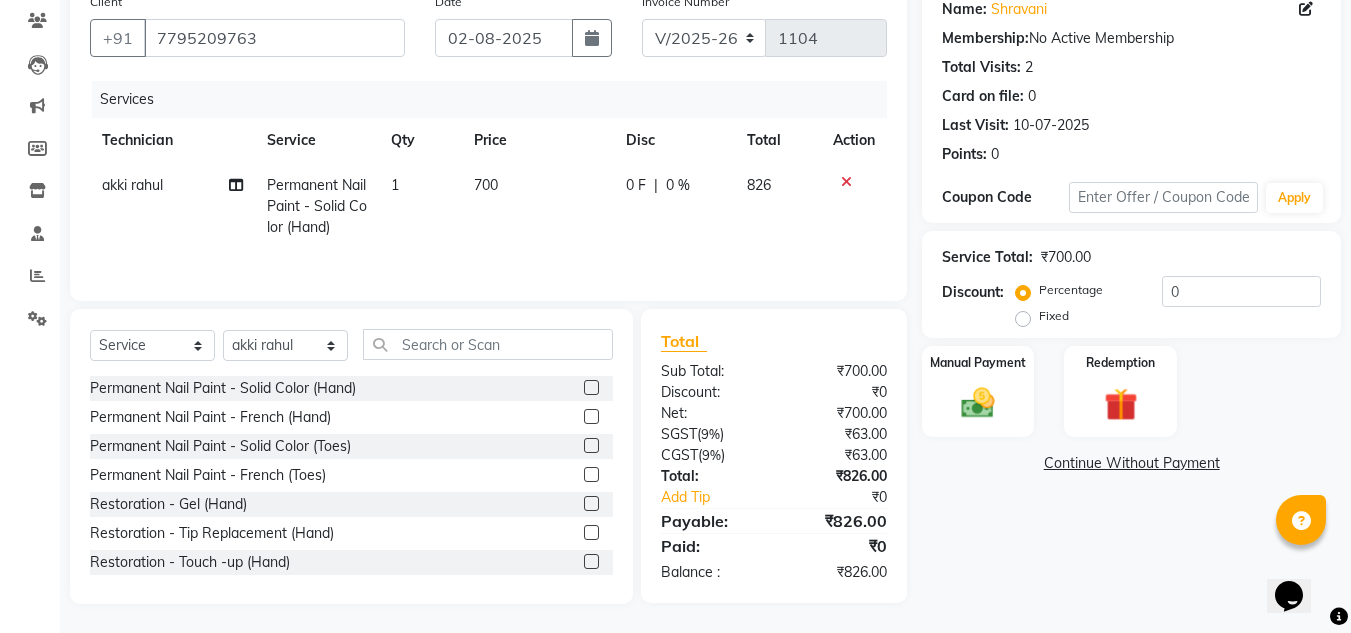 click on "Fixed" 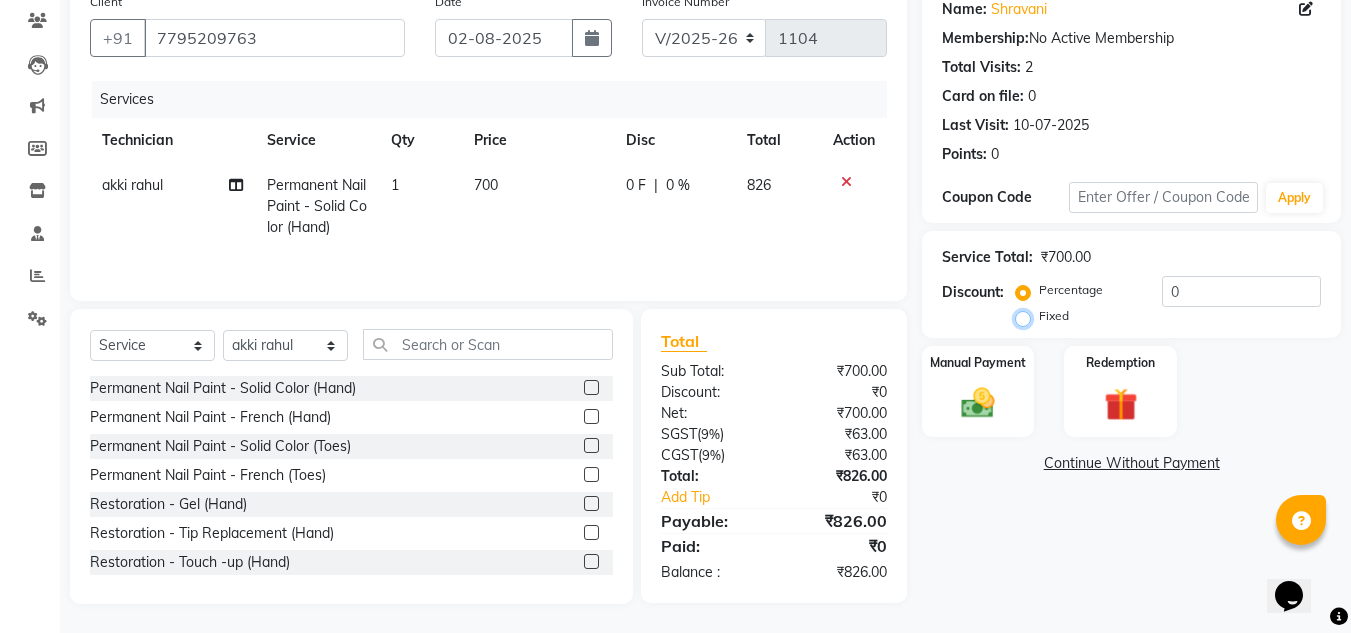 click on "Fixed" at bounding box center [1027, 316] 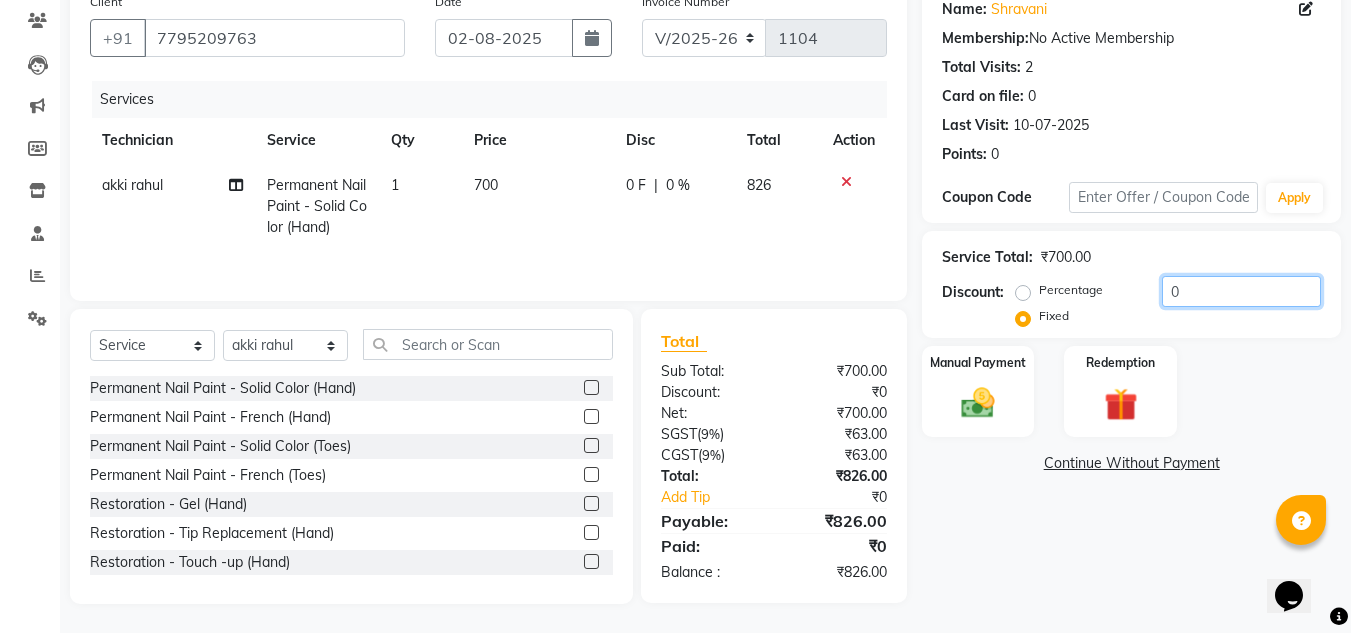 click on "0" 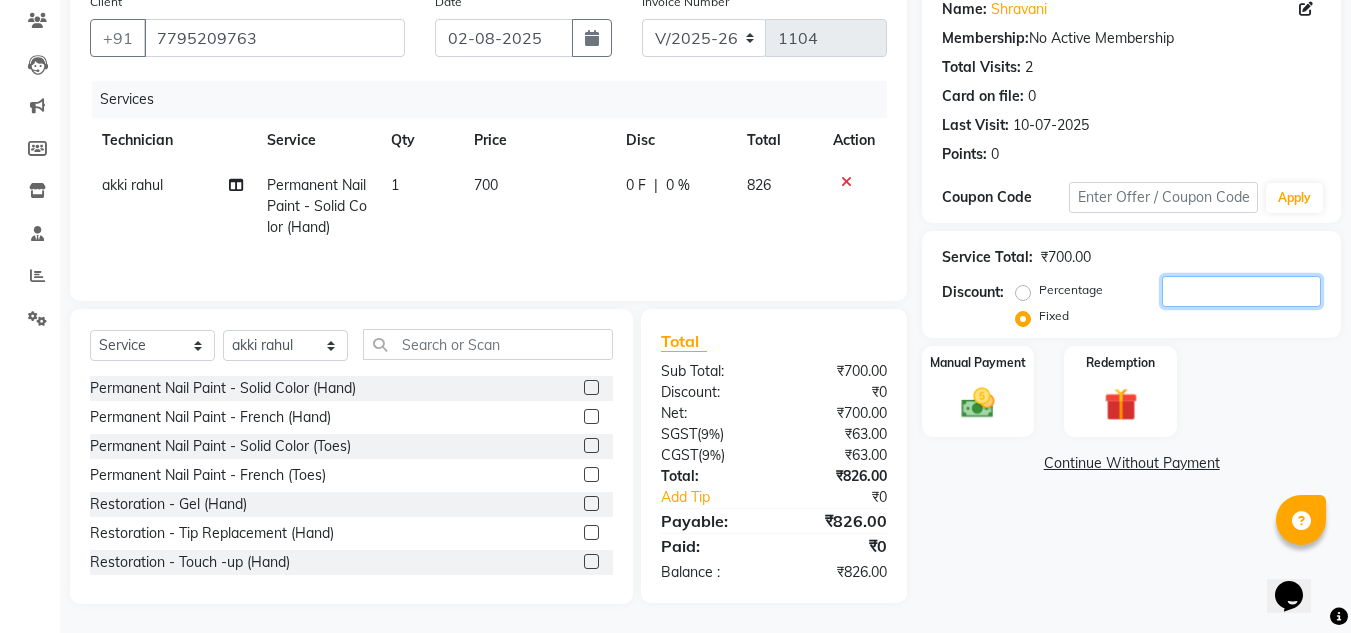 type 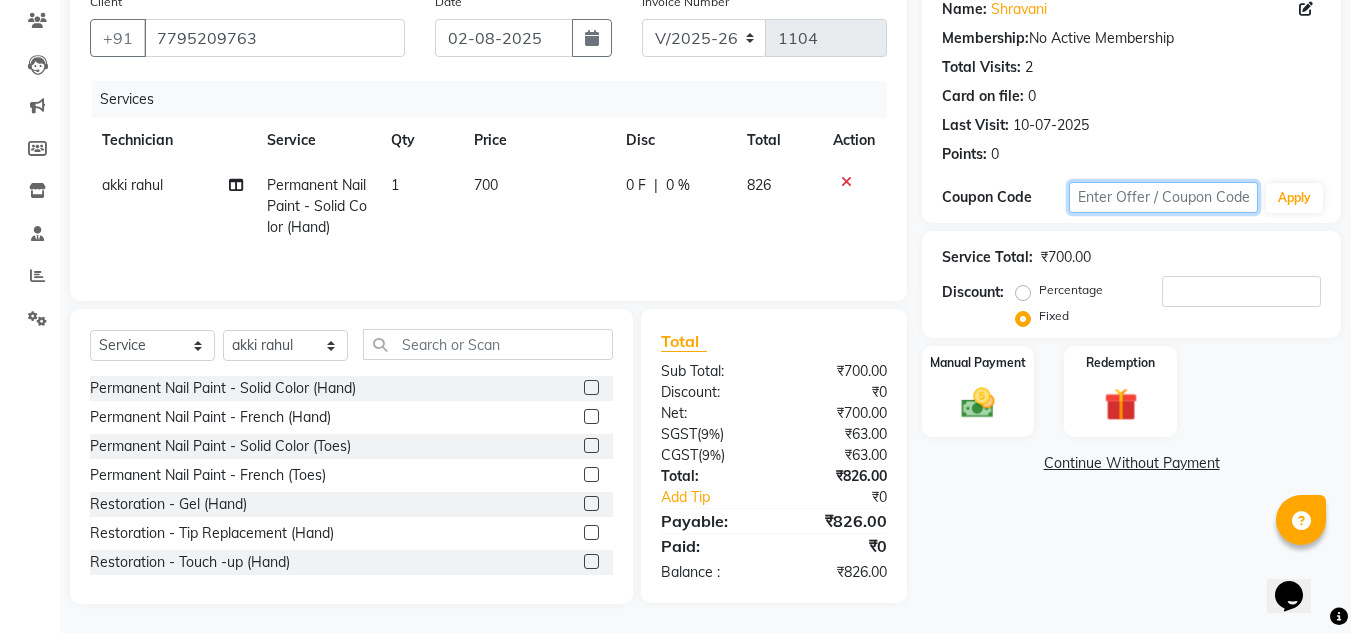 click 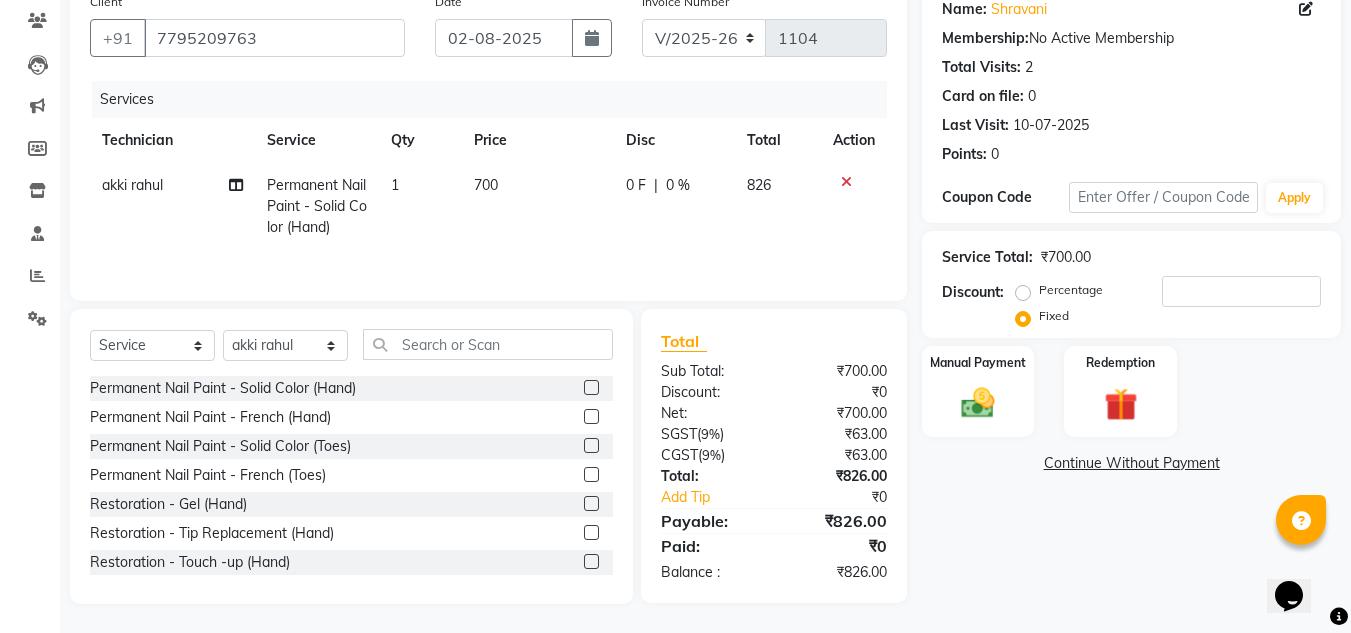 drag, startPoint x: 1123, startPoint y: 312, endPoint x: 1116, endPoint y: 46, distance: 266.0921 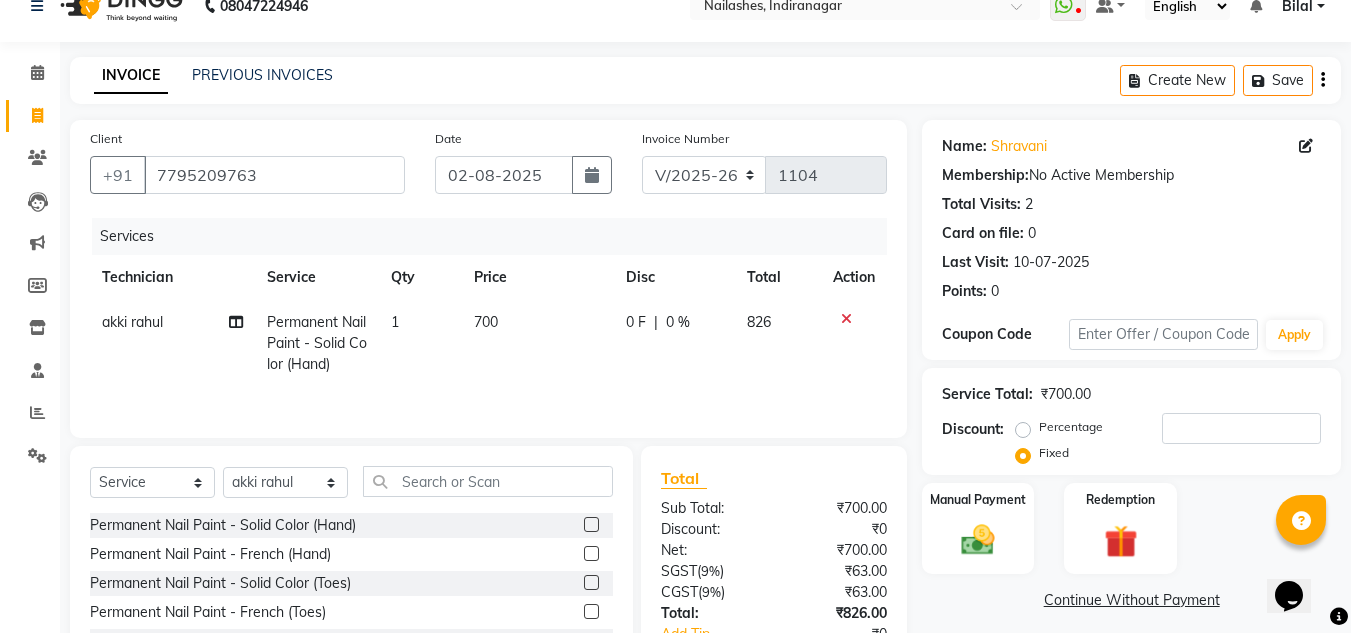 scroll, scrollTop: 29, scrollLeft: 0, axis: vertical 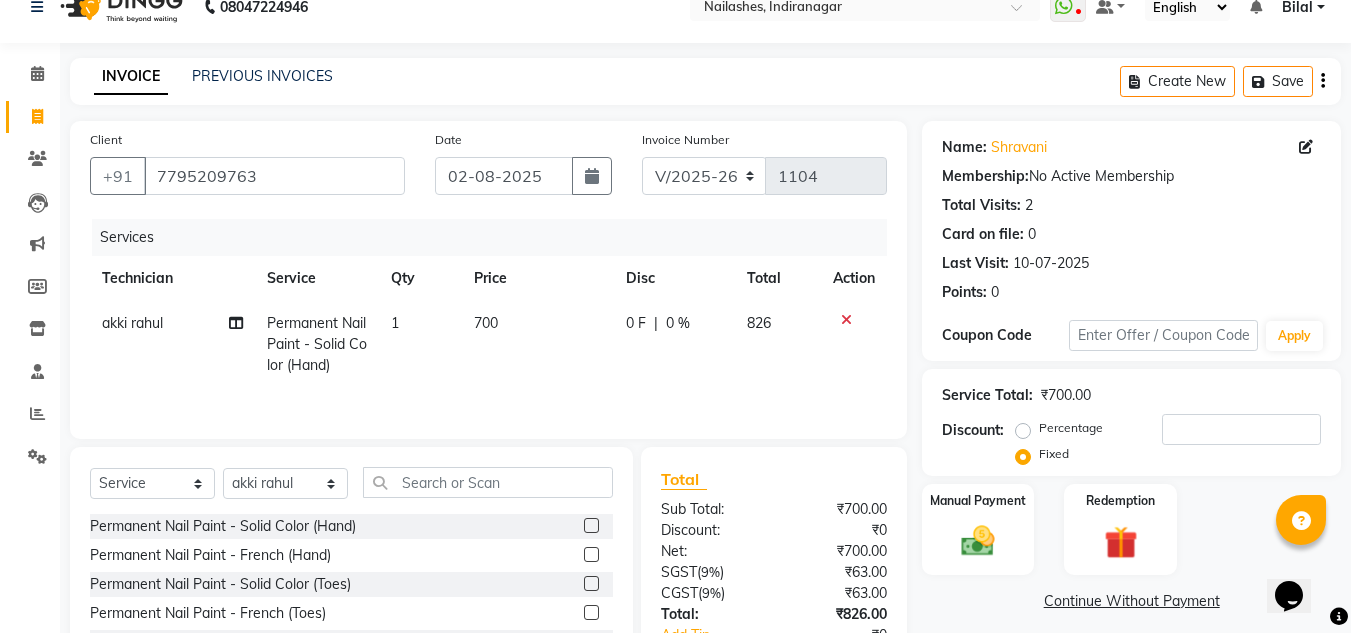 click on "Name: Shravani  Membership:  No Active Membership  Total Visits:  2 Card on file:  0 Last Visit:   10-07-2025 Points:   0" 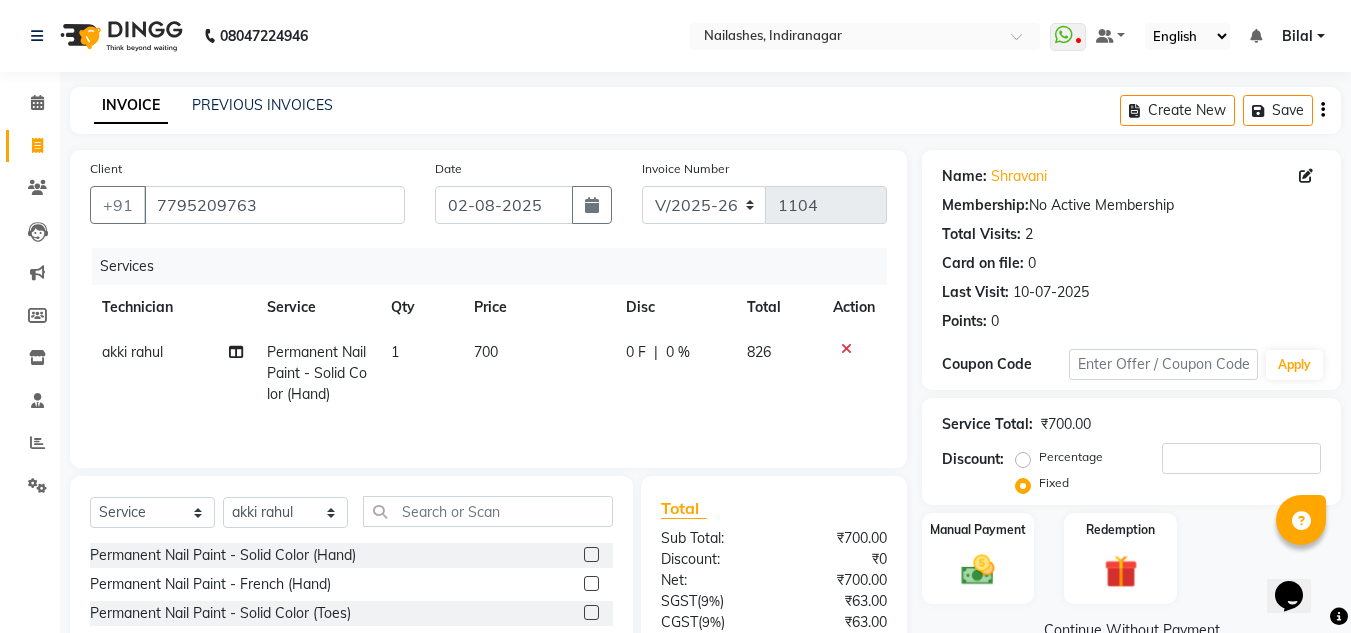 click on "Percentage" 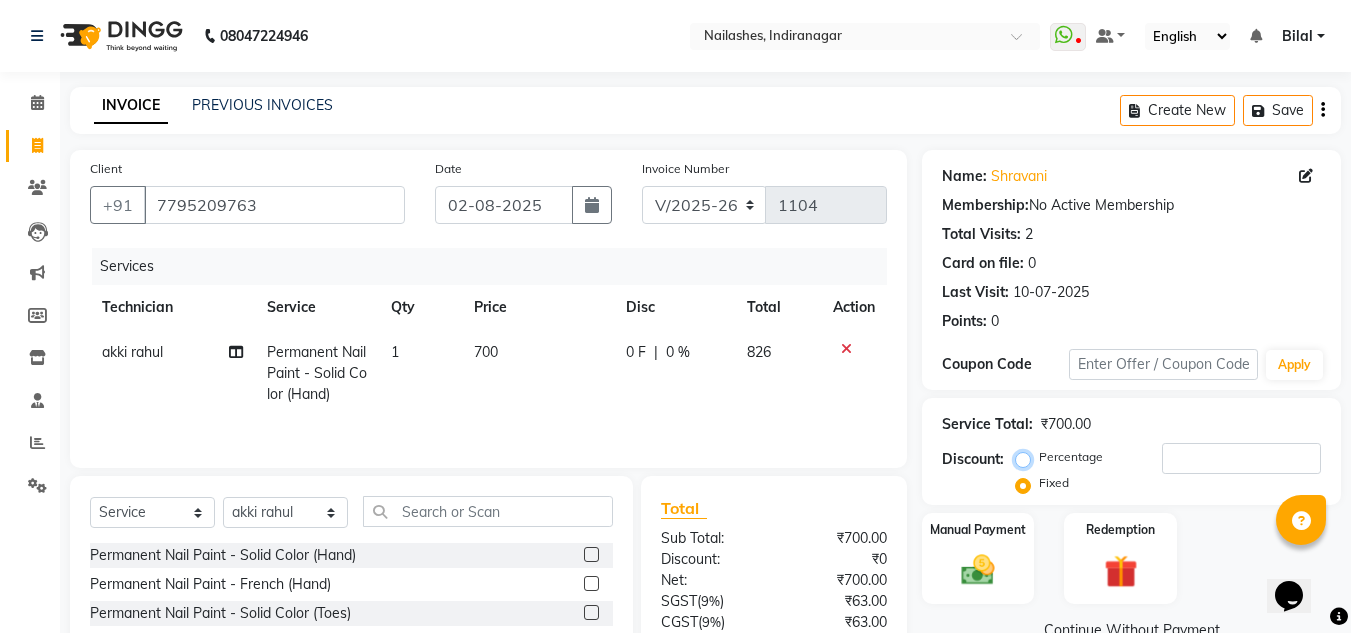 click on "Percentage" at bounding box center (1027, 457) 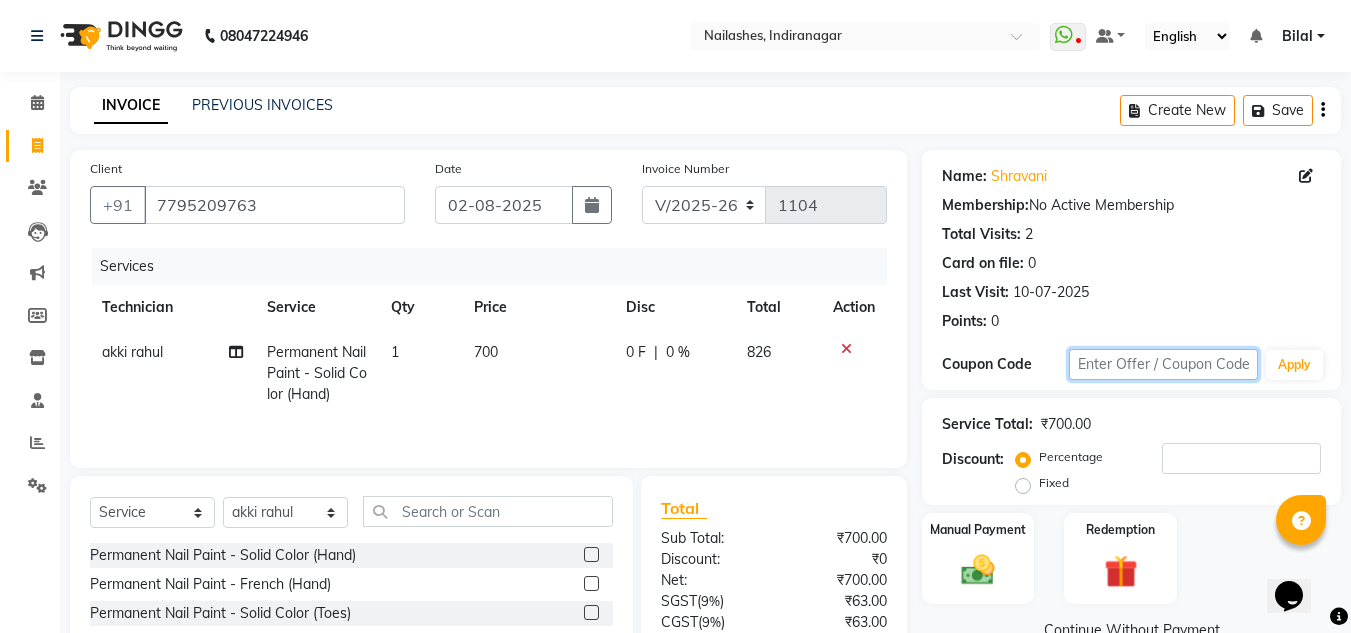 click 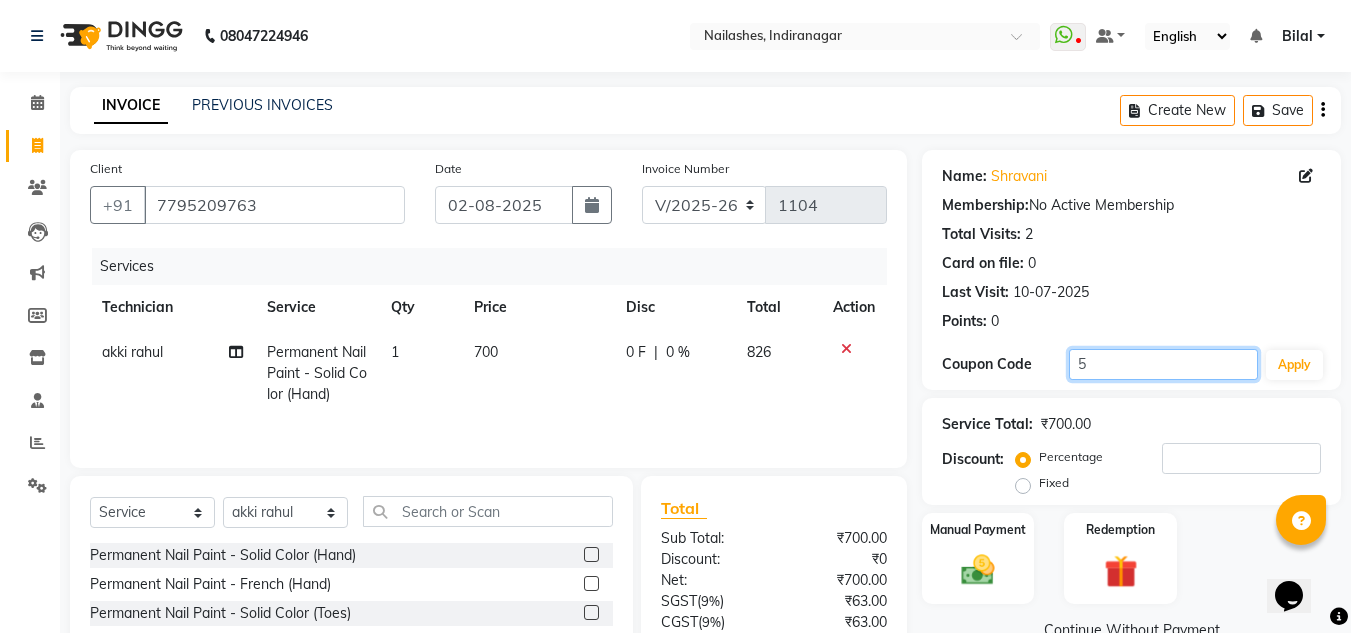 scroll, scrollTop: 168, scrollLeft: 0, axis: vertical 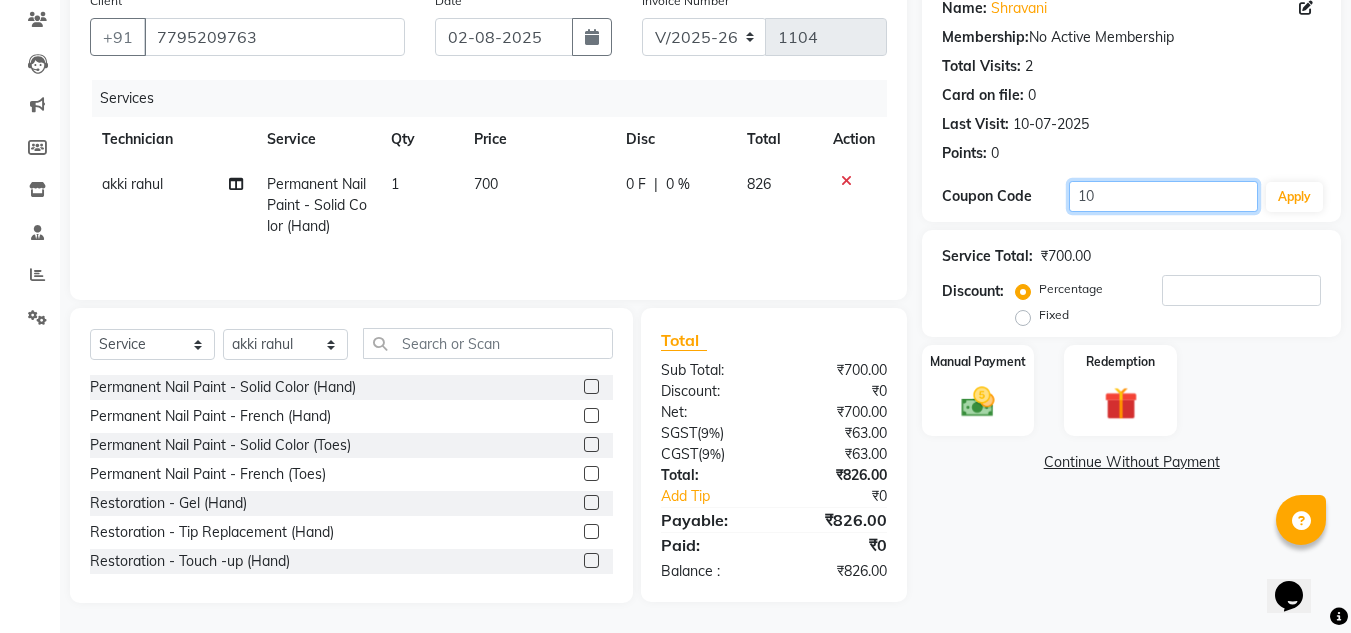 type on "10" 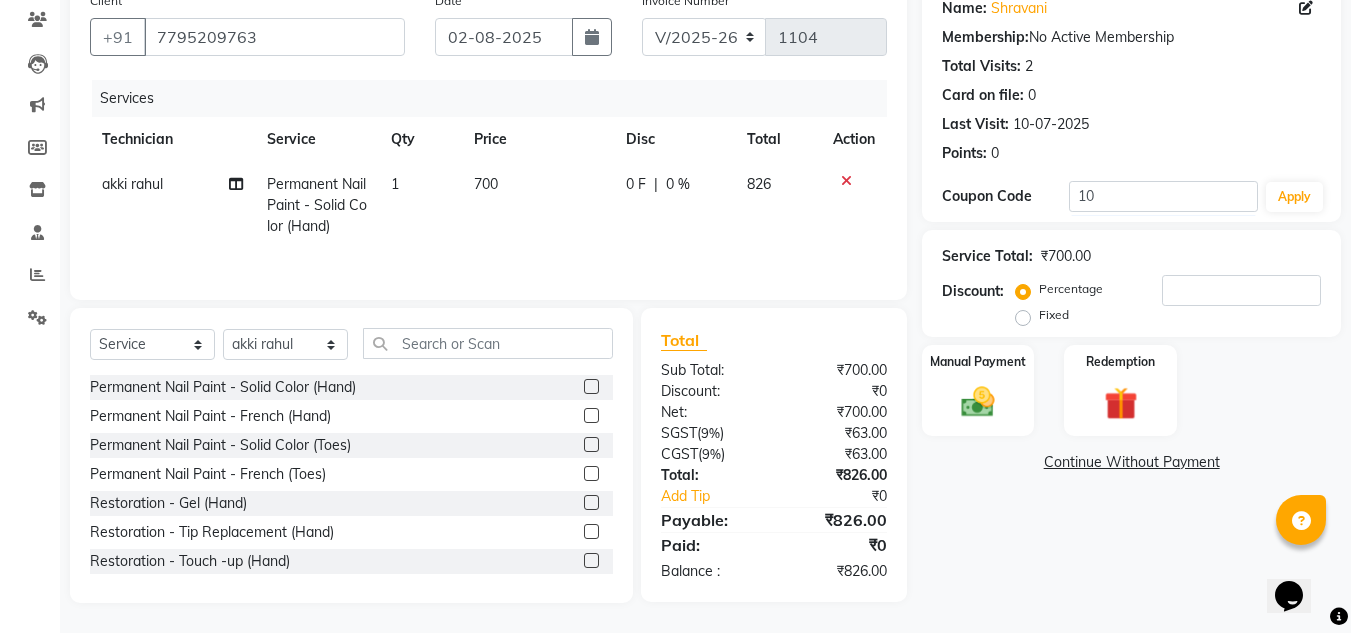 click on "Percentage   Fixed" 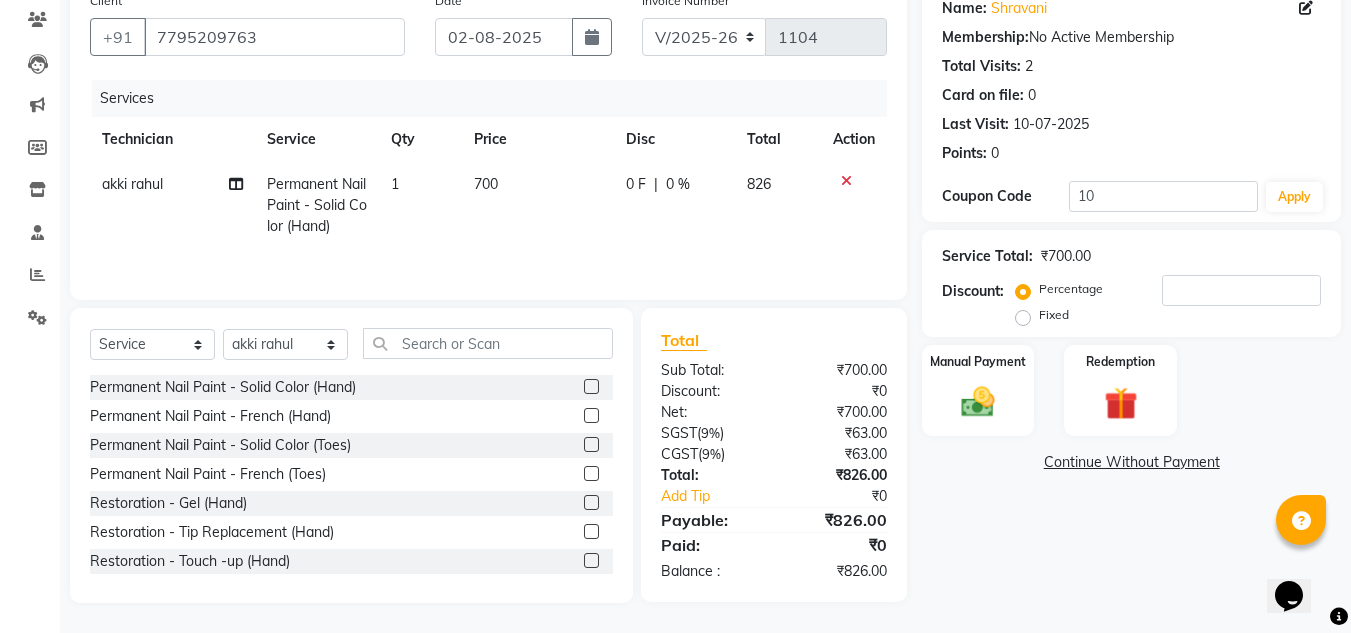 click on "Fixed" 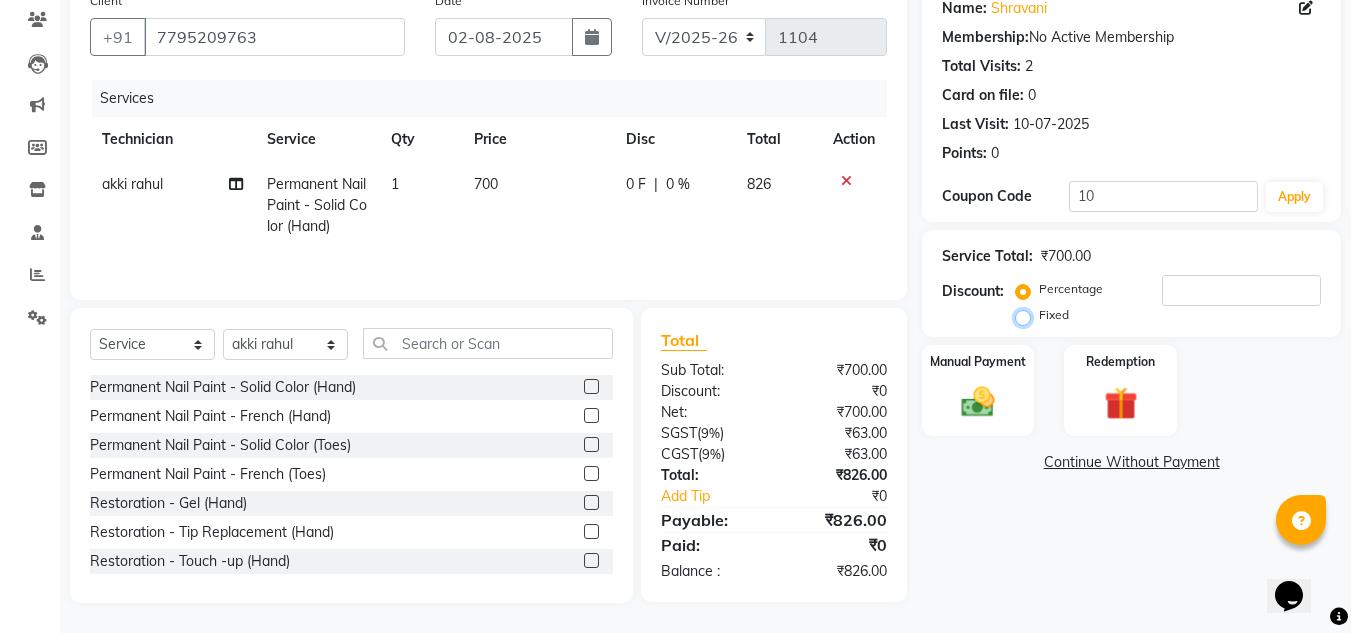 click on "Fixed" at bounding box center [1027, 315] 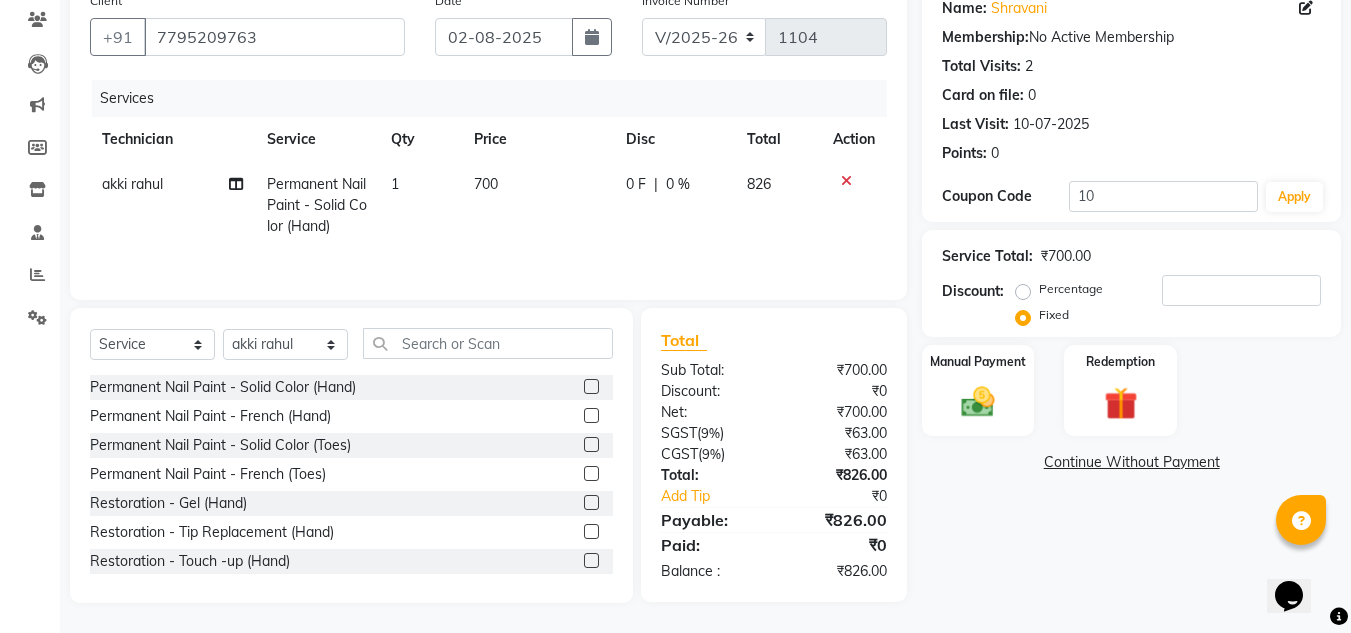 drag, startPoint x: 1031, startPoint y: 315, endPoint x: 801, endPoint y: 236, distance: 243.18922 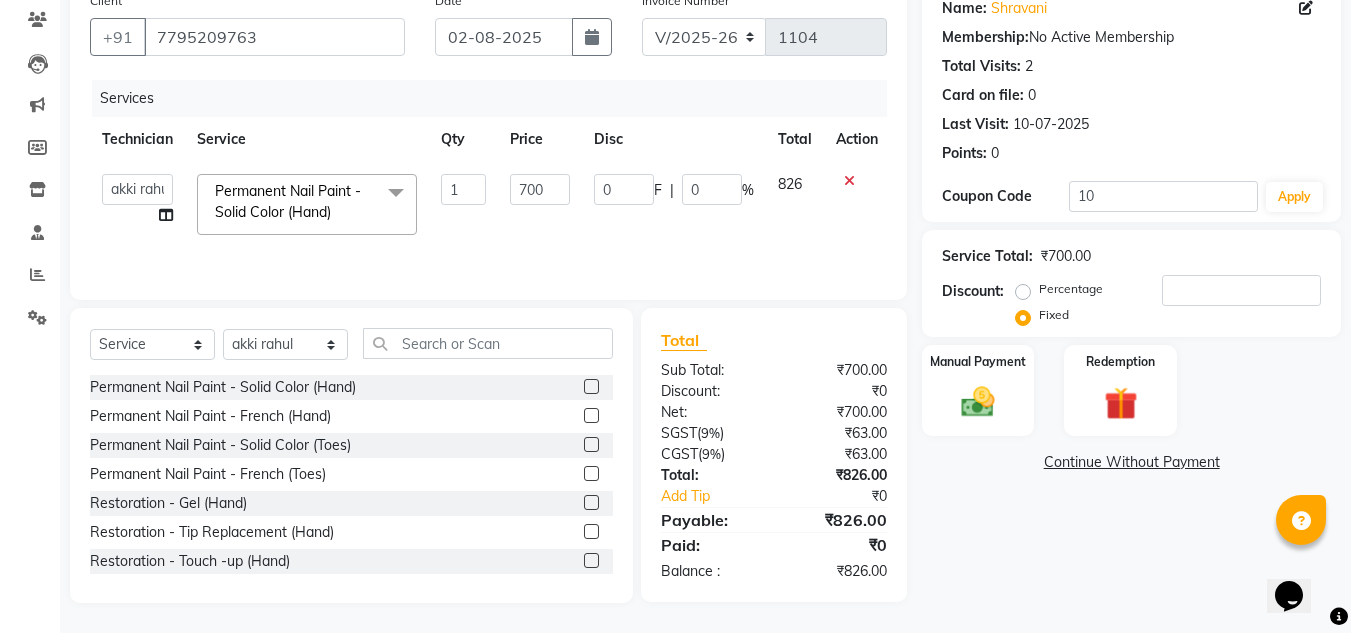scroll, scrollTop: 0, scrollLeft: 0, axis: both 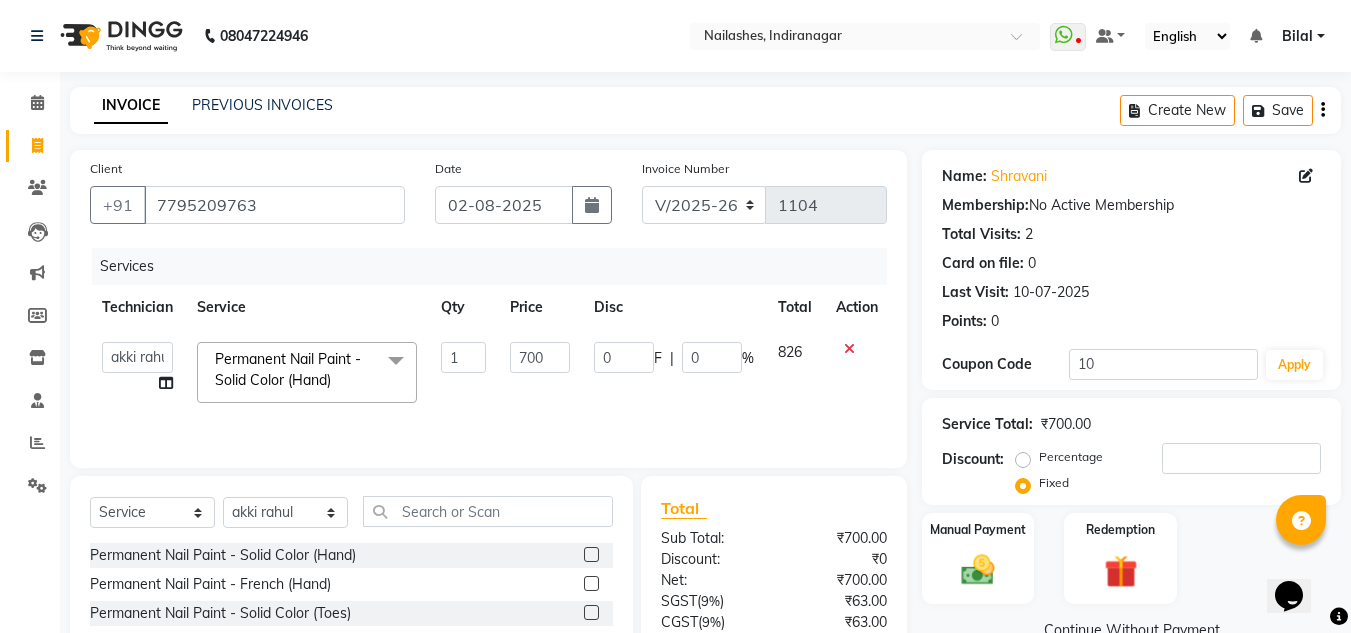 click on "Percentage" 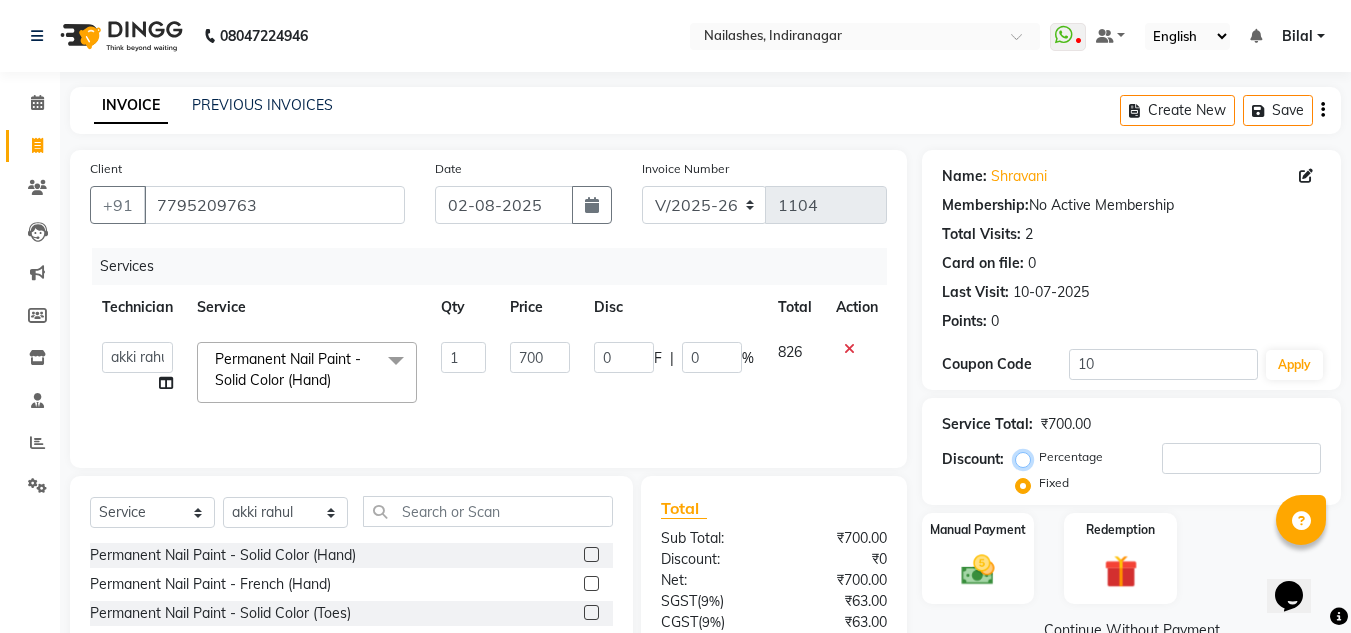click on "Percentage" at bounding box center (1027, 457) 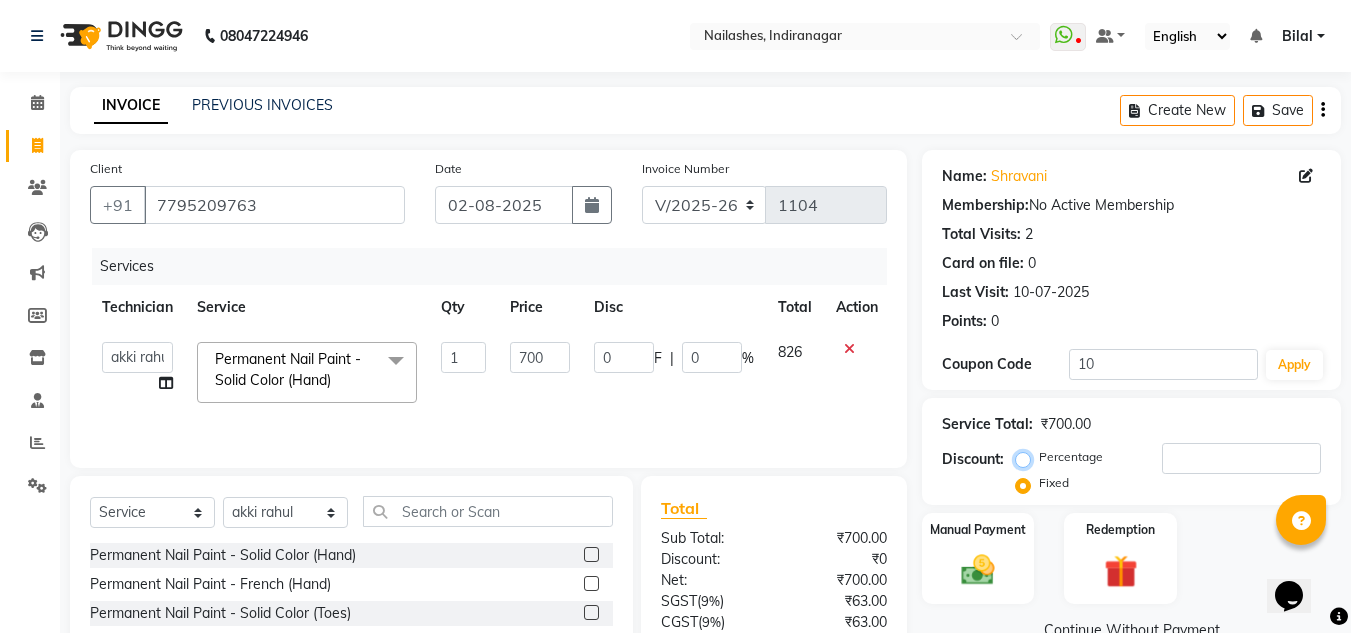 radio on "true" 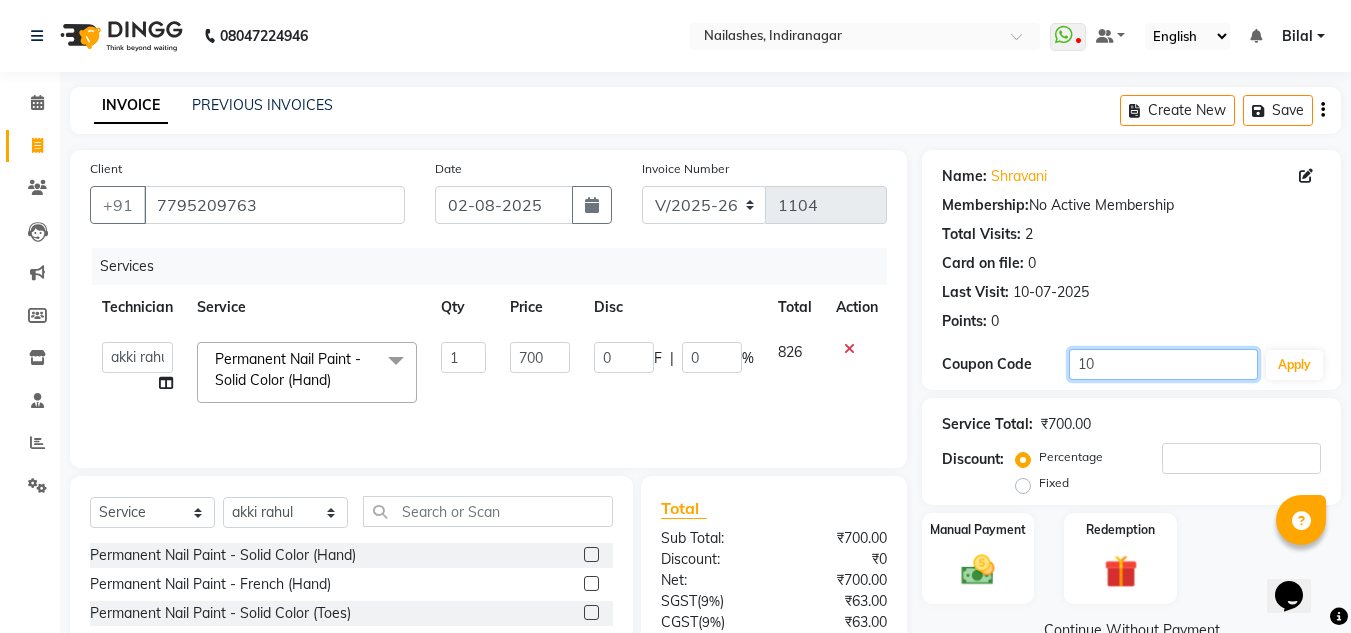 click on "10" 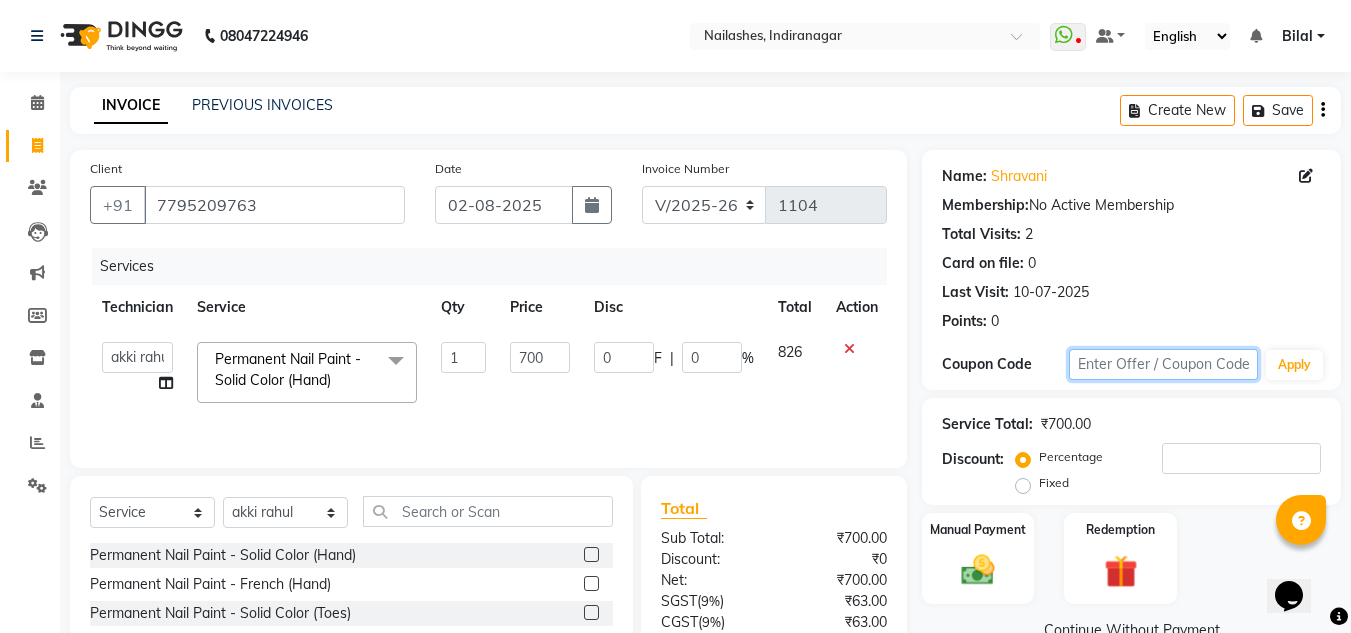 scroll, scrollTop: 168, scrollLeft: 0, axis: vertical 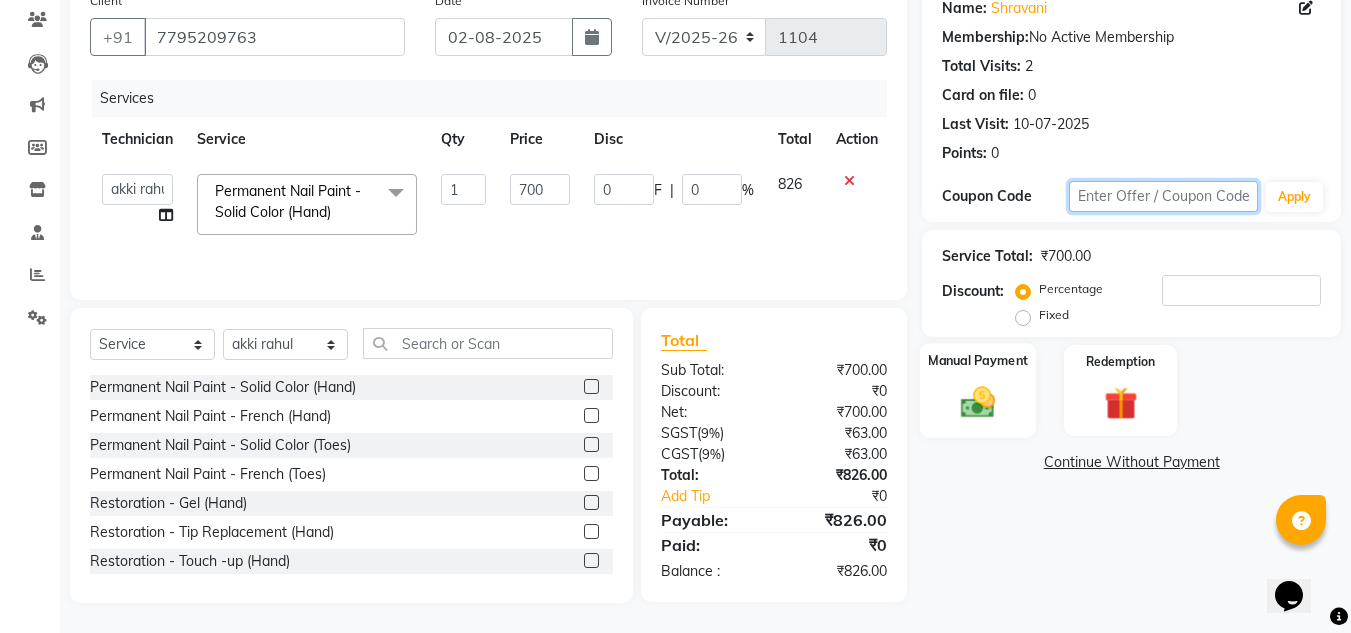 type 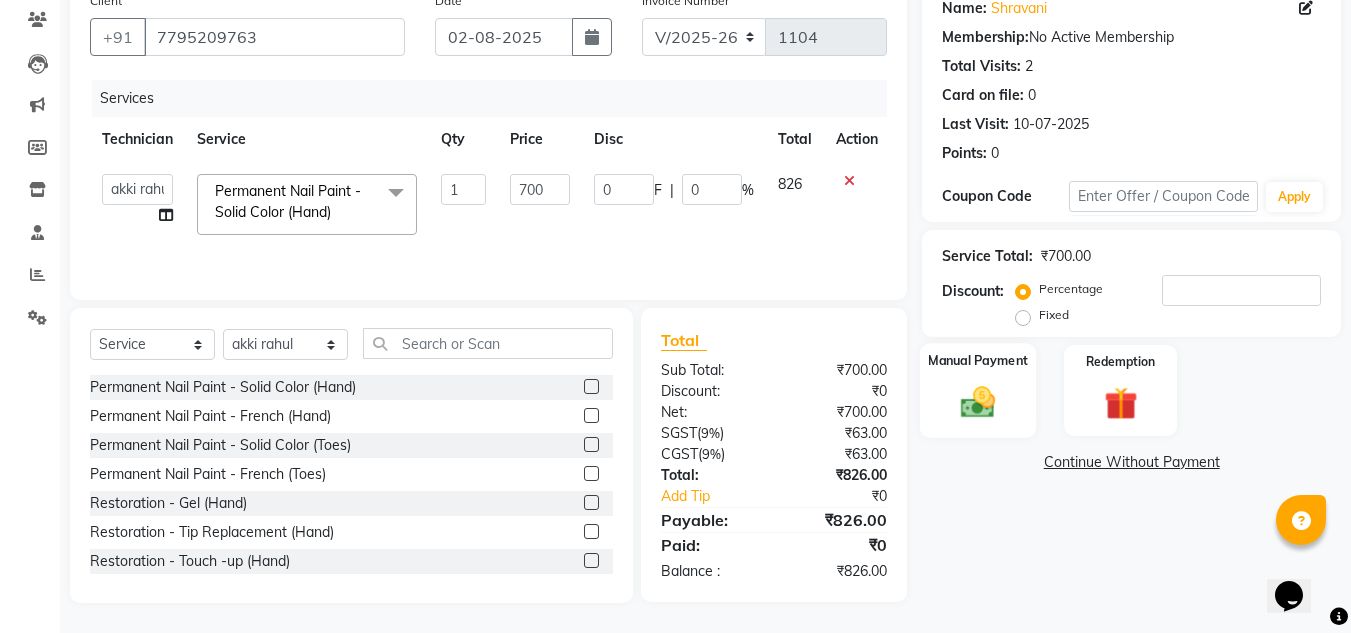 click on "Manual Payment" 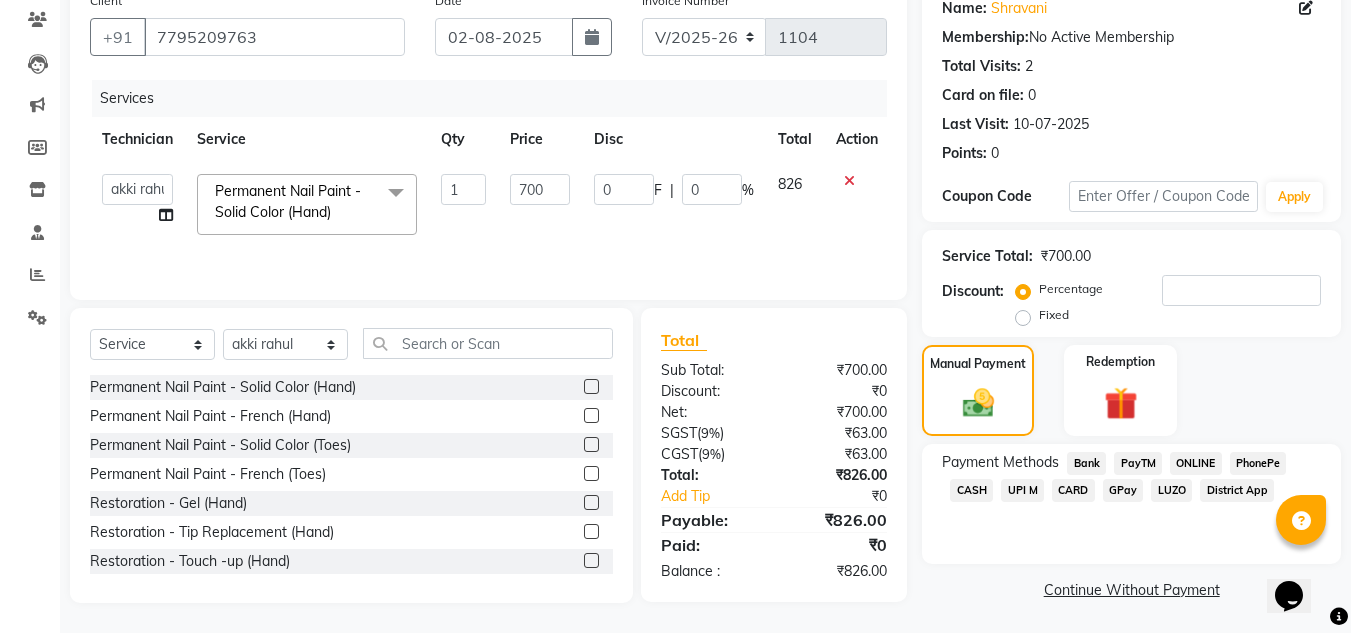 scroll, scrollTop: 0, scrollLeft: 0, axis: both 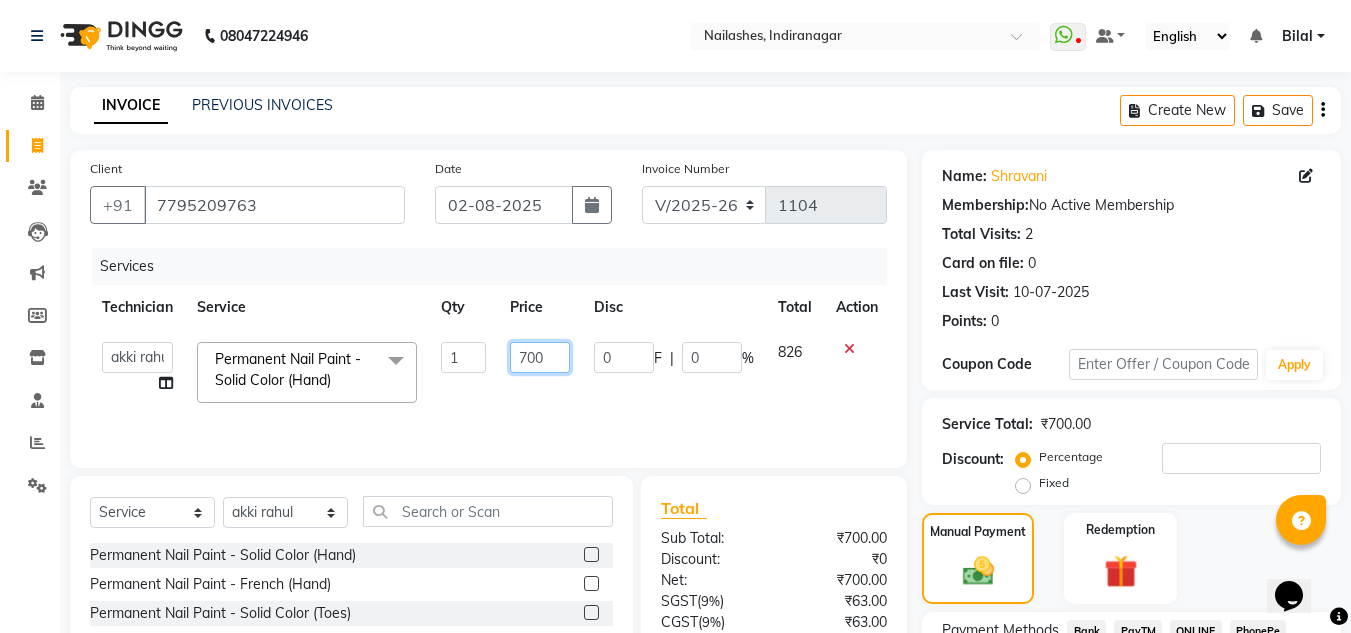 click on "700" 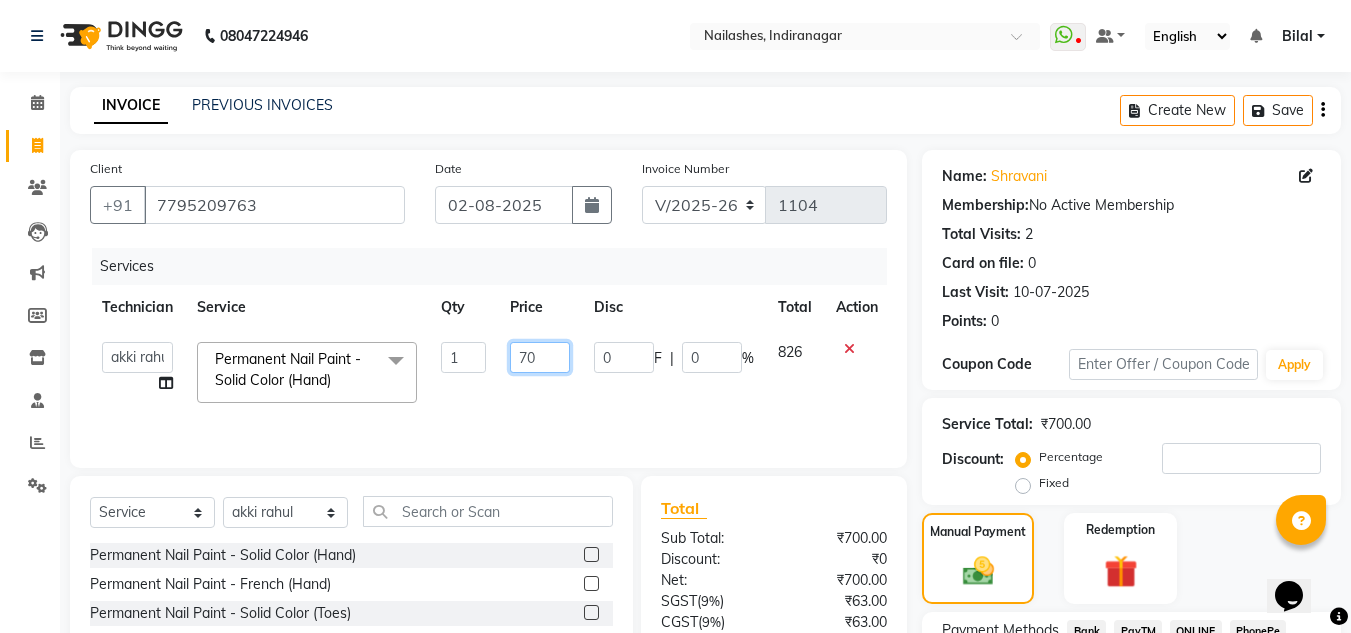 type on "7" 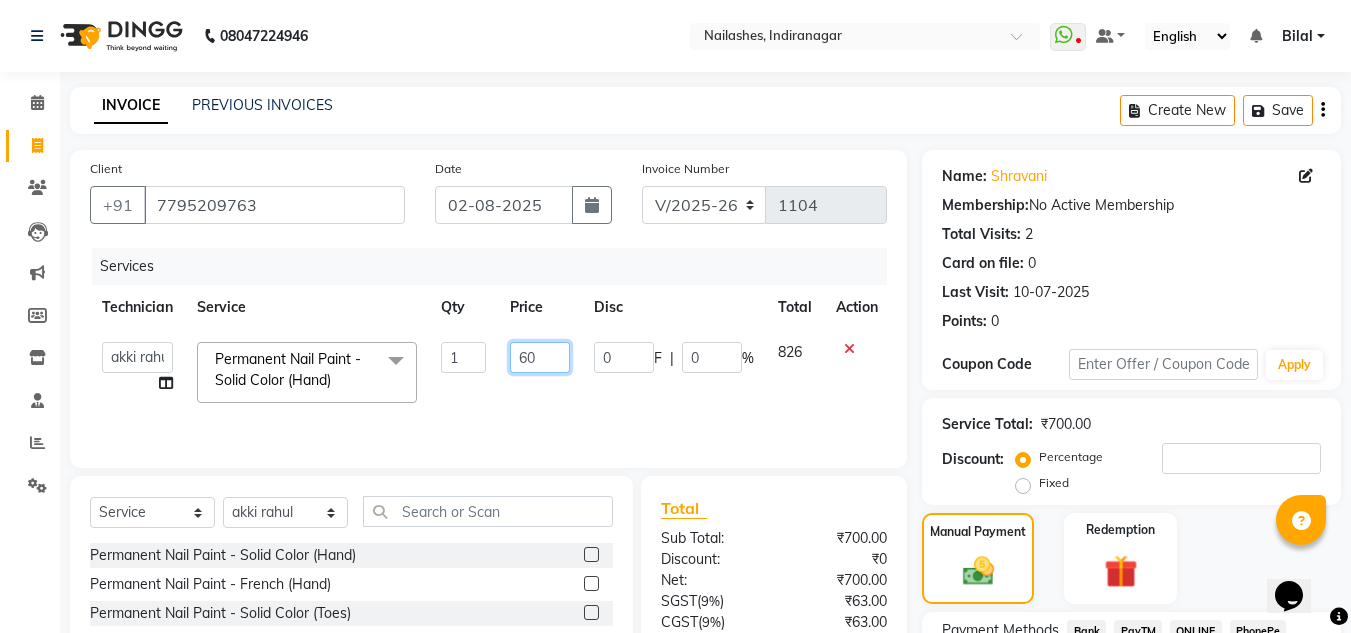 type on "600" 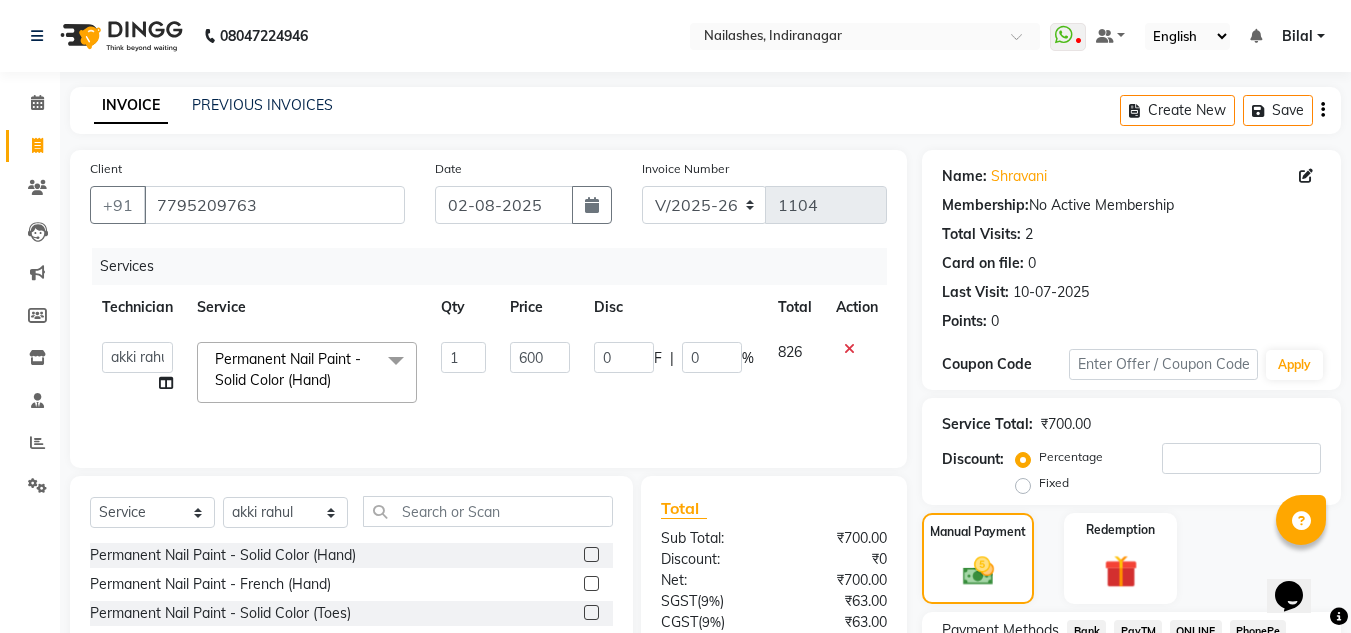 click on "Services Technician Service Qty Price Disc Total Action  akki rahul   Basiya Sultha   Bilal   jin   kabir   Kavya   Kiruba    kunal   Manager   Rahul   swangamlu  Permanent Nail Paint - Solid Color (Hand)  x Permanent Nail Paint - Solid Color (Hand) Permanent Nail Paint - French (Hand) Permanent Nail Paint - Solid Color (Toes) Permanent Nail Paint - French (Toes) Restoration - Gel (Hand) Restoration - Tip Replacement (Hand) Restoration - Touch -up (Hand) Restoration - Removal of Extension (Hand) Restoration - Removal of Nail Paint (Hand) Restoration - Gel Color Changes (Hand) Restoration - Gel (Toes) Restoration - Tip Replacement (Toes) Restoration - Gel Color Changes (Toes) Restoration - Touch -up (Toes) Restoration - Removal of Nail Paint (Toes) Restoration - Removal of Extension (Toes) Gel polish removal Pedicure - Classic Pedicure - Deluxe Pedicure - Premium Pedicure - Platinum Café H&F Pedicure AVL Express Pedicure Bombini Pedicure AVL Luxury Pedicure Pedipure Luxury Pedicure Foot Massage Pedicure 1 0" 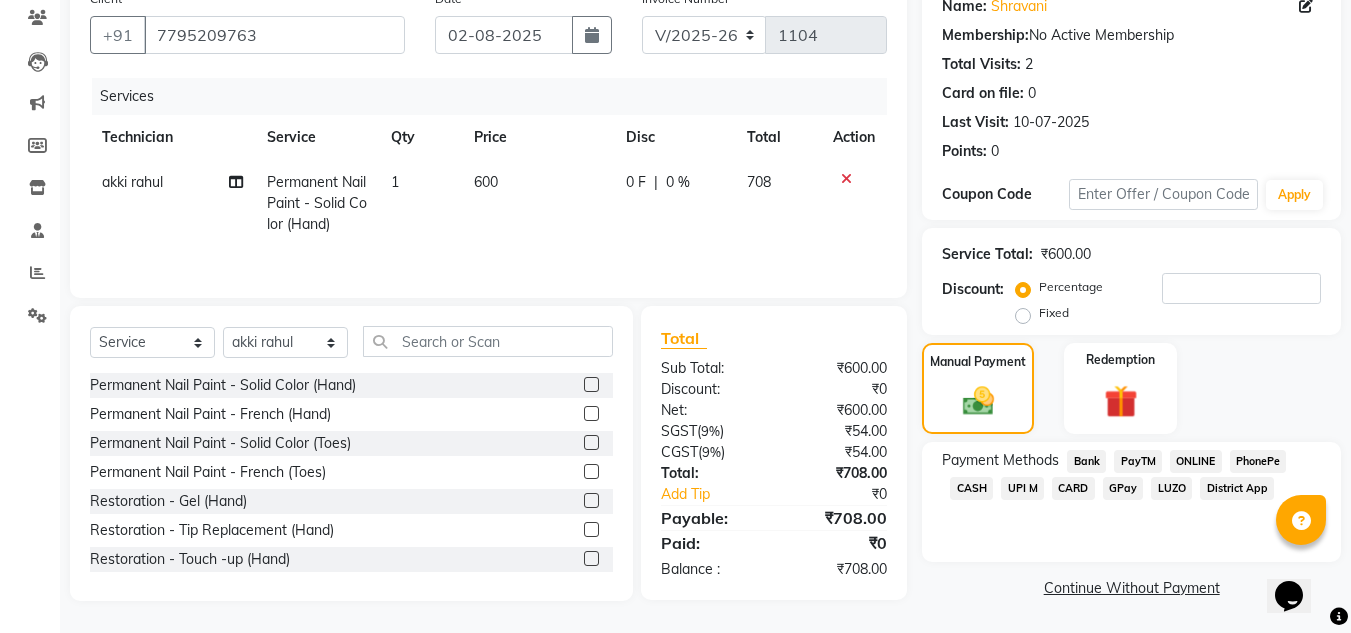 scroll, scrollTop: 0, scrollLeft: 0, axis: both 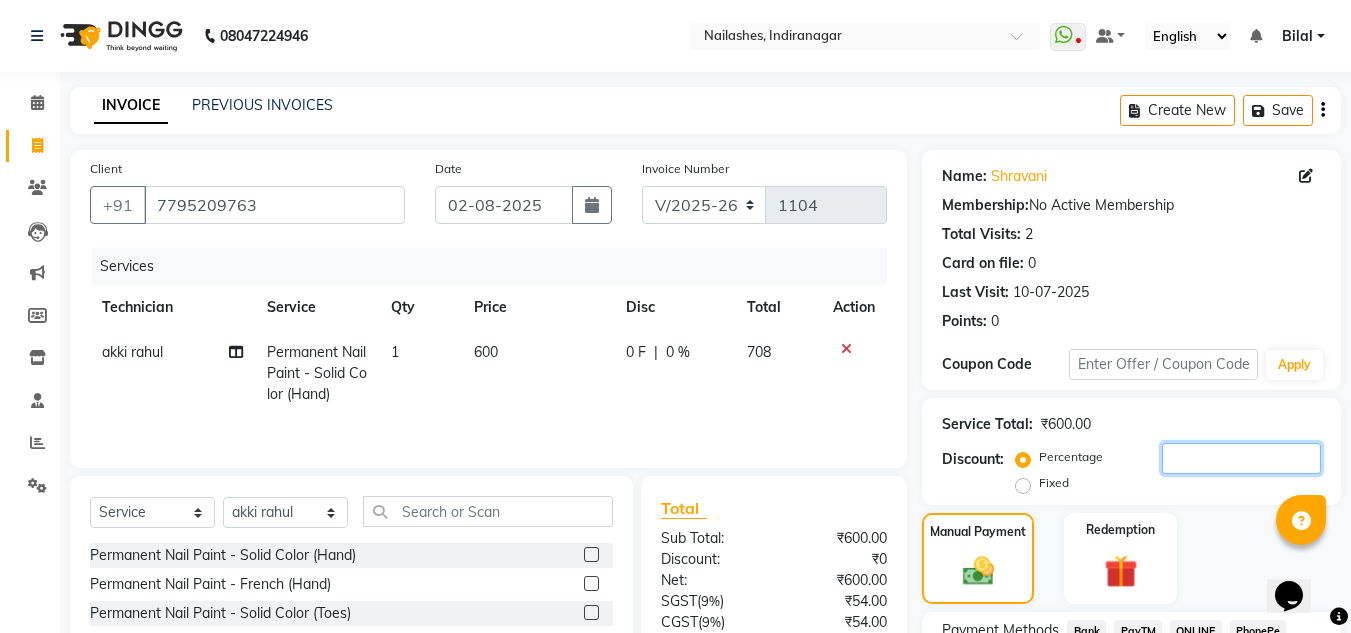 click 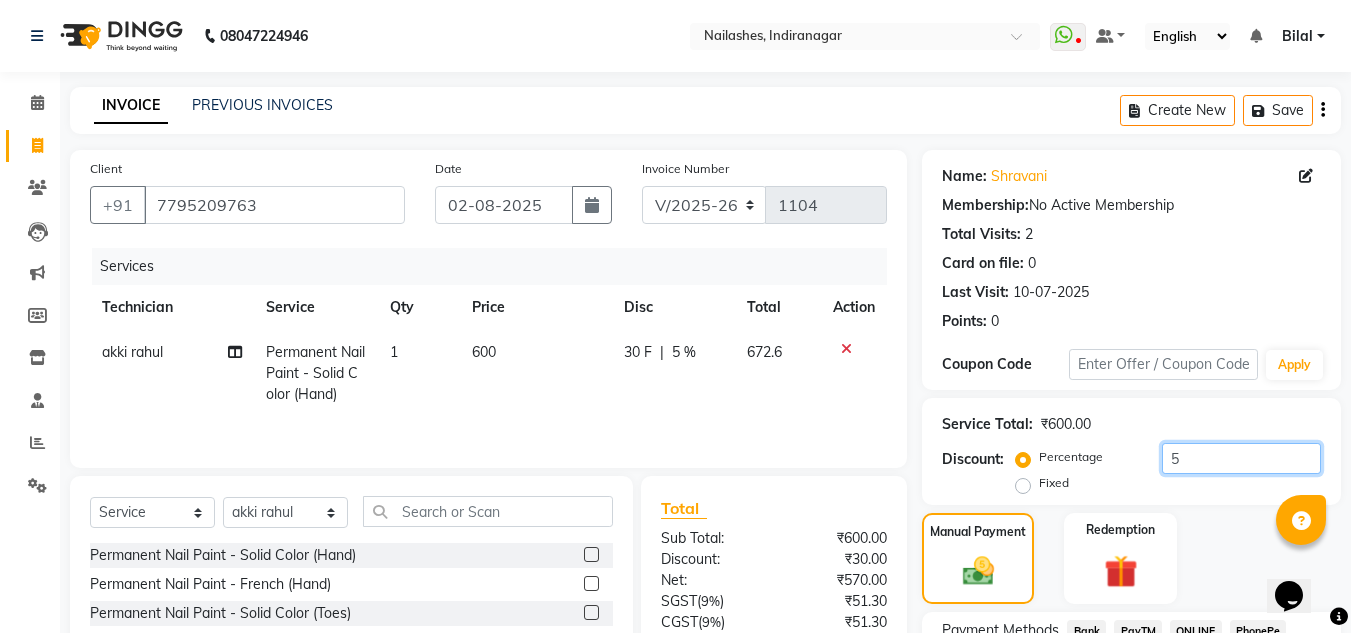 scroll, scrollTop: 170, scrollLeft: 0, axis: vertical 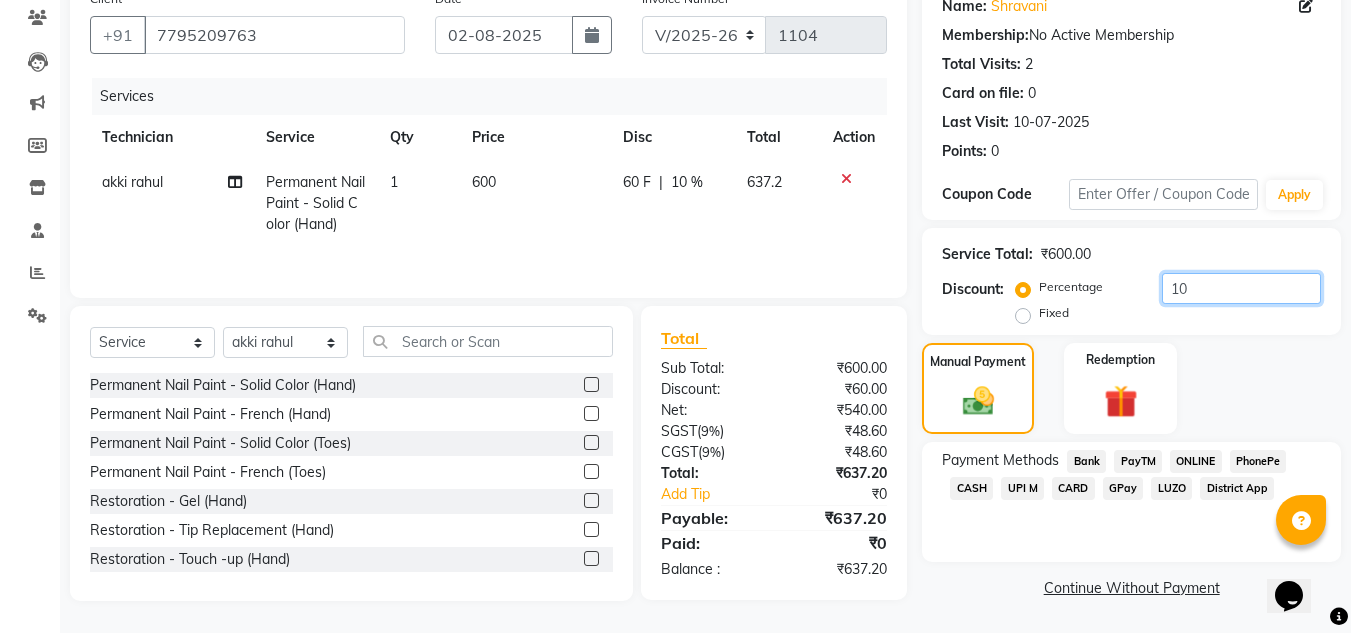 type on "1" 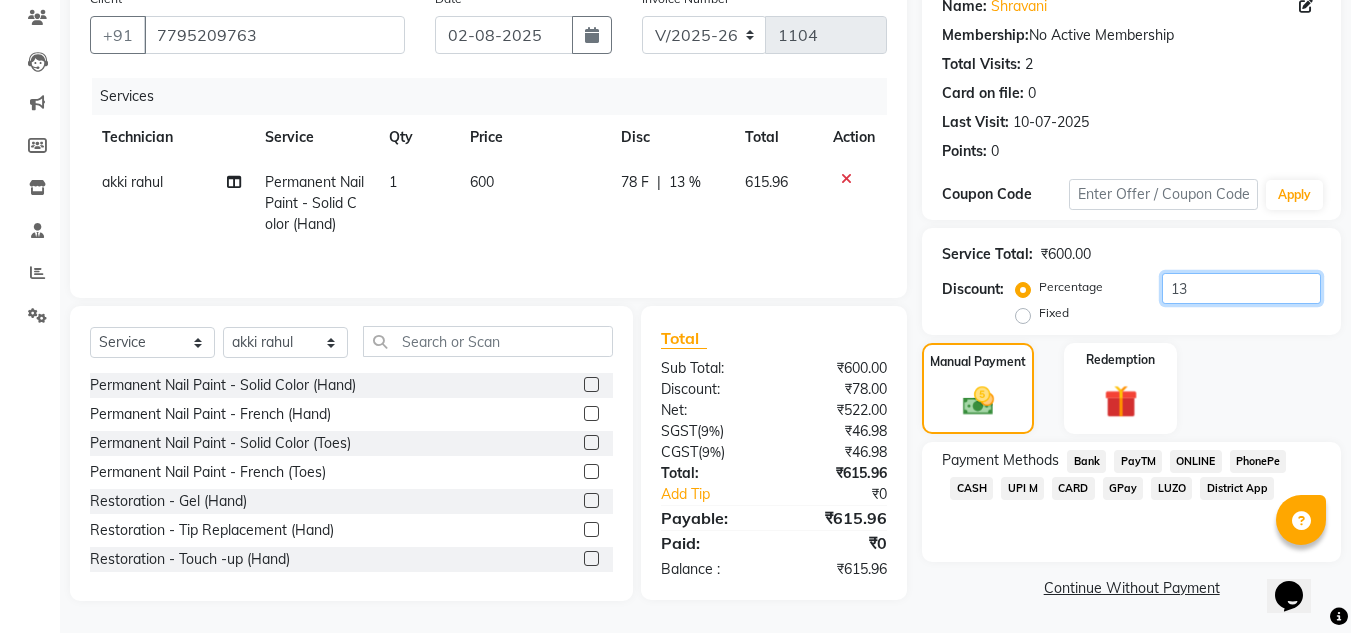 type on "1" 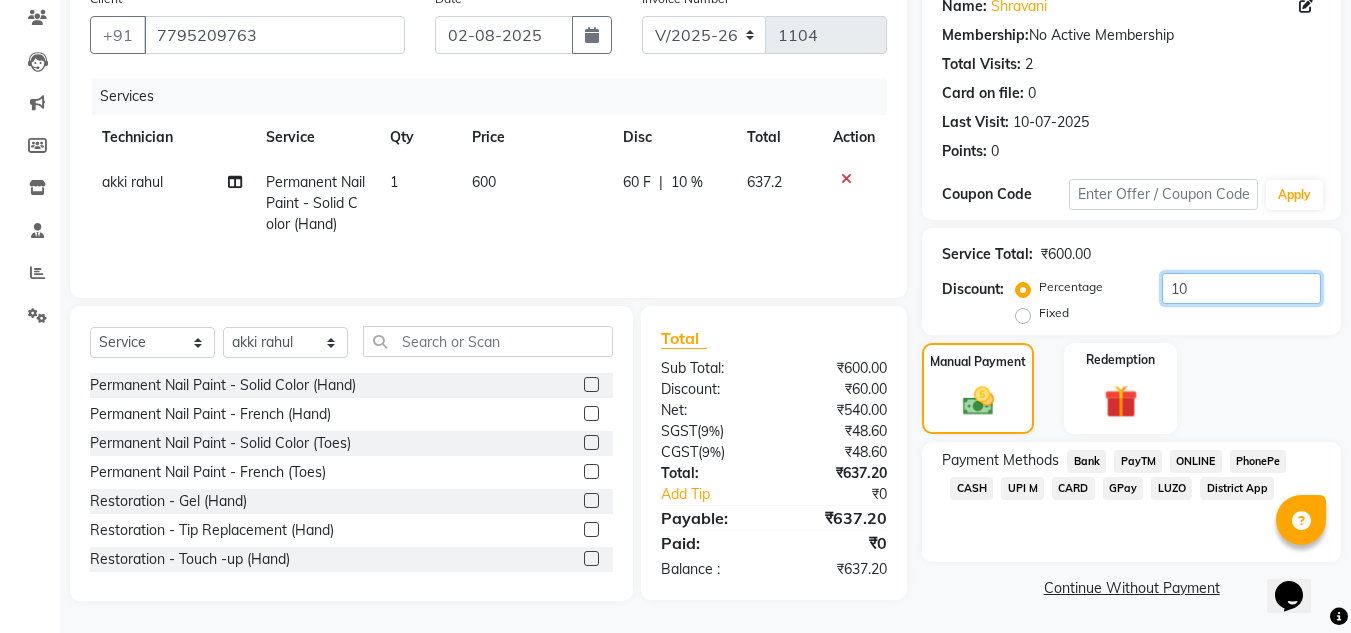 type on "1" 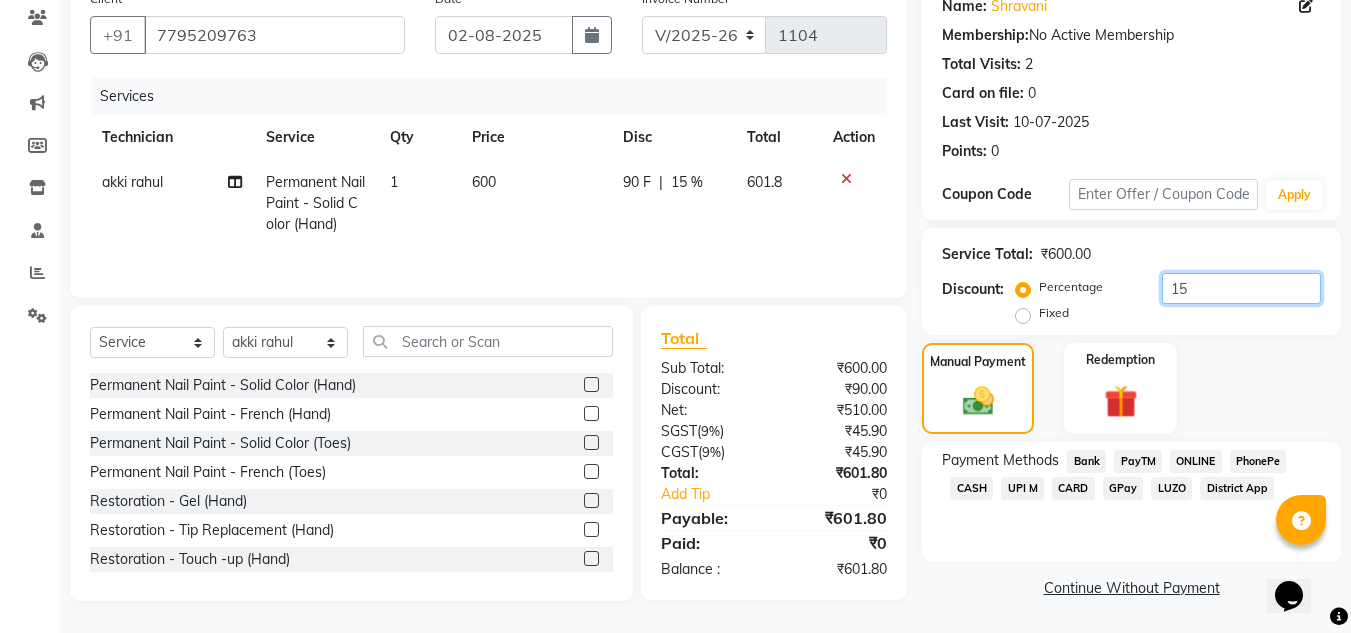 type on "15" 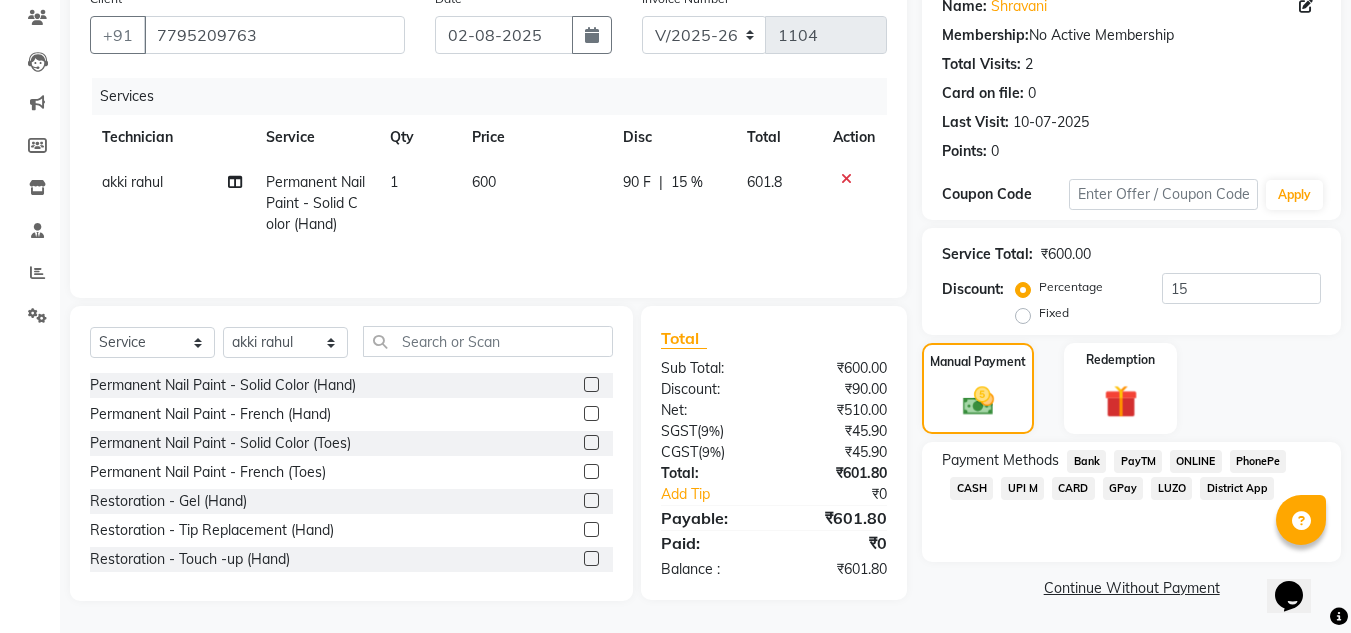 click on "ONLINE" 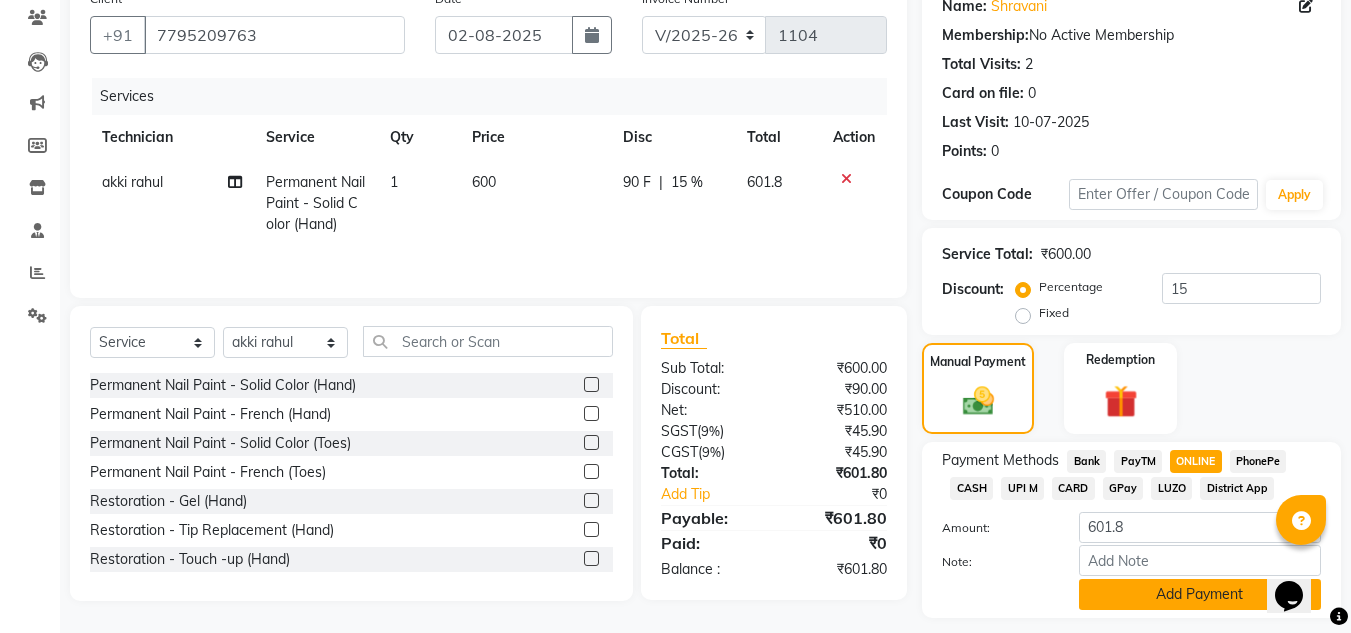 click on "Add Payment" 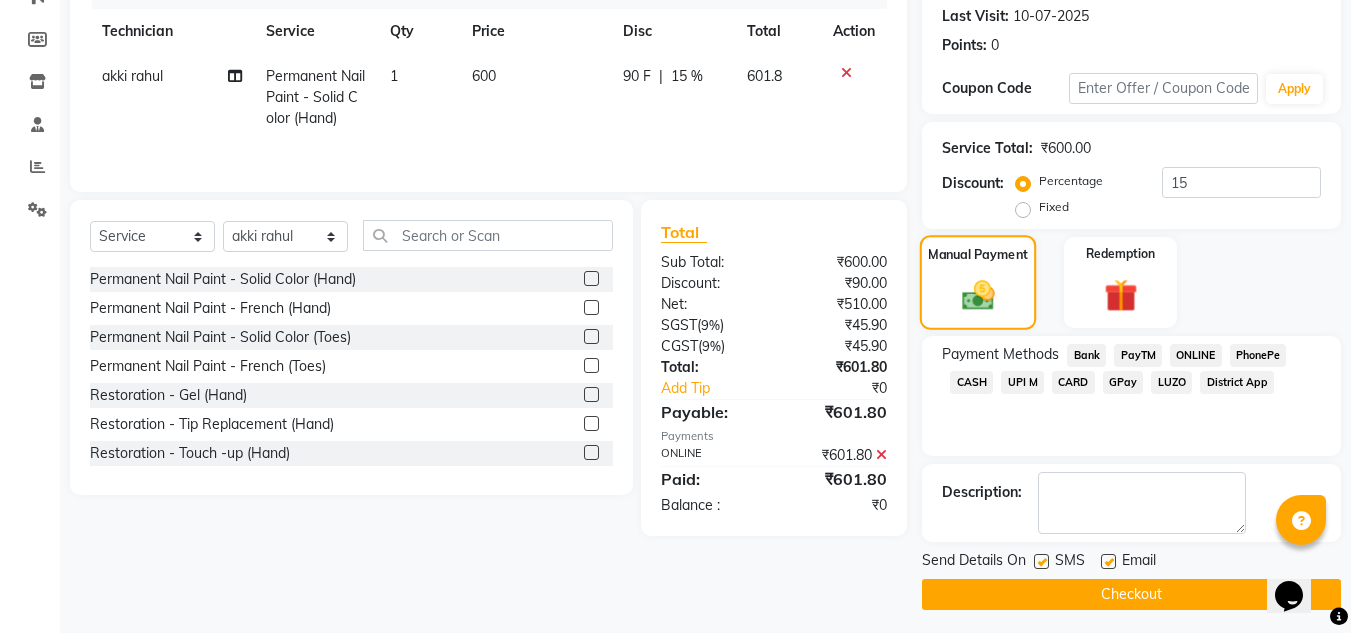 scroll, scrollTop: 283, scrollLeft: 0, axis: vertical 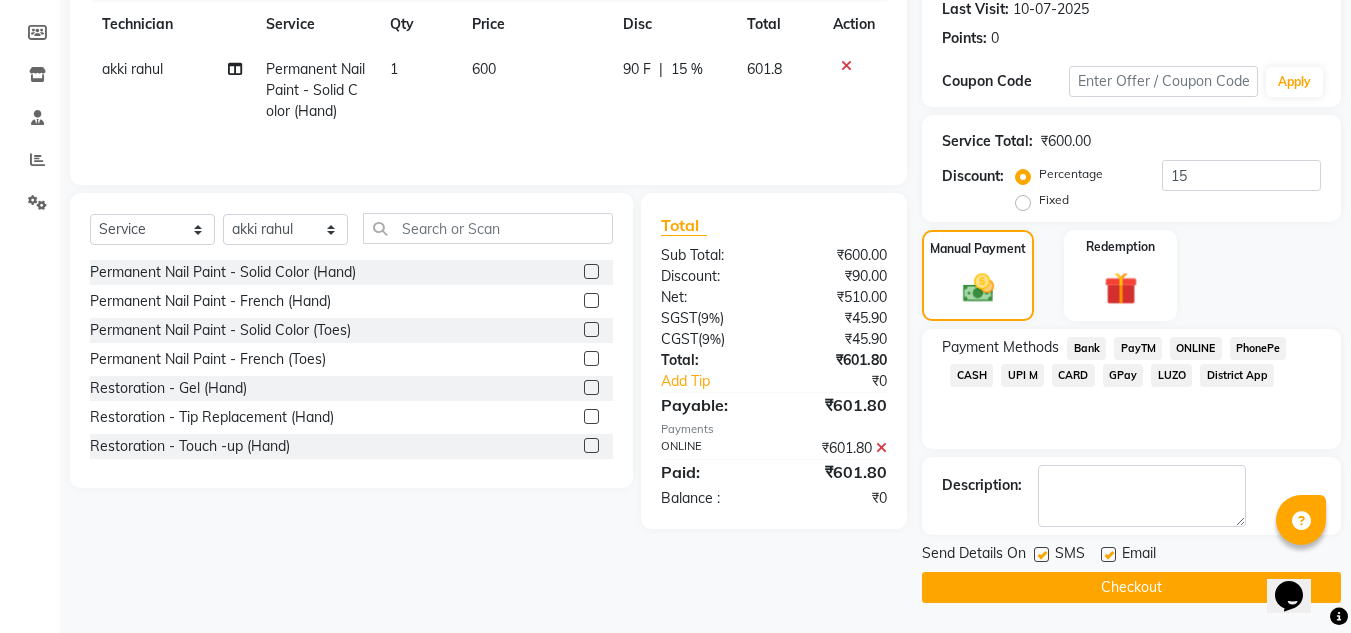click on "600" 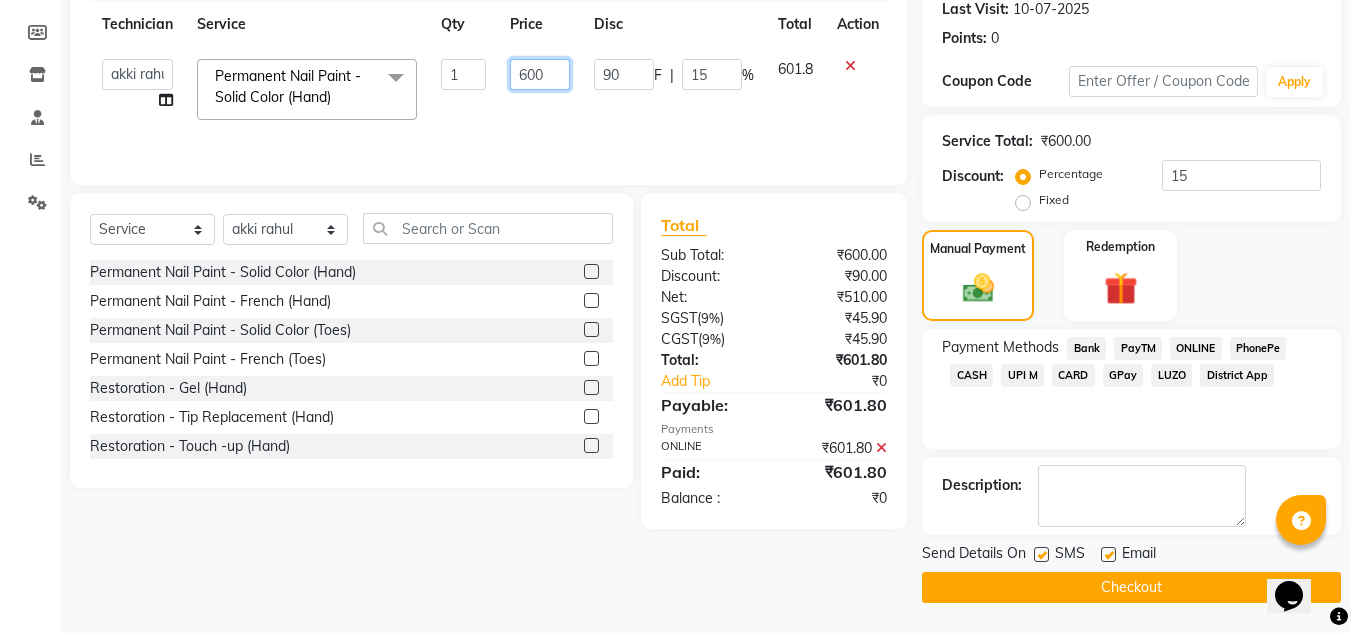 click on "600" 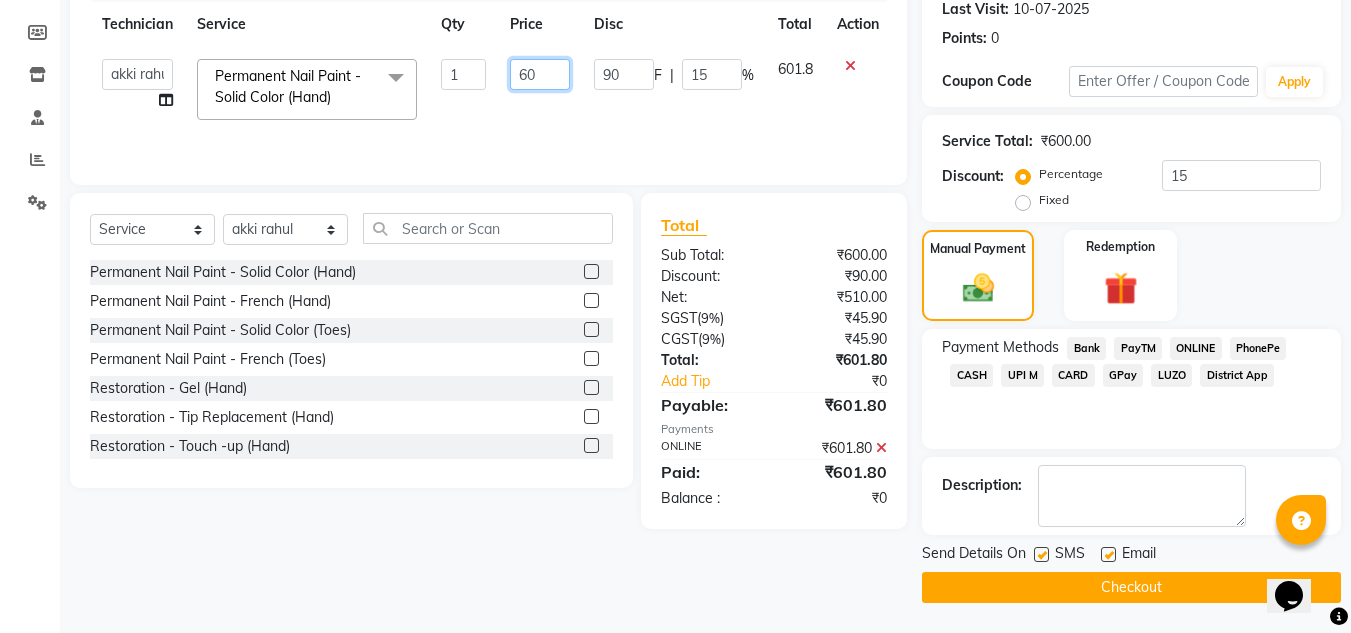 type on "6" 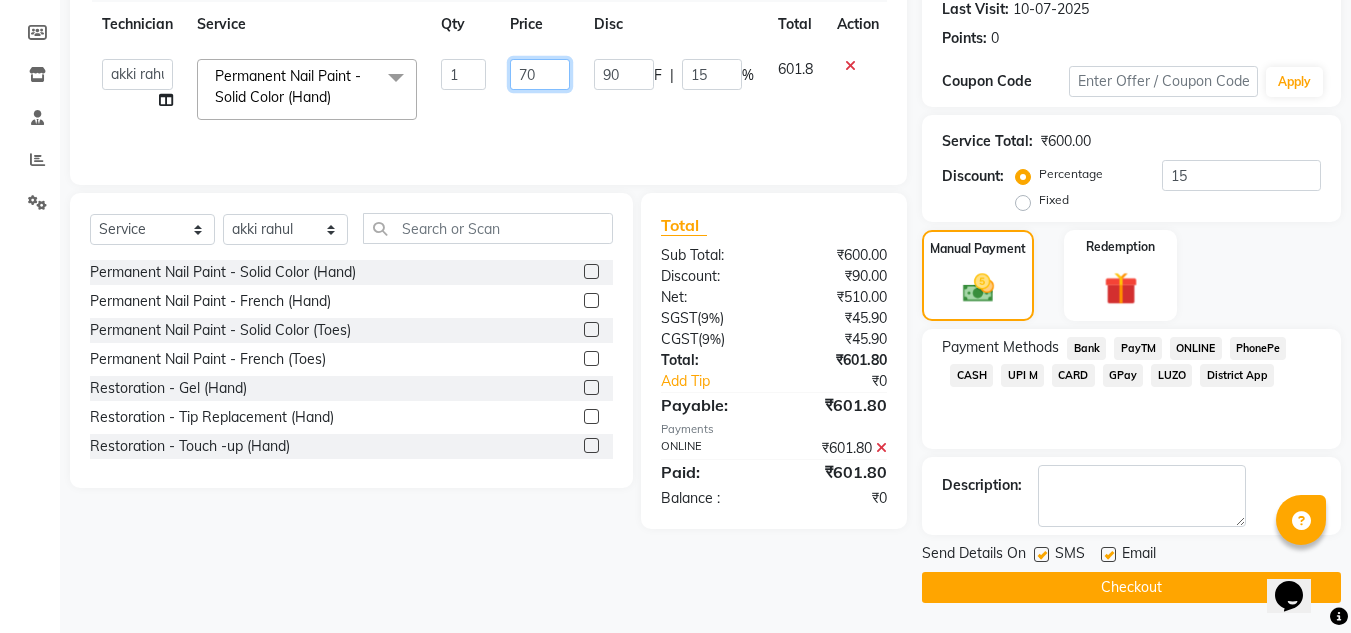 type on "700" 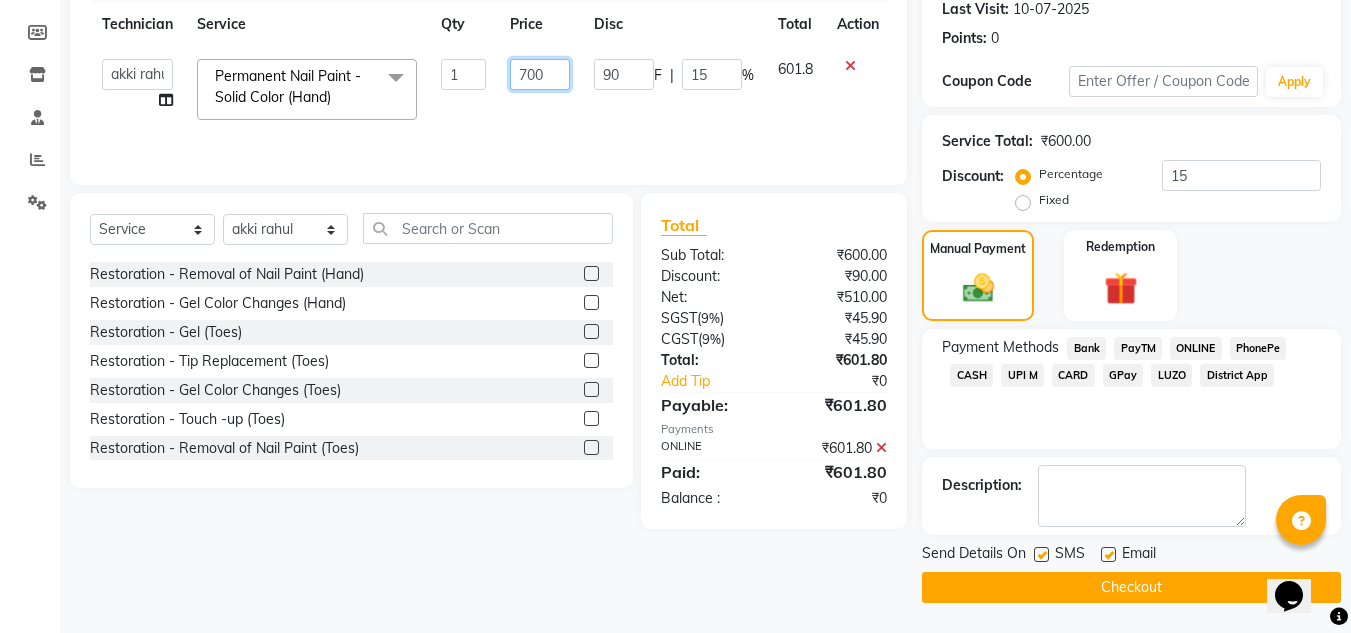 scroll, scrollTop: 231, scrollLeft: 0, axis: vertical 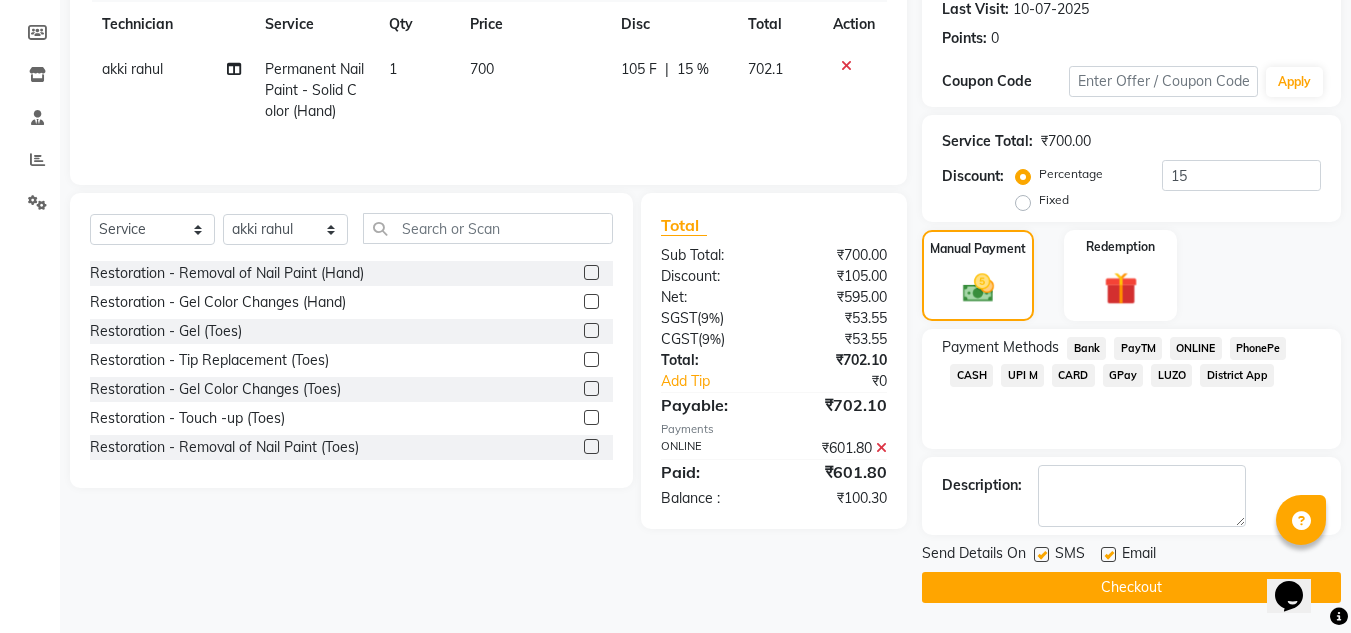 click on "ONLINE" 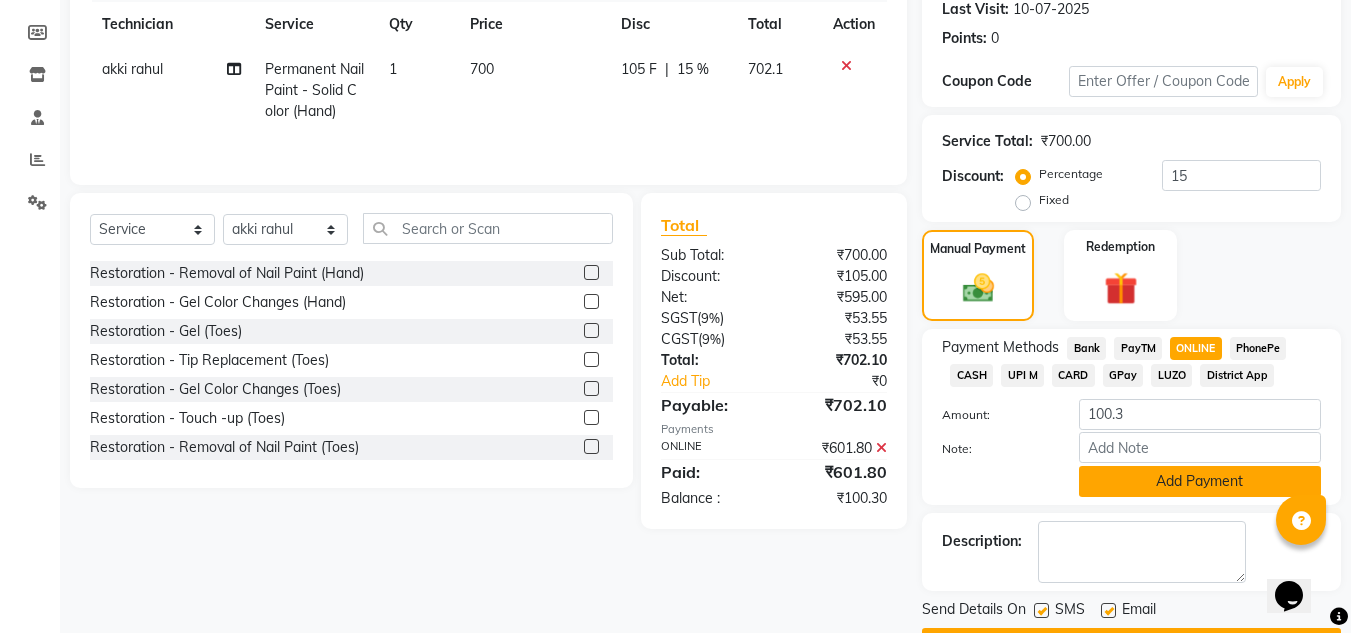 click on "Add Payment" 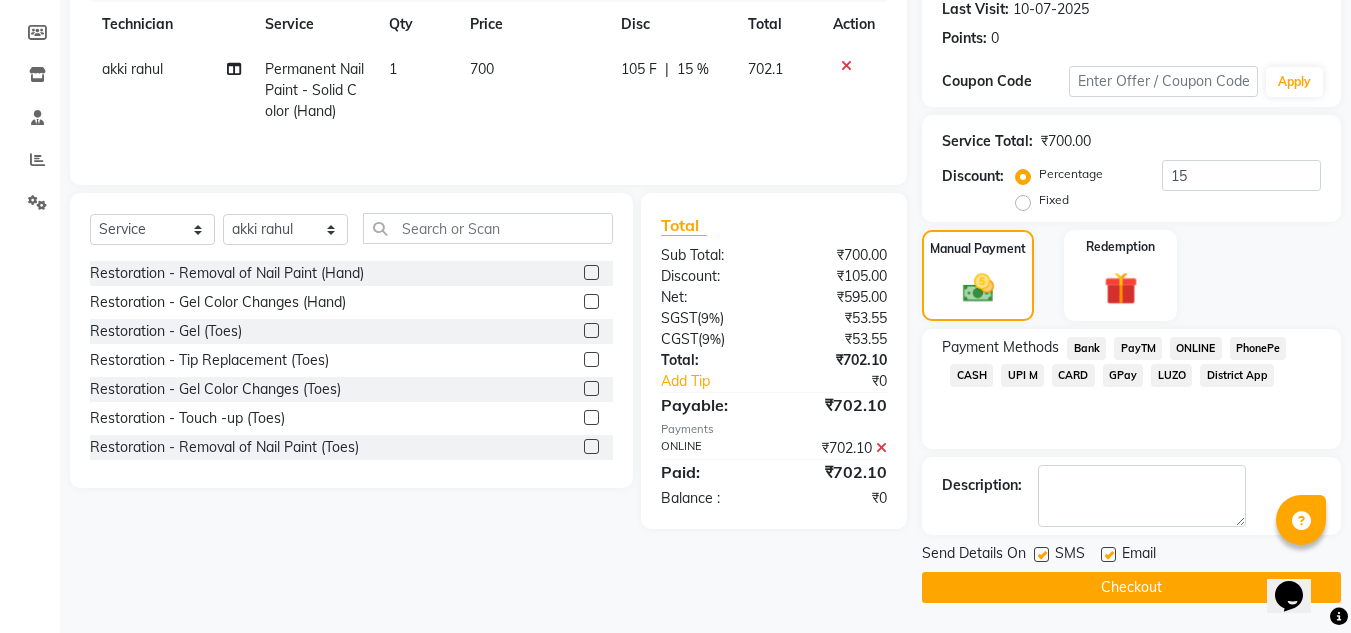 click on "Checkout" 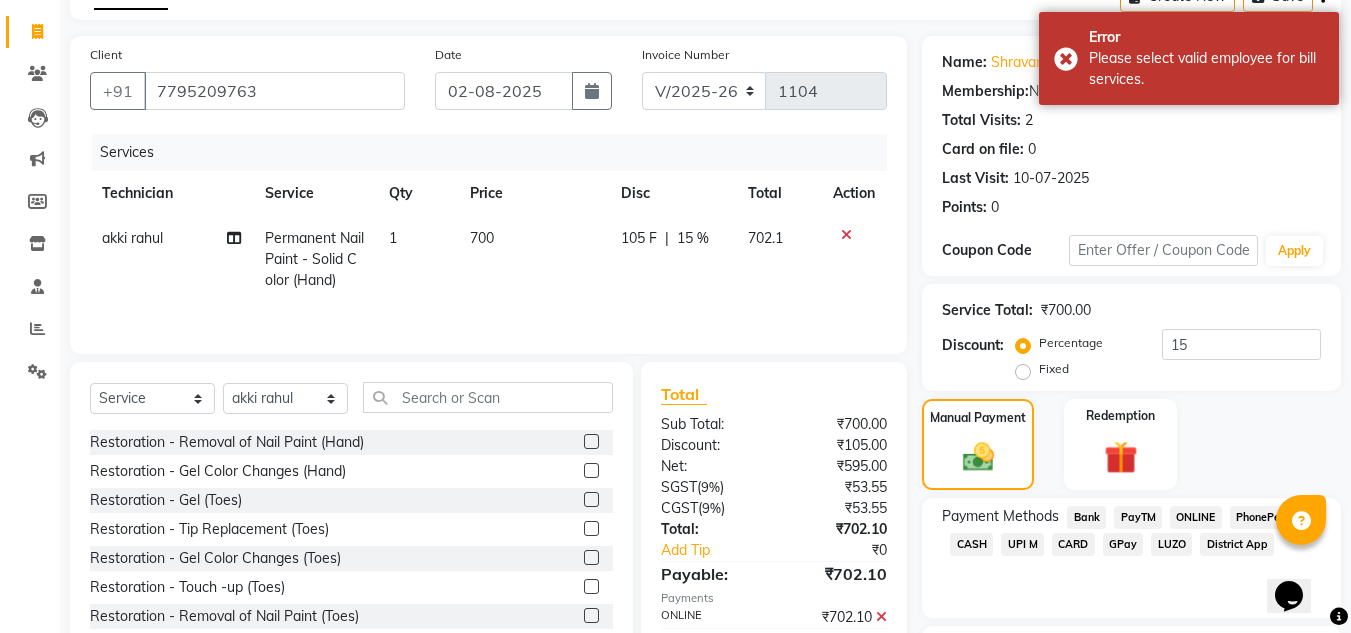 scroll, scrollTop: 118, scrollLeft: 0, axis: vertical 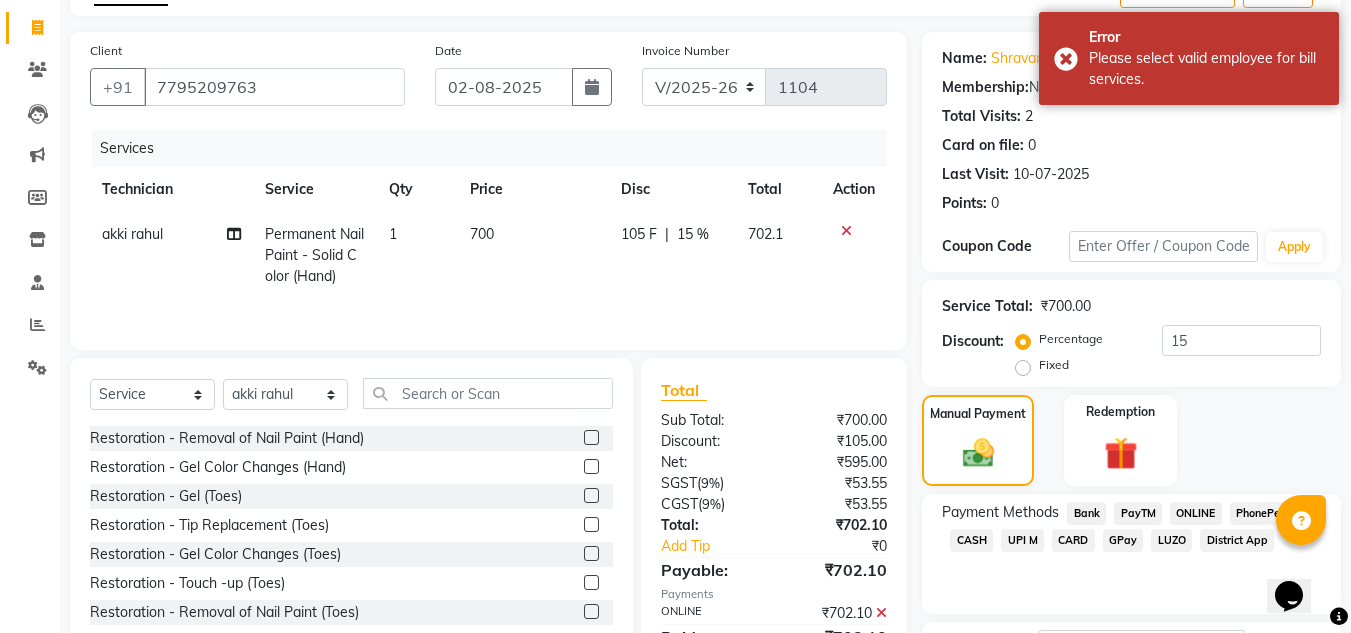 click on "Percentage   Fixed  15" 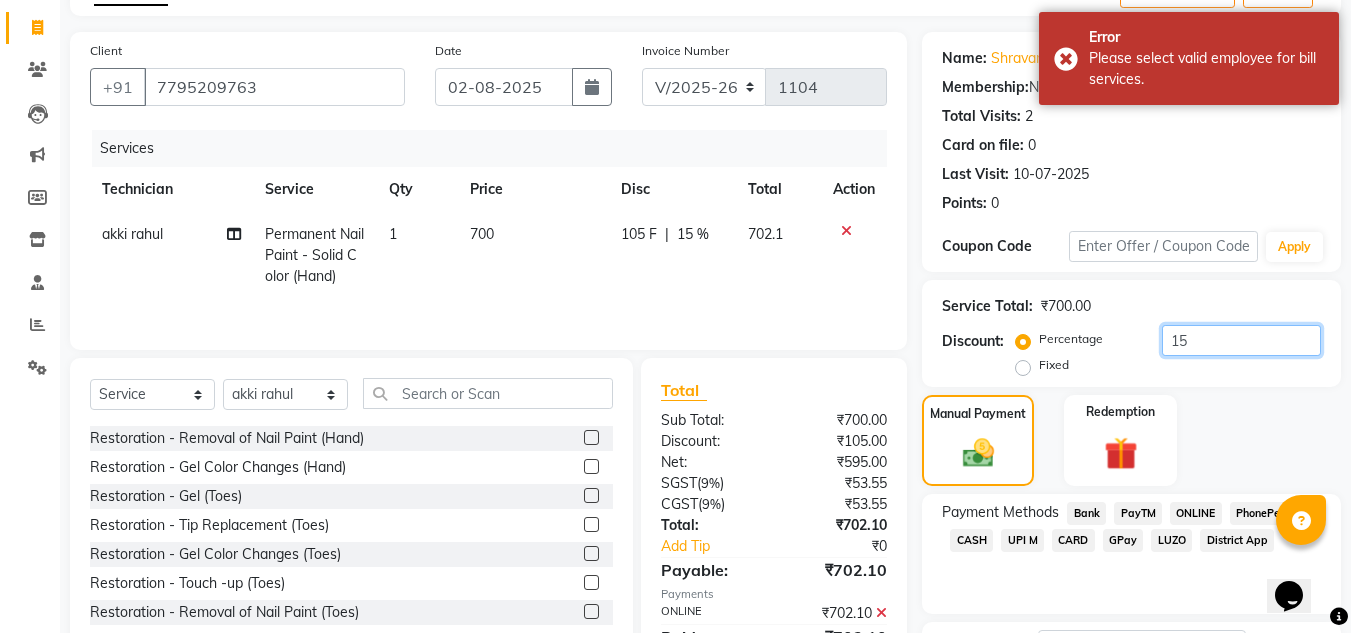 click on "15" 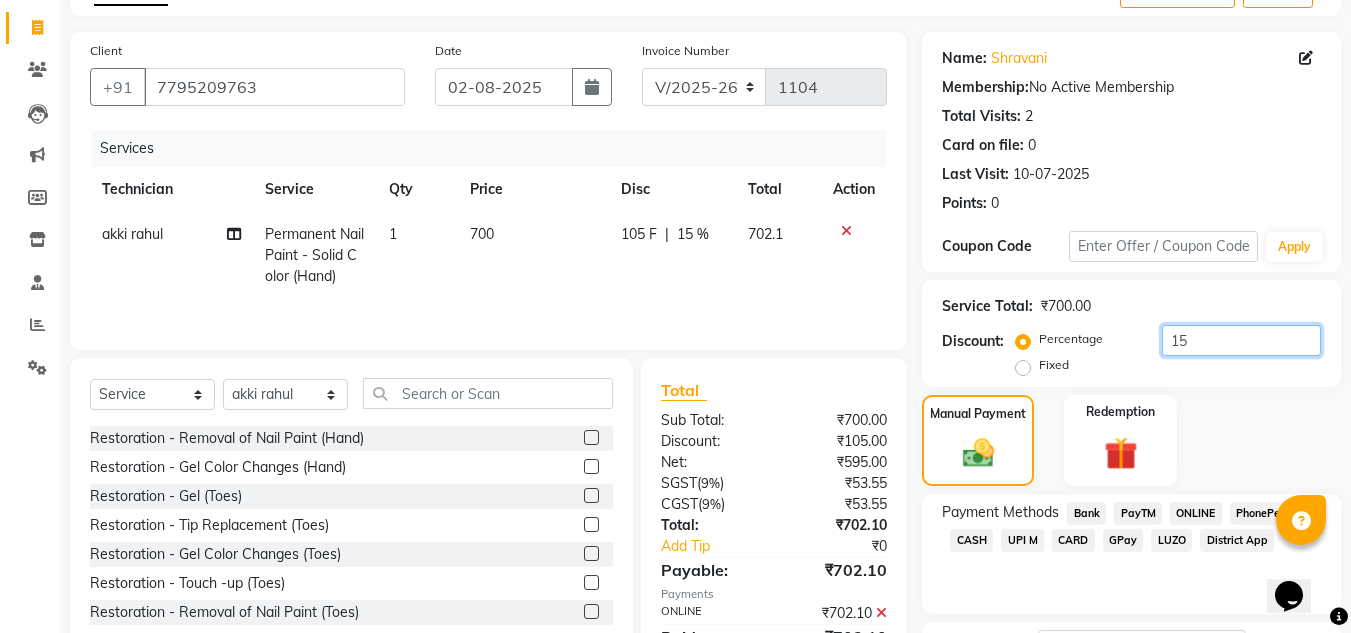 type on "1" 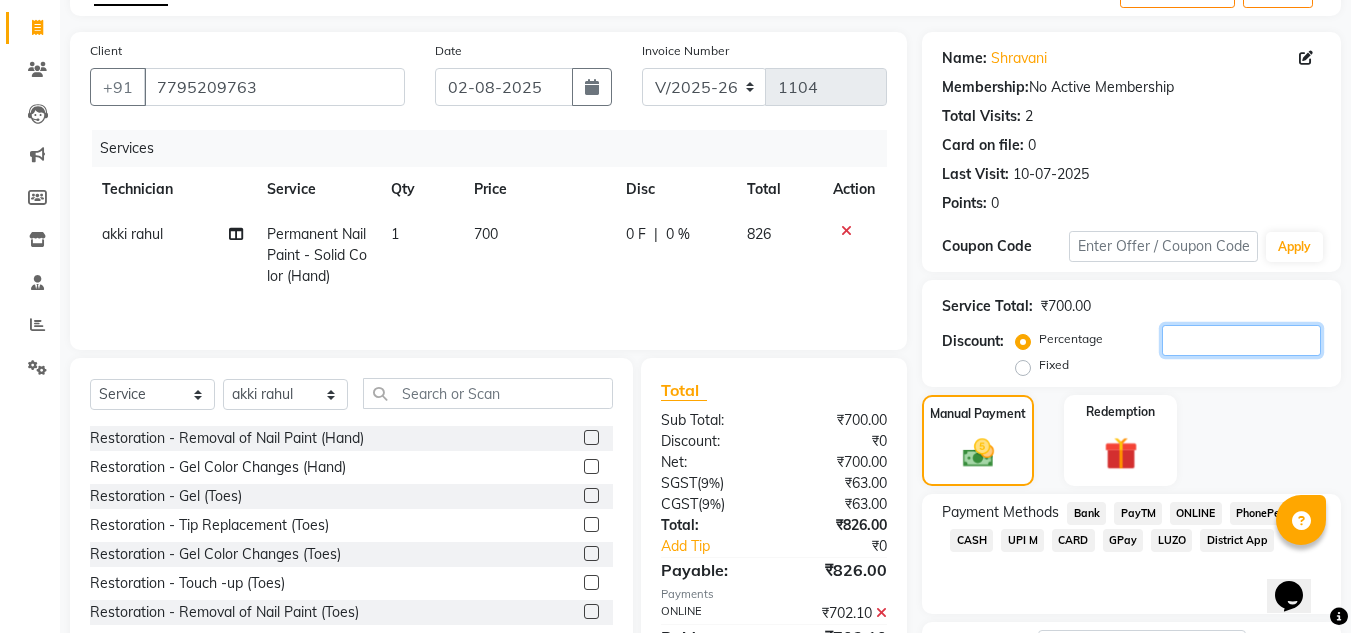 click 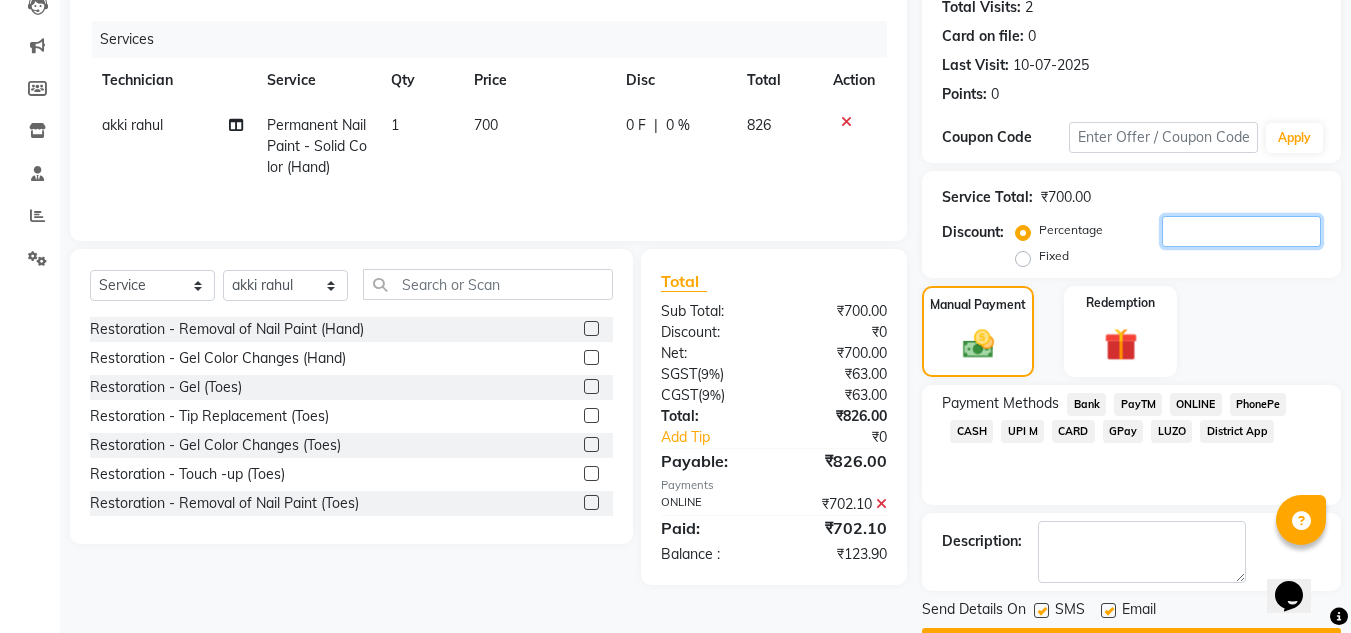 scroll, scrollTop: 276, scrollLeft: 0, axis: vertical 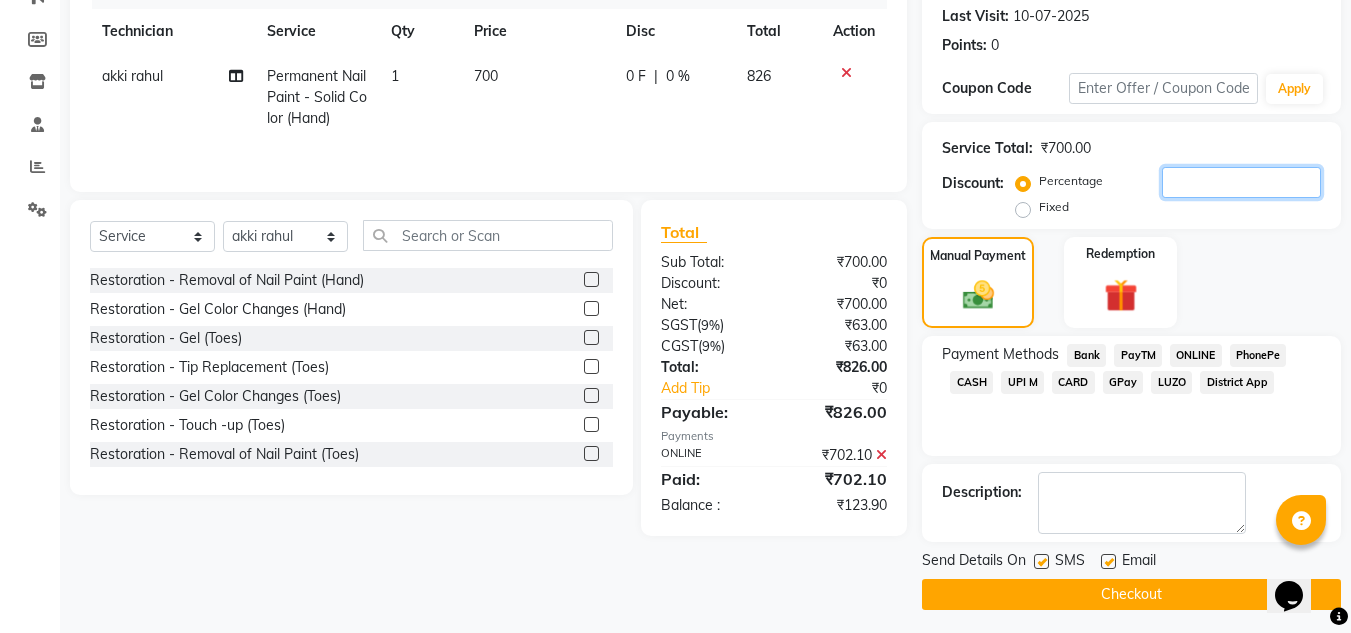 type 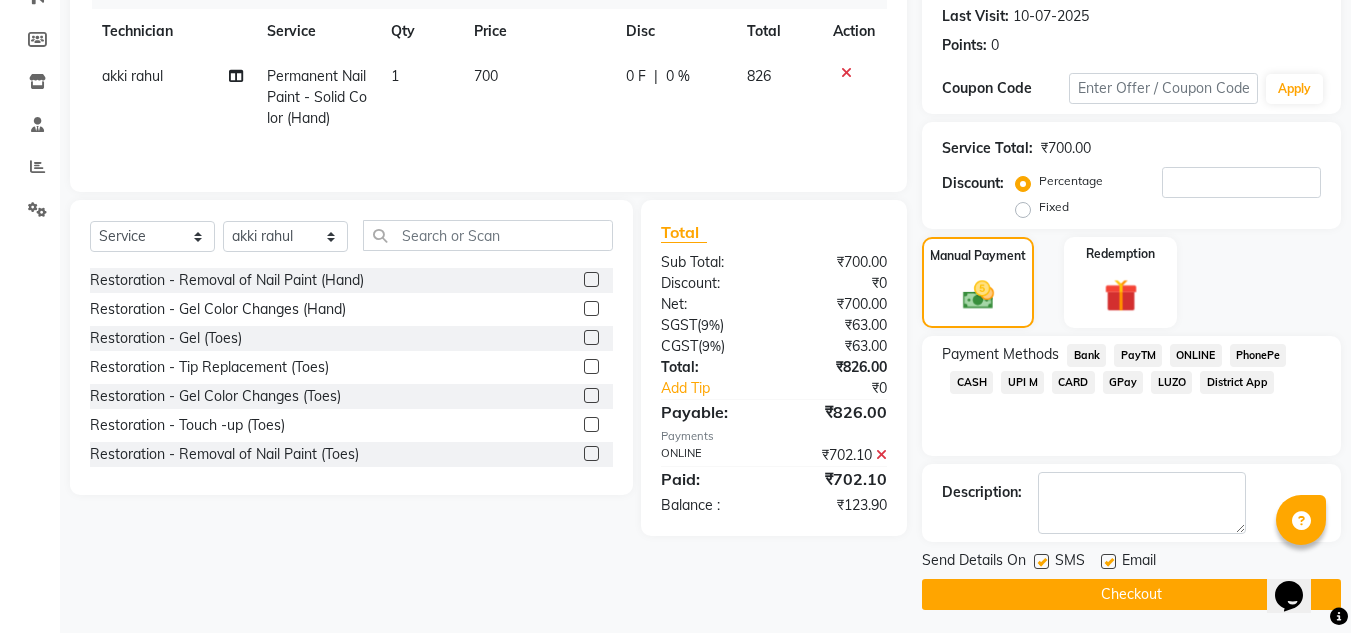 click on "₹702.10" 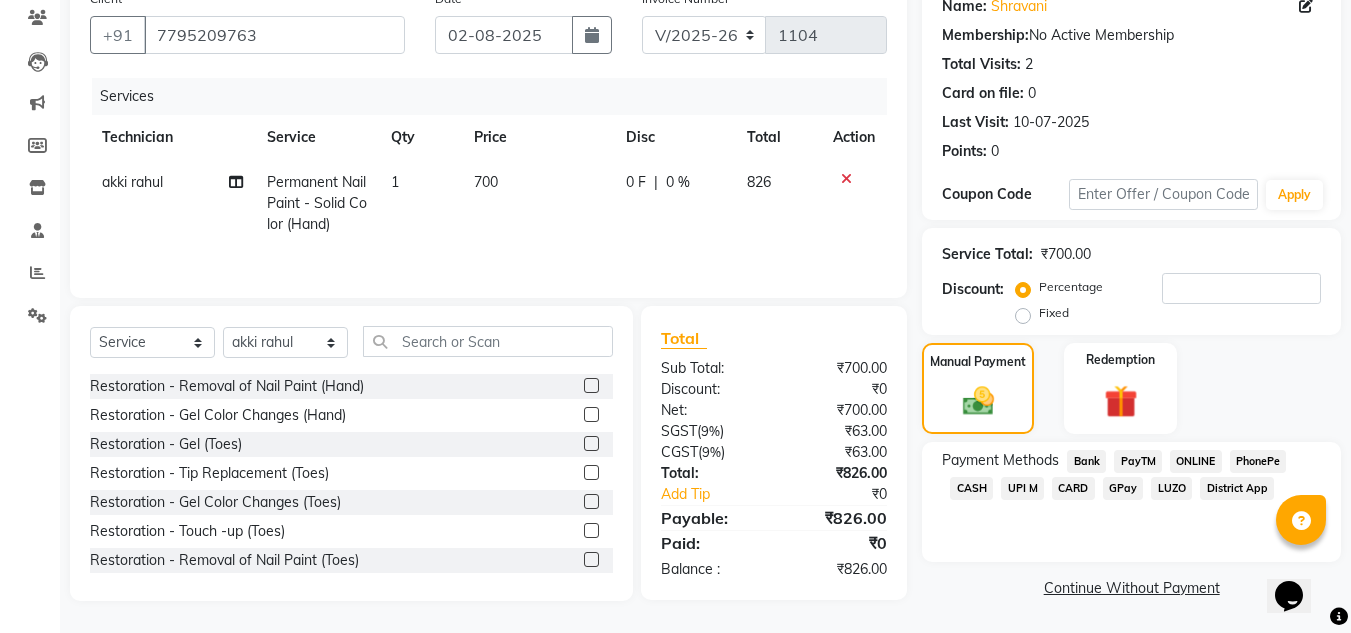scroll, scrollTop: 170, scrollLeft: 0, axis: vertical 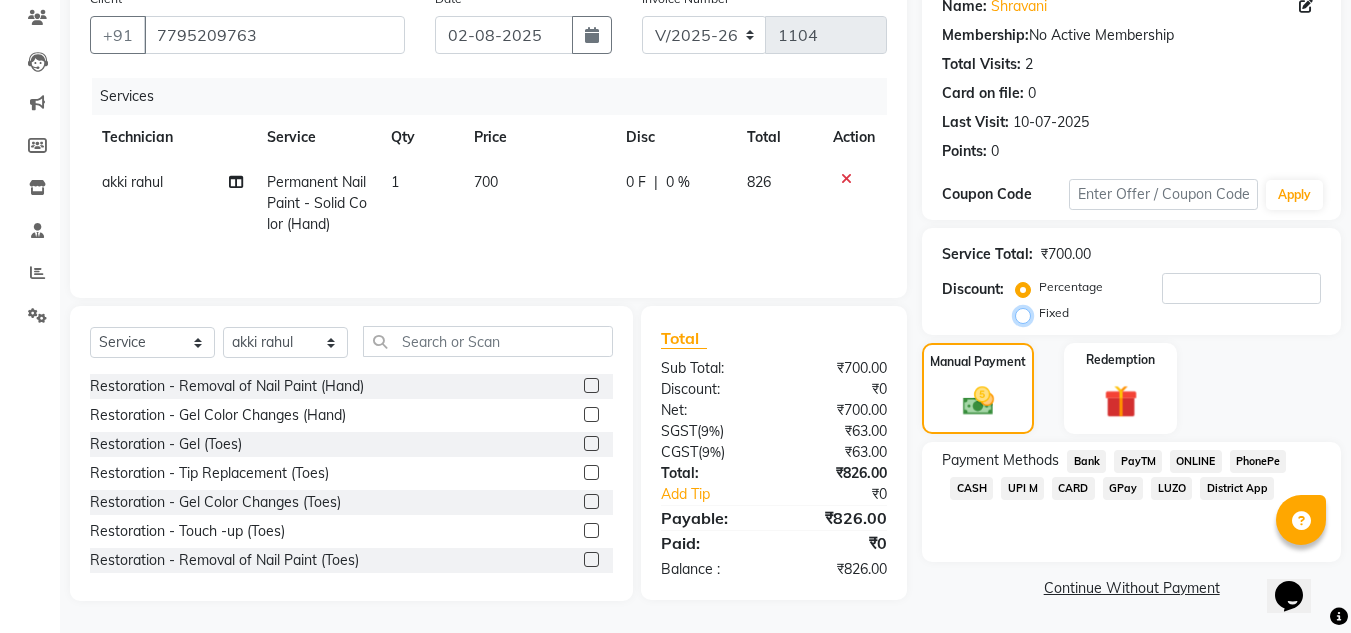 click on "Fixed" at bounding box center [1027, 313] 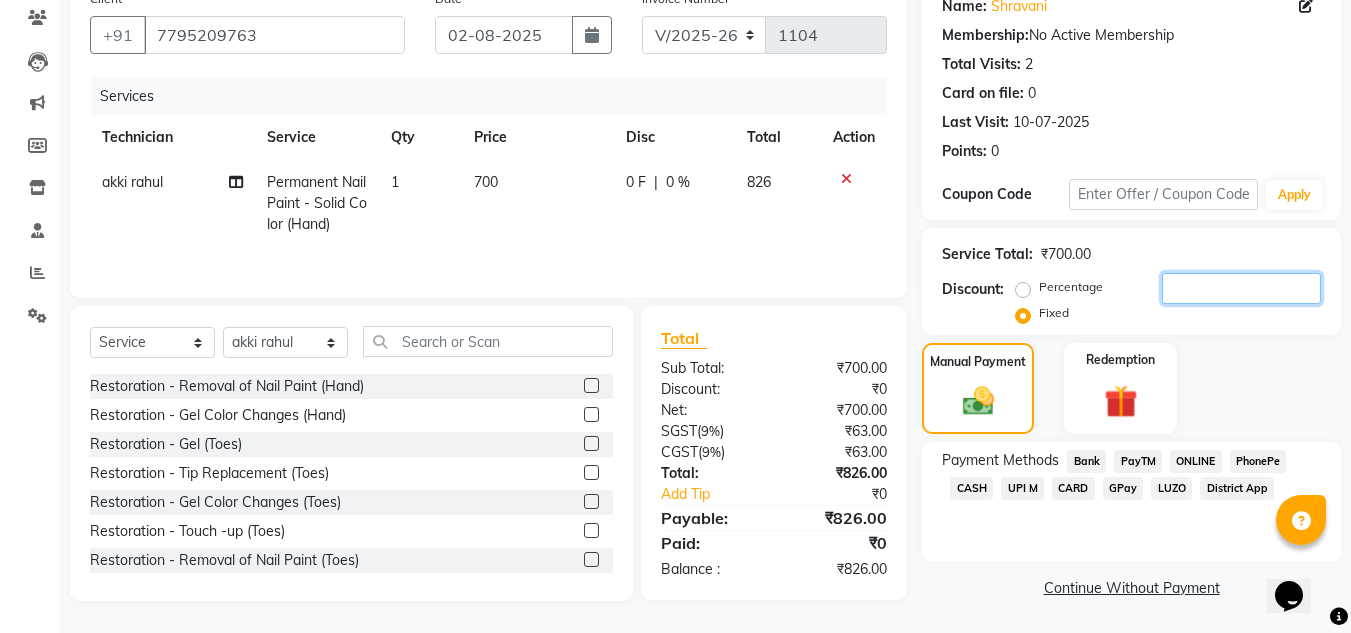 click 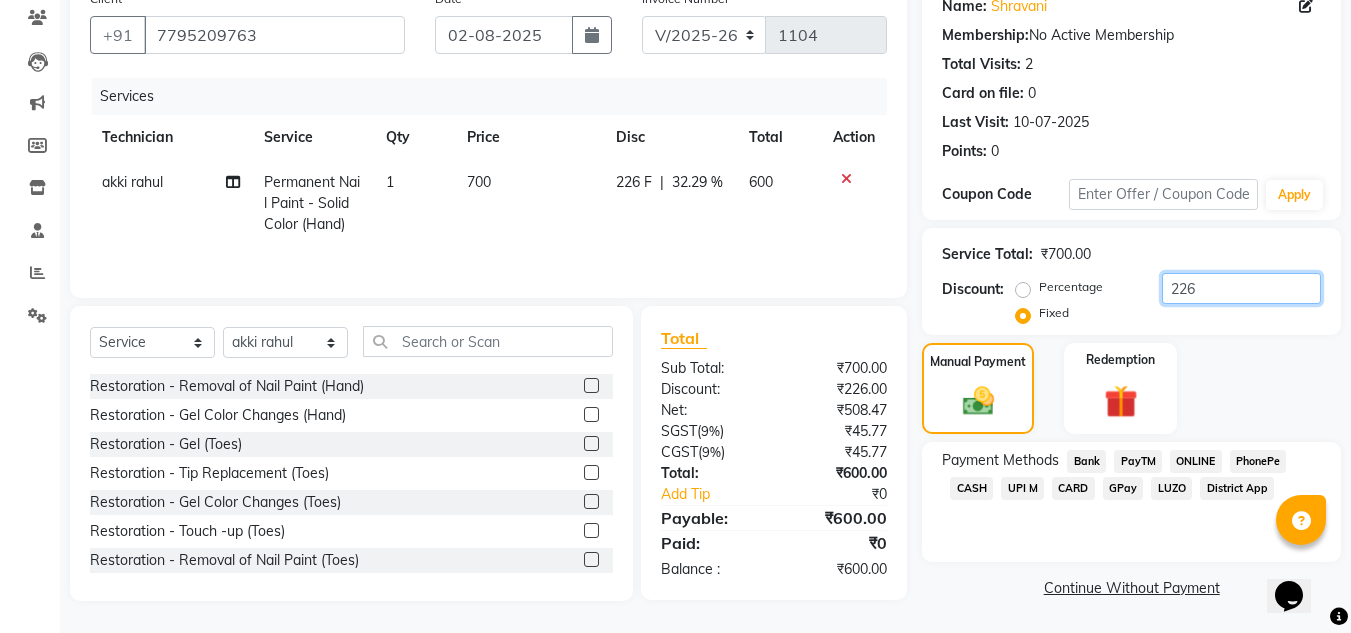 type on "226" 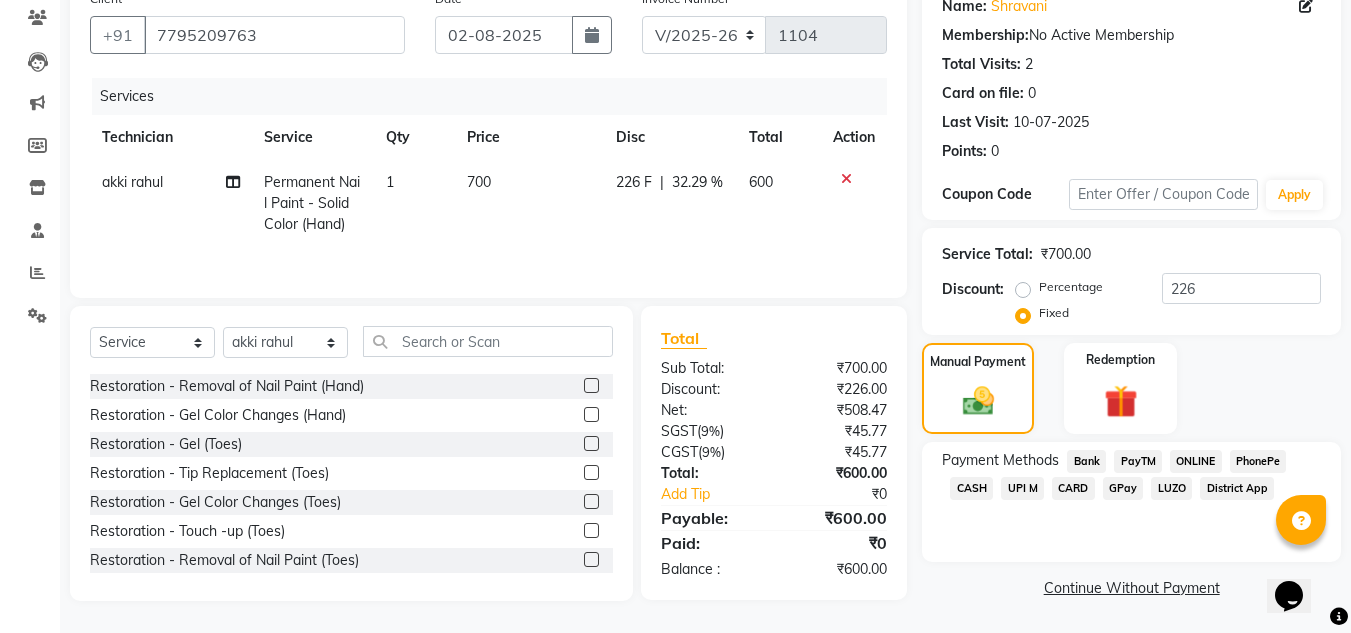 click on "ONLINE" 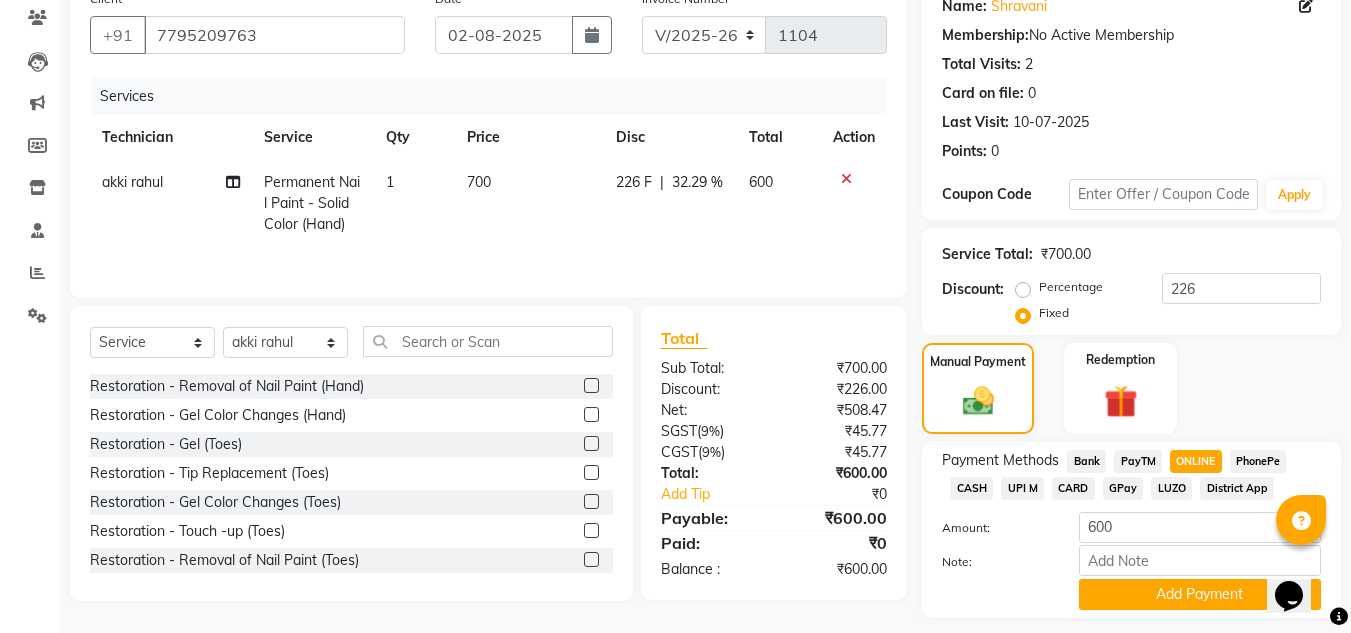 scroll, scrollTop: 226, scrollLeft: 0, axis: vertical 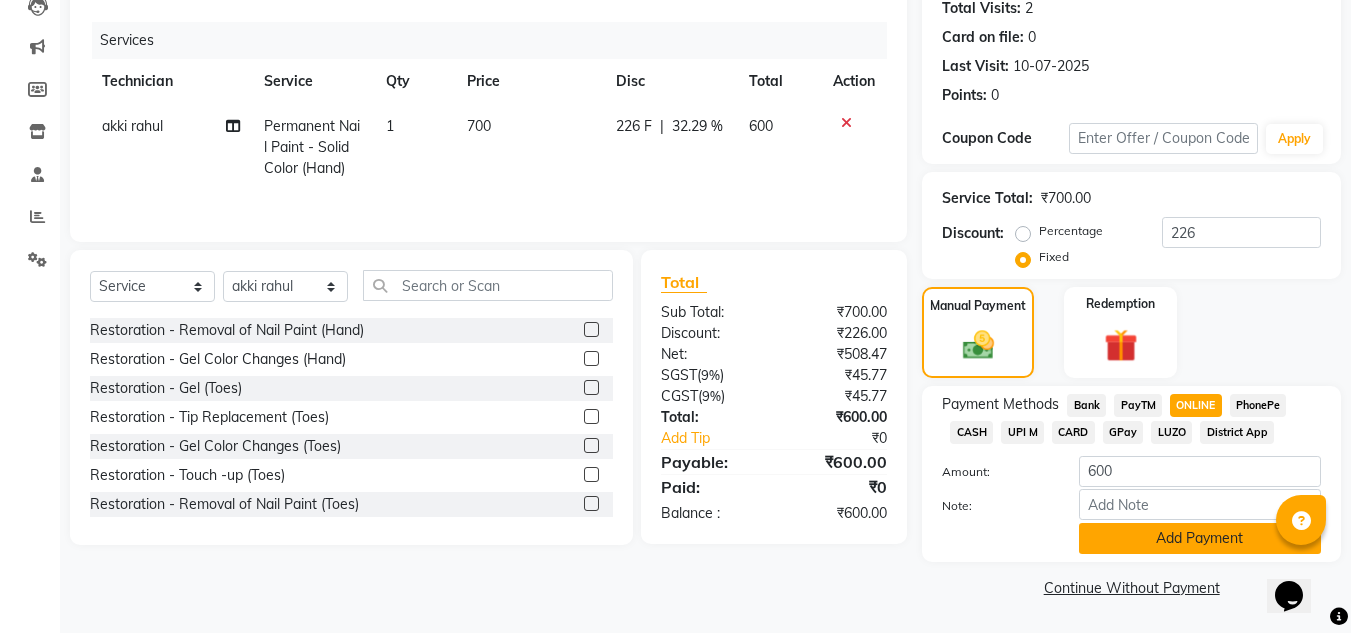 click on "Add Payment" 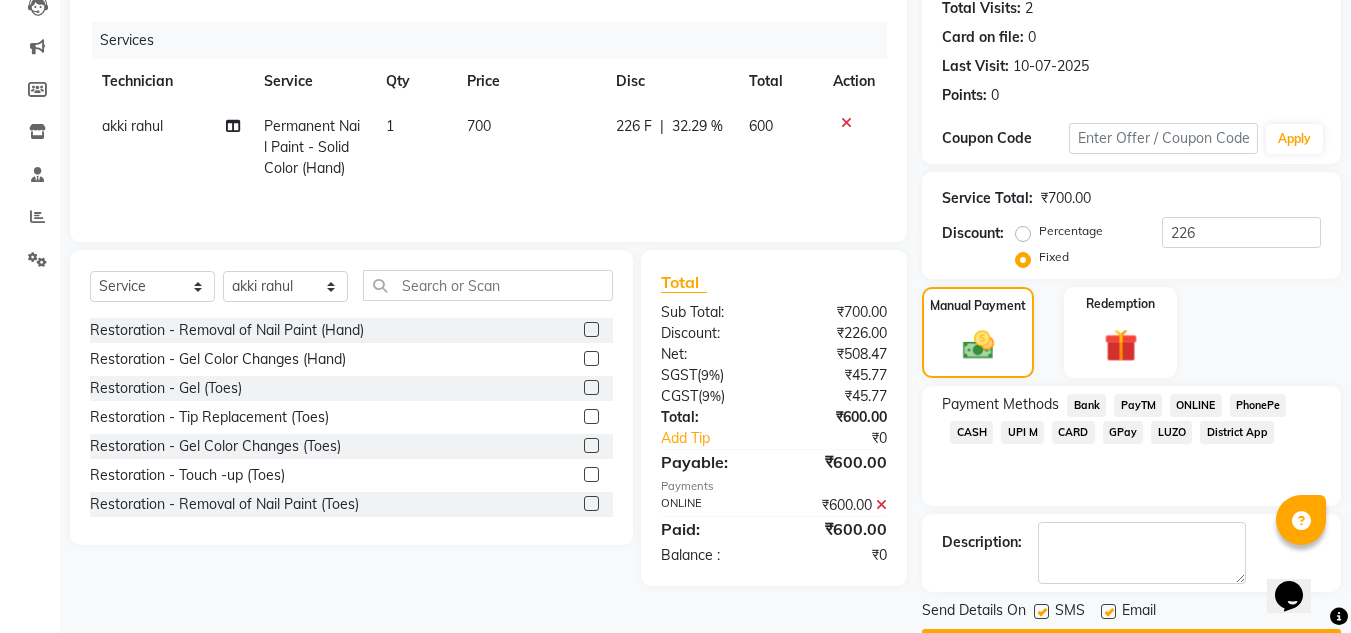 scroll, scrollTop: 283, scrollLeft: 0, axis: vertical 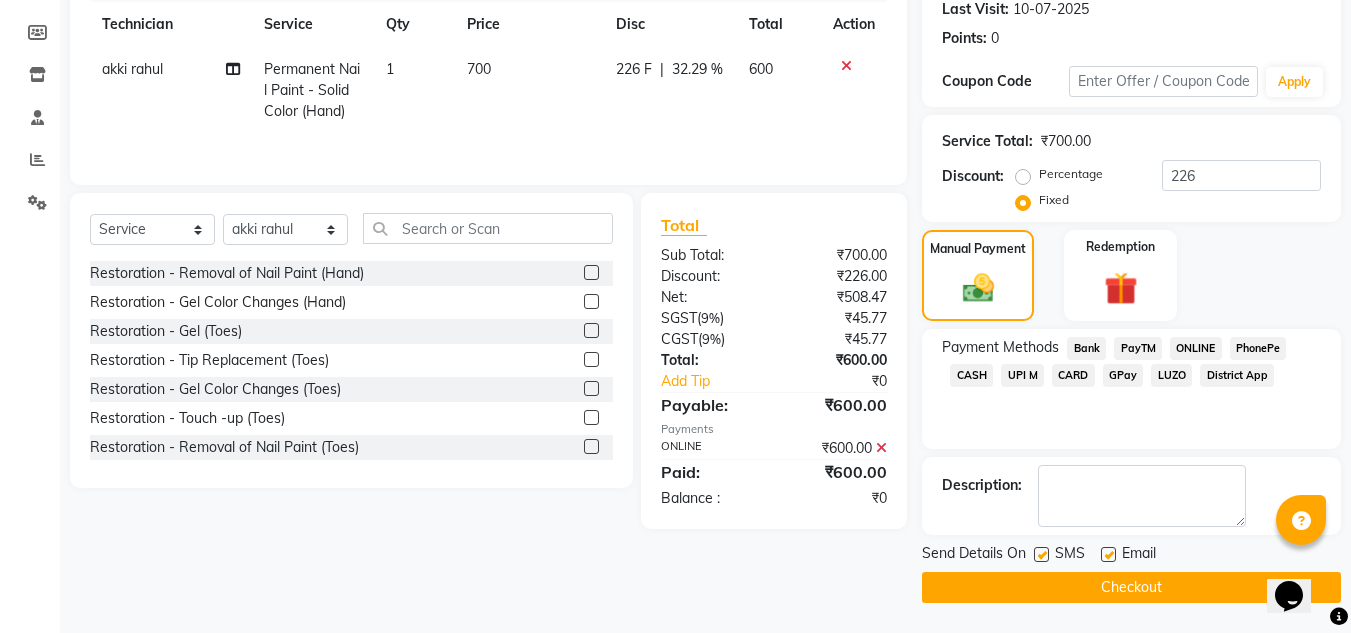 click on "Checkout" 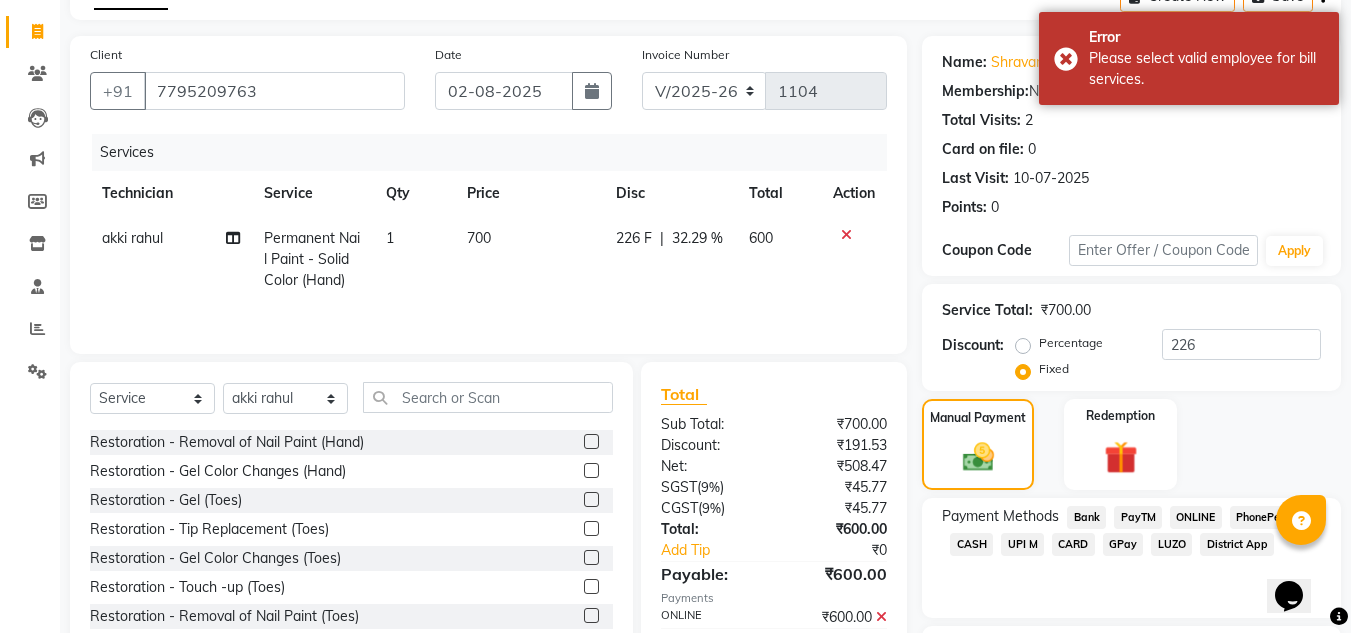 scroll, scrollTop: 0, scrollLeft: 0, axis: both 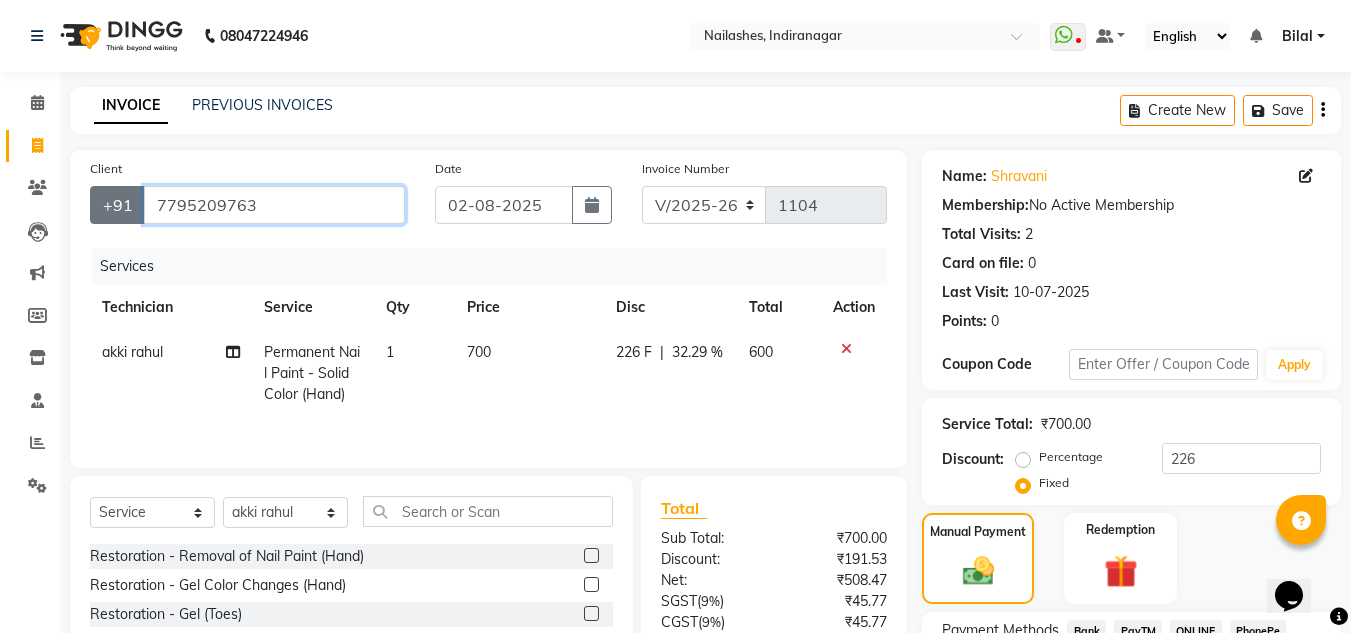 drag, startPoint x: 243, startPoint y: 204, endPoint x: 99, endPoint y: 208, distance: 144.05554 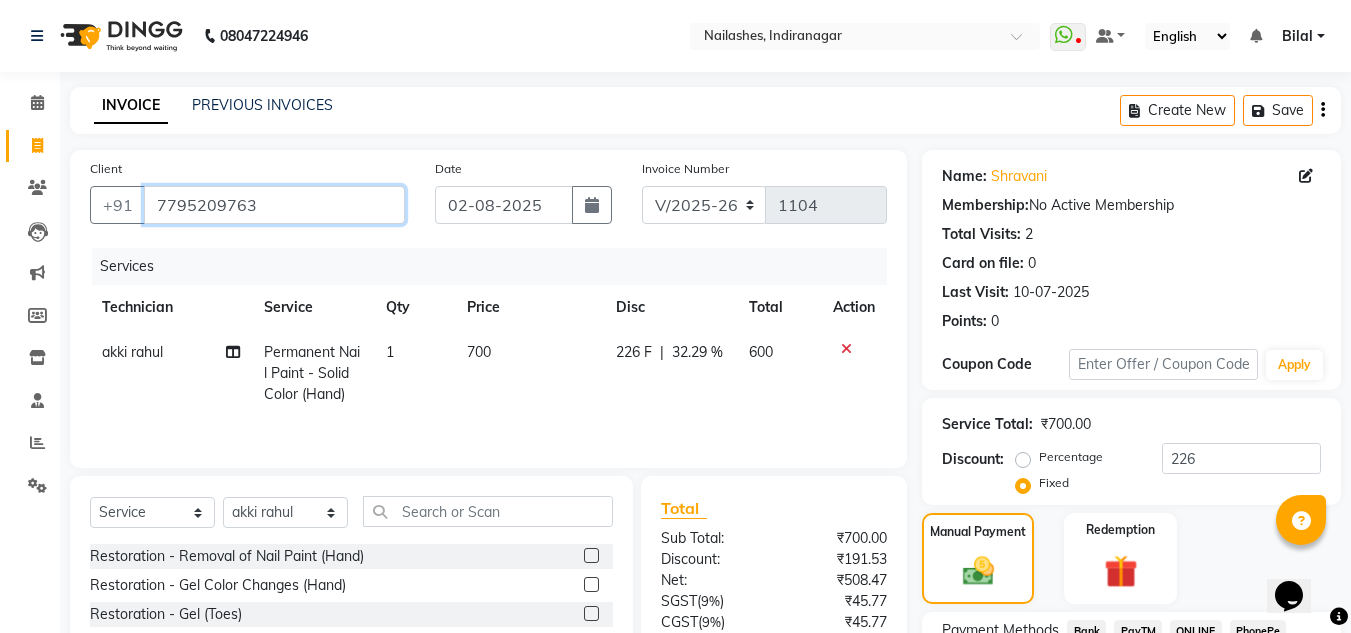 click on "7795209763" at bounding box center (274, 205) 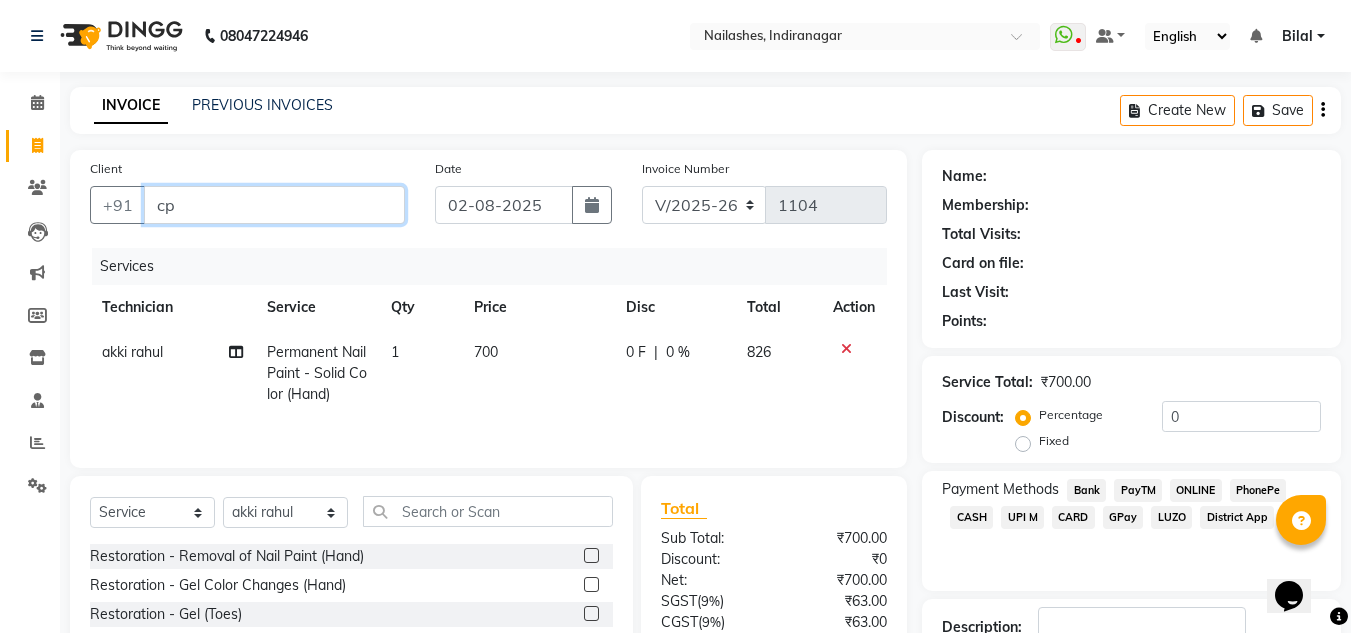 type on "c" 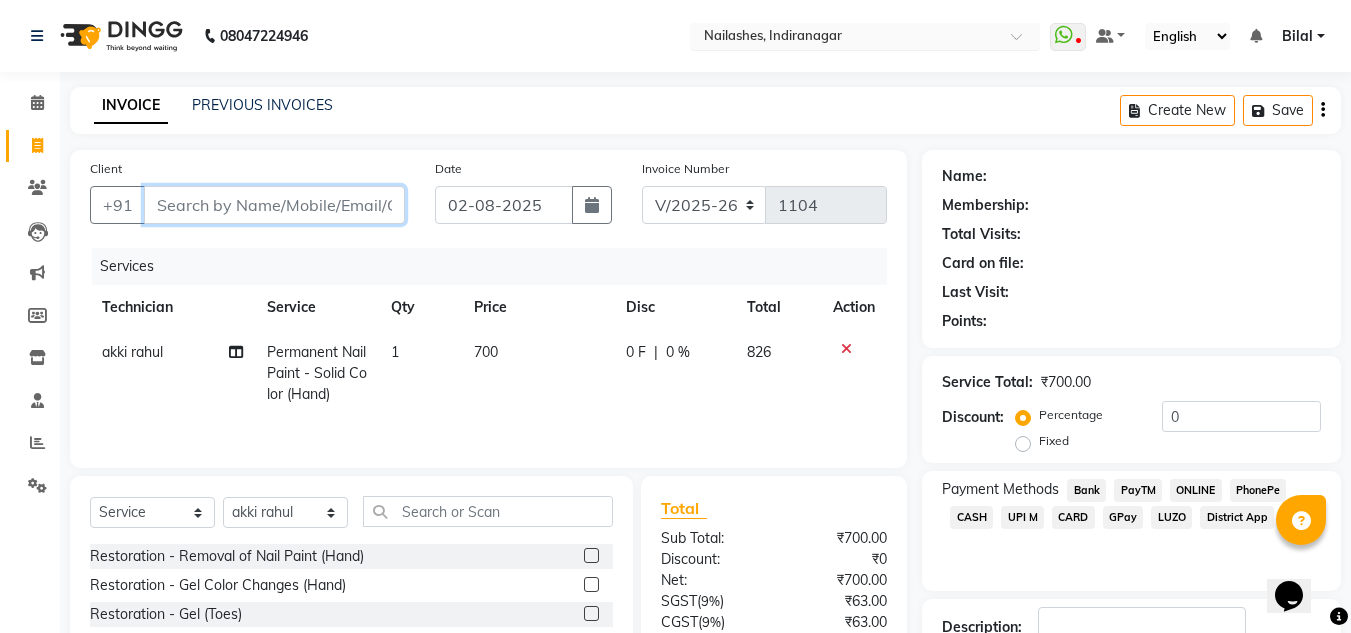 type 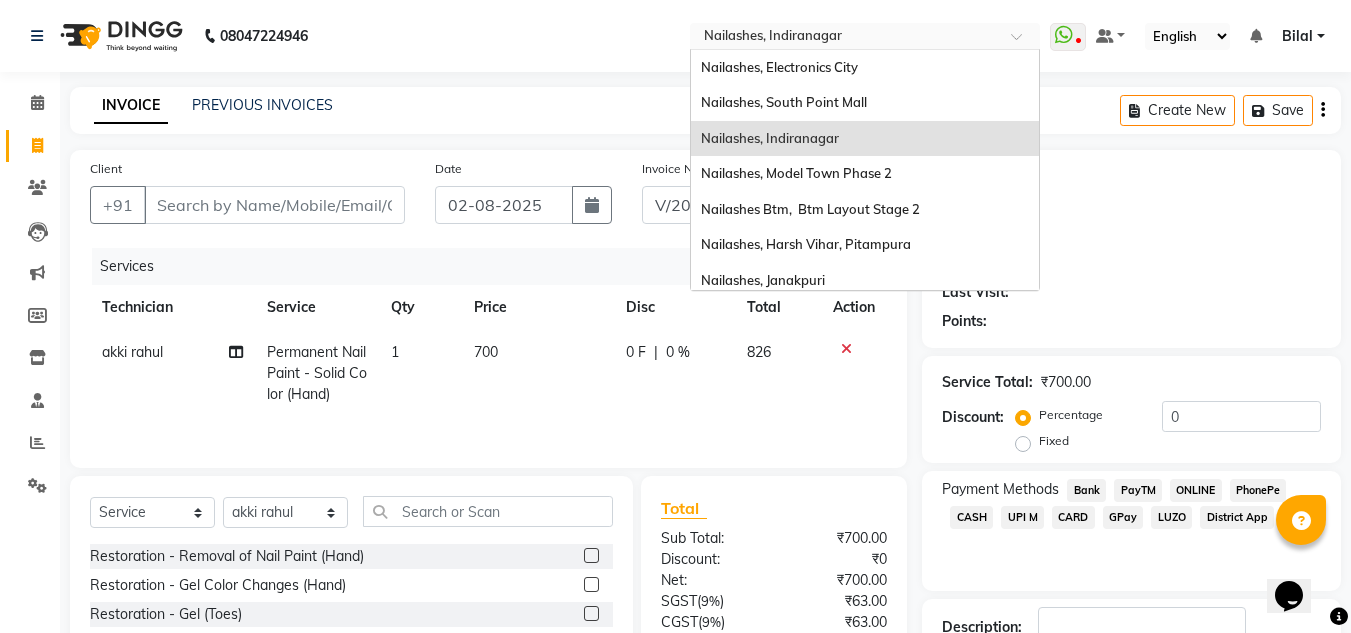 click at bounding box center [845, 38] 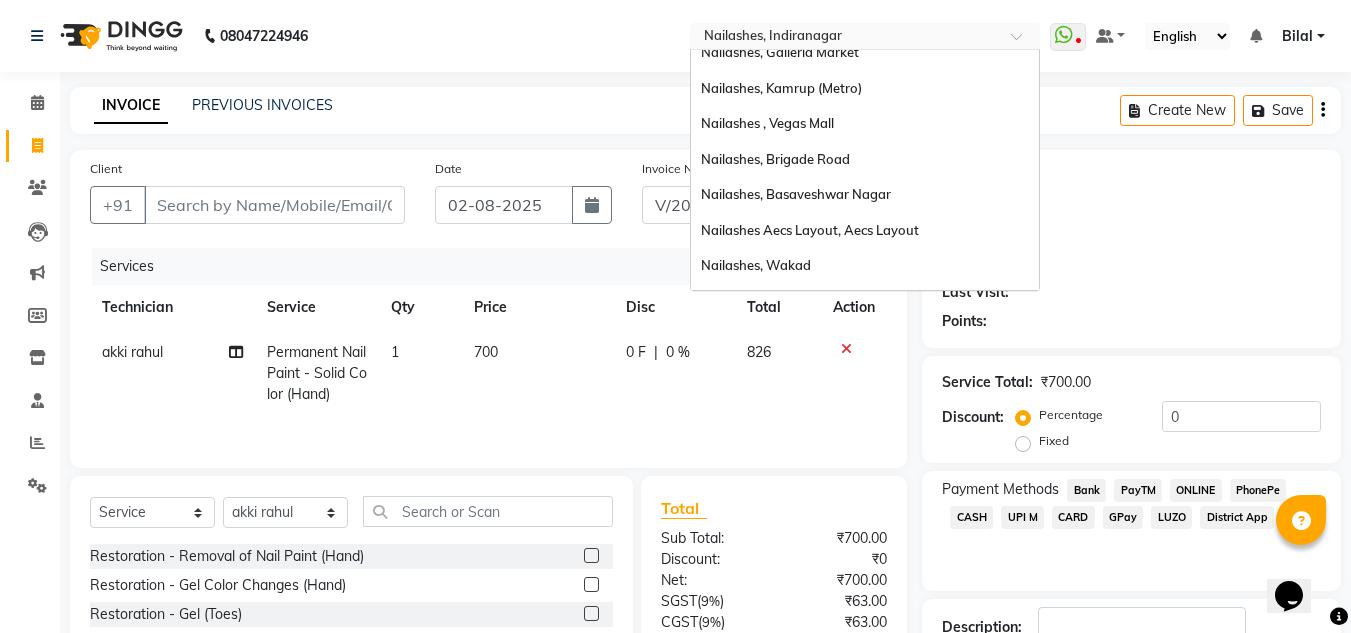scroll, scrollTop: 1357, scrollLeft: 0, axis: vertical 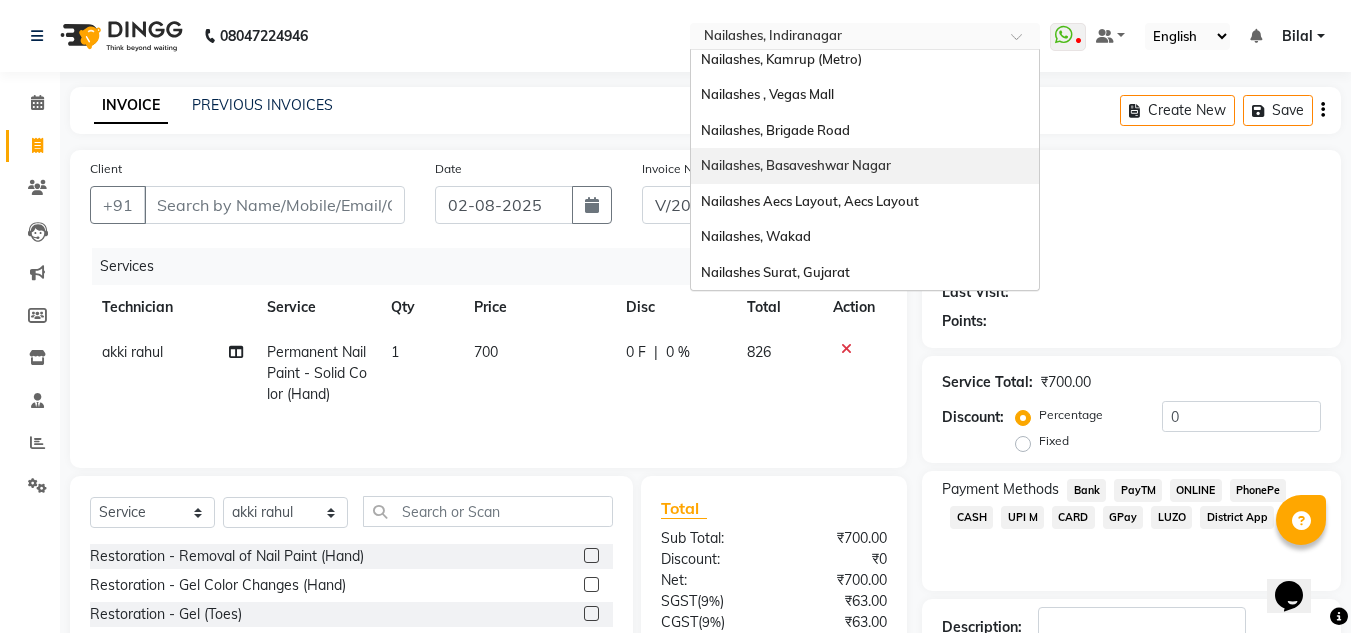 click on "Nailashes, Basaveshwar Nagar" at bounding box center (796, 165) 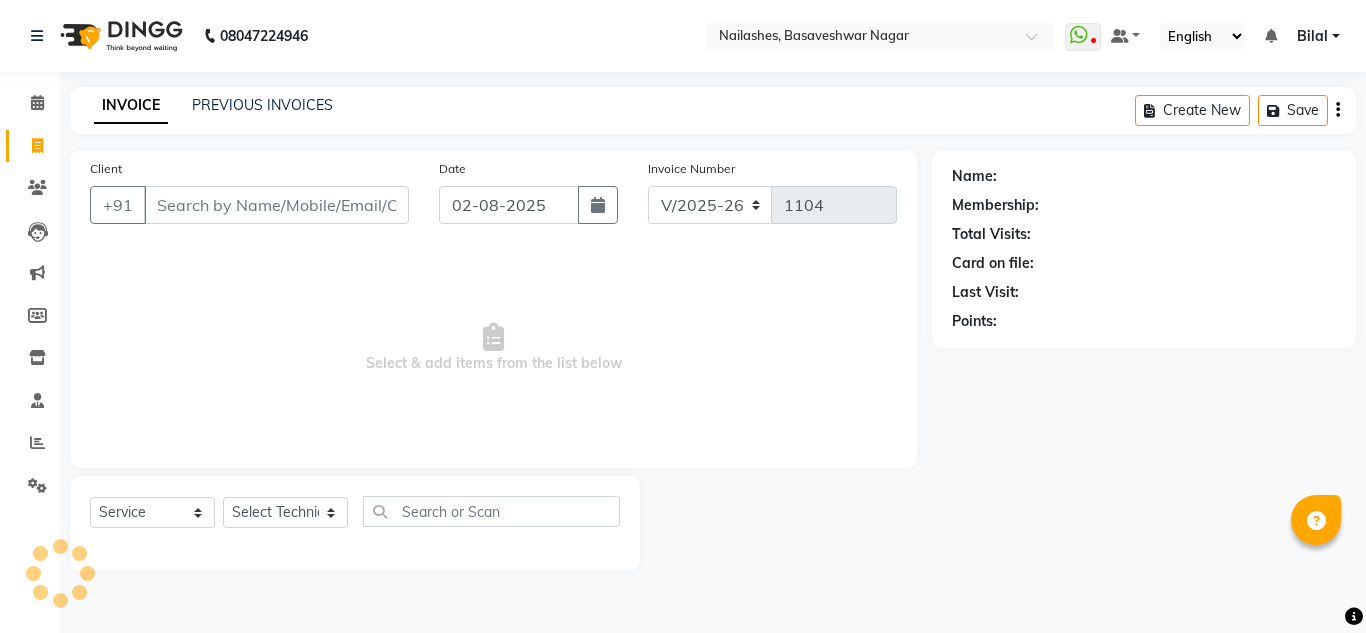 select on "7686" 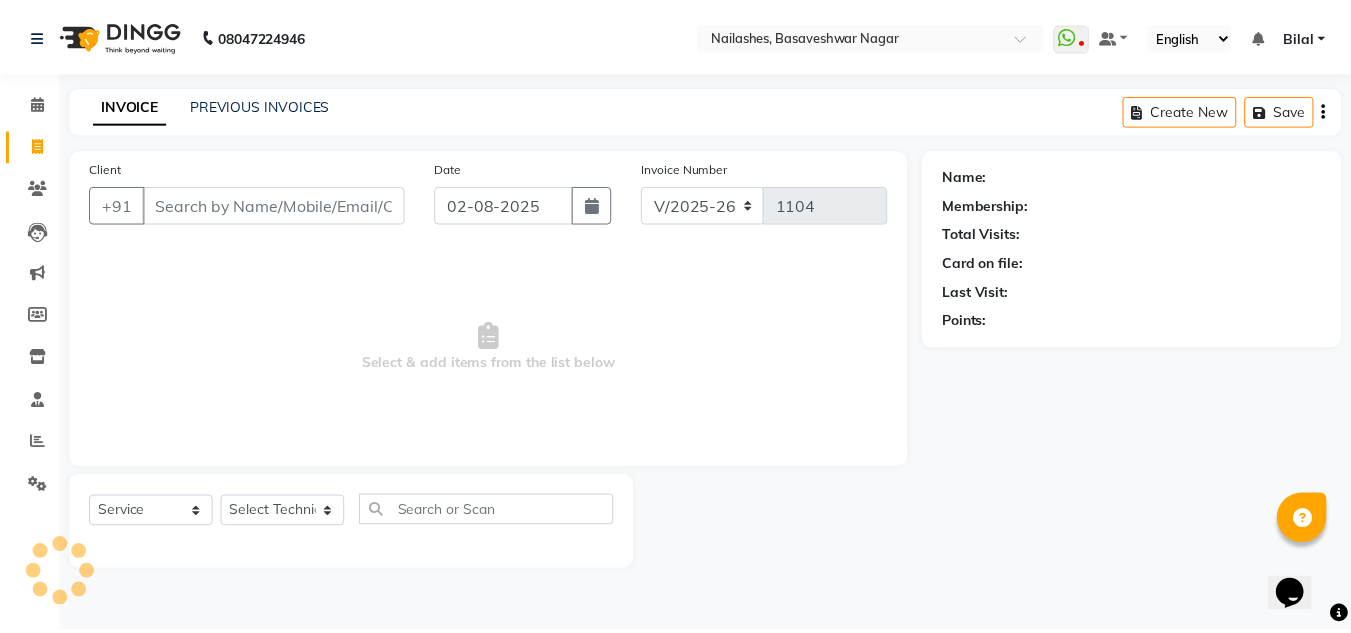 scroll, scrollTop: 0, scrollLeft: 0, axis: both 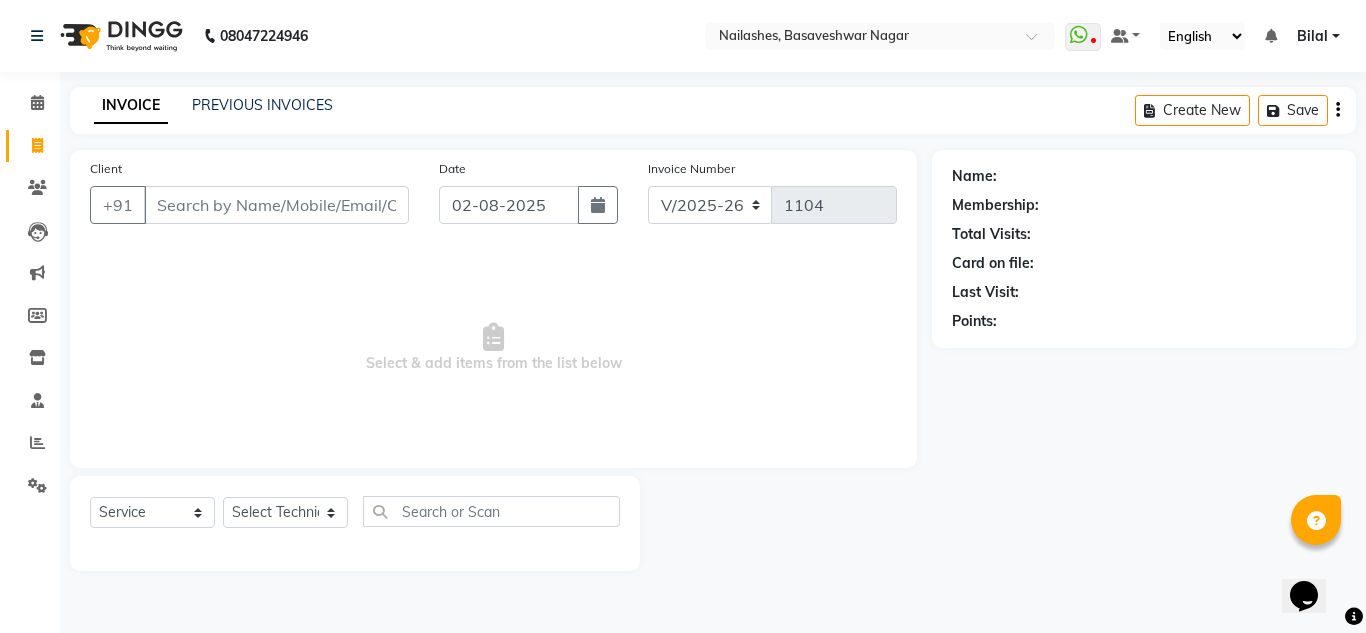 click on "Client" at bounding box center [276, 205] 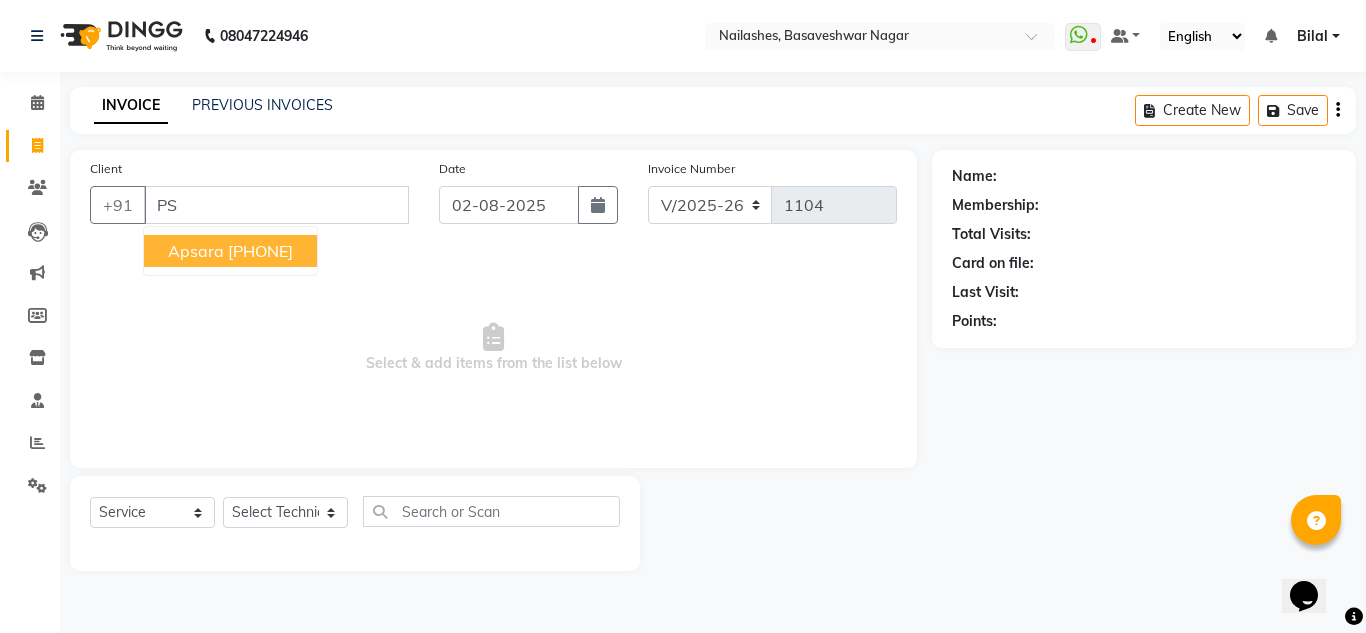 type on "P" 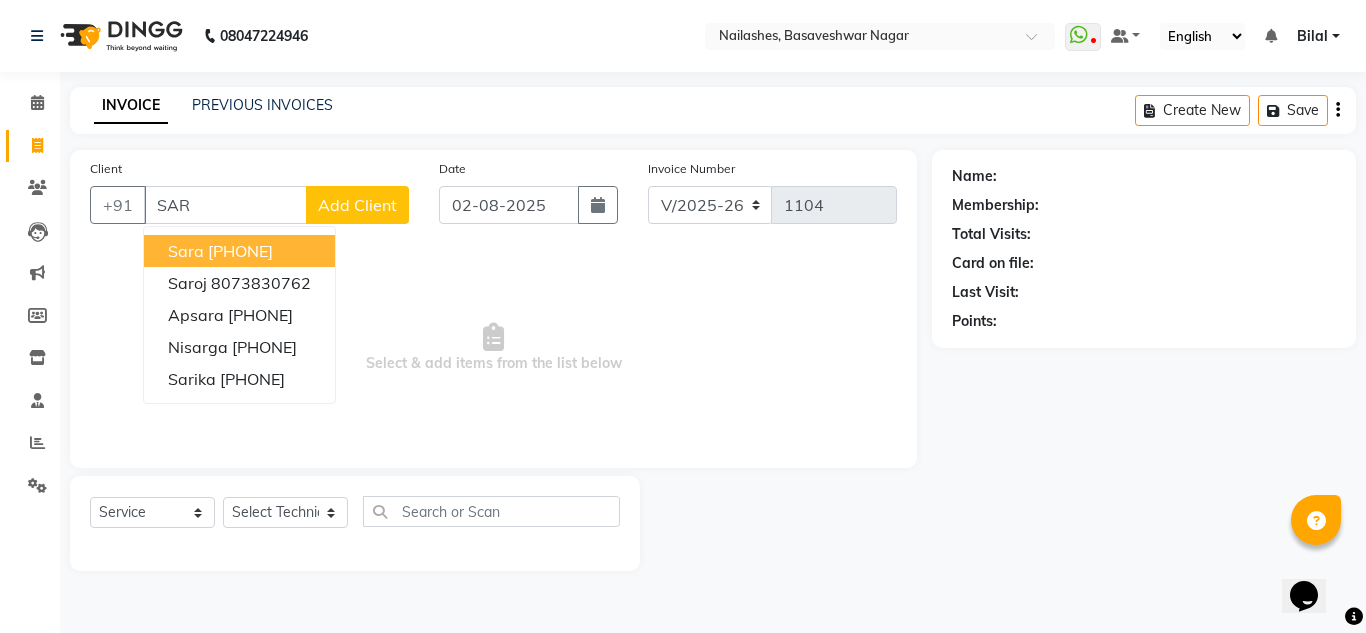click on "SAR" at bounding box center [225, 205] 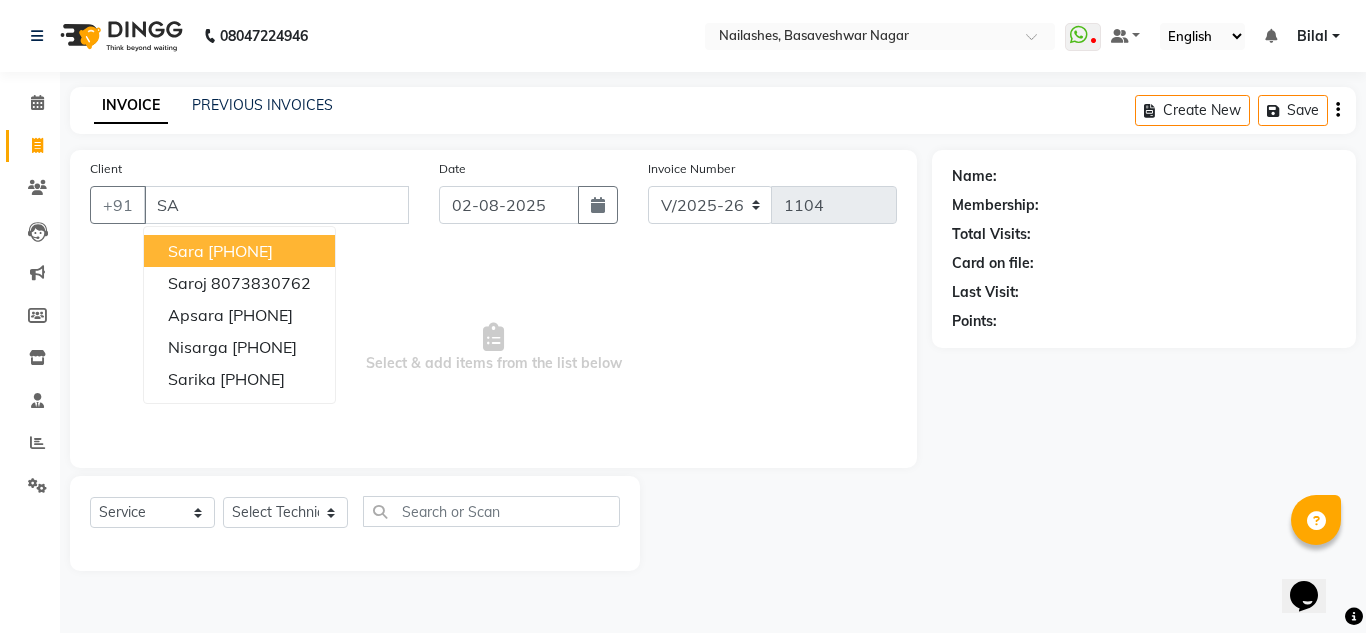 type on "S" 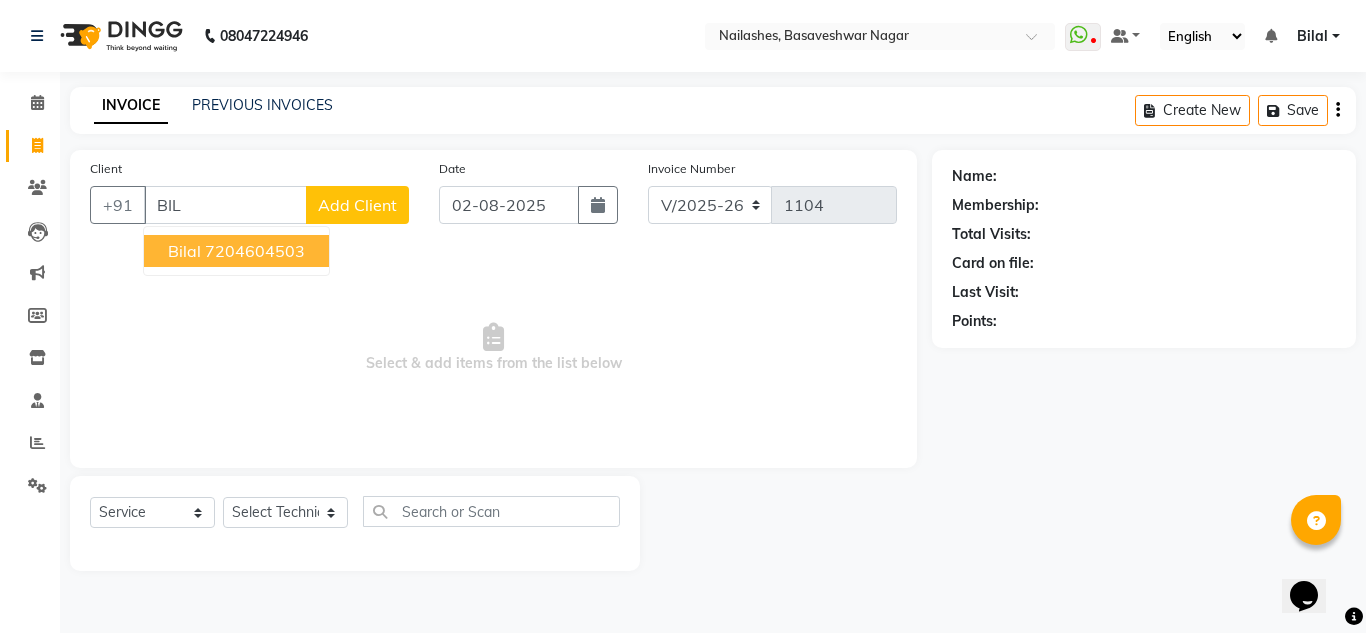 click on "Bilal  7204604503" at bounding box center [236, 251] 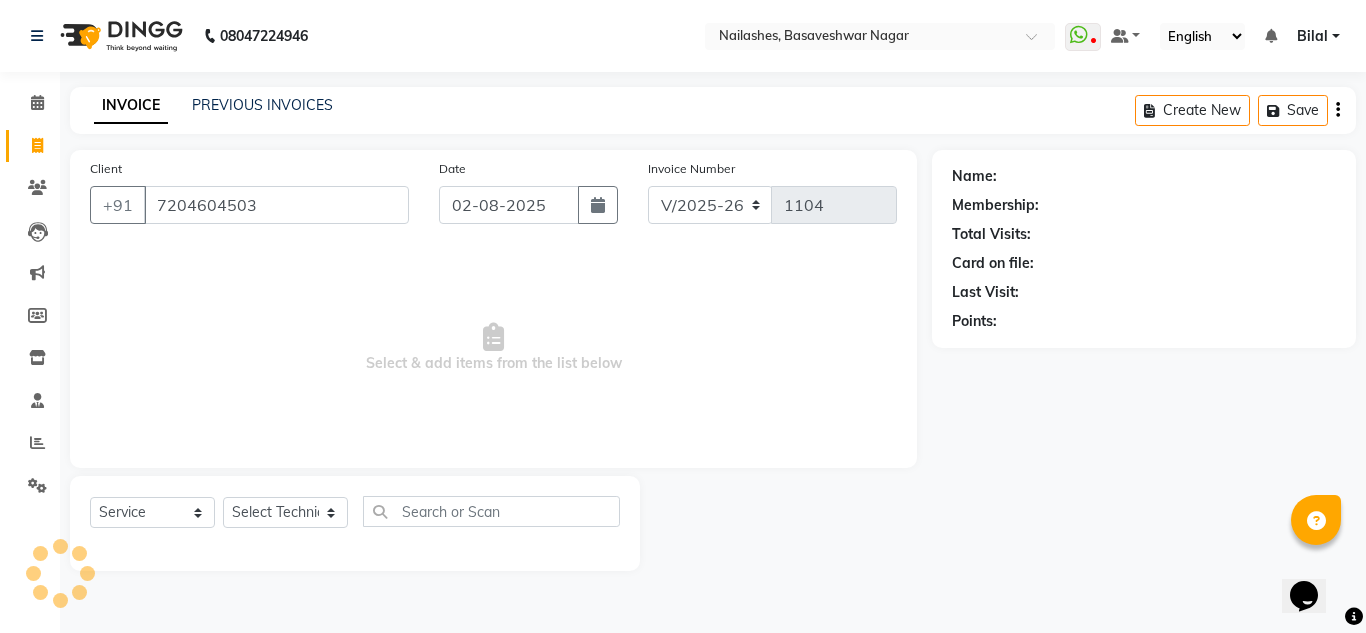 type on "7204604503" 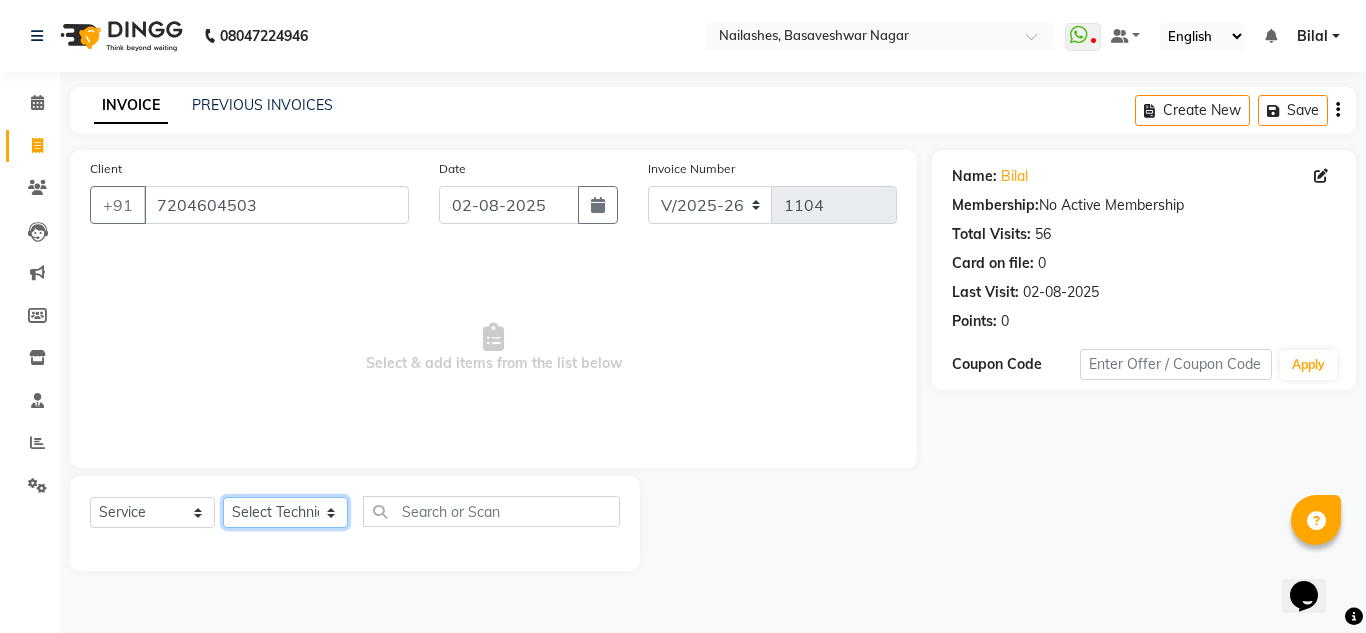 click on "Select Technician akki rahul Basiya Sultha Bilal jin kabir Kavya Kiruba  kunal Manager Rahul swangamlu" 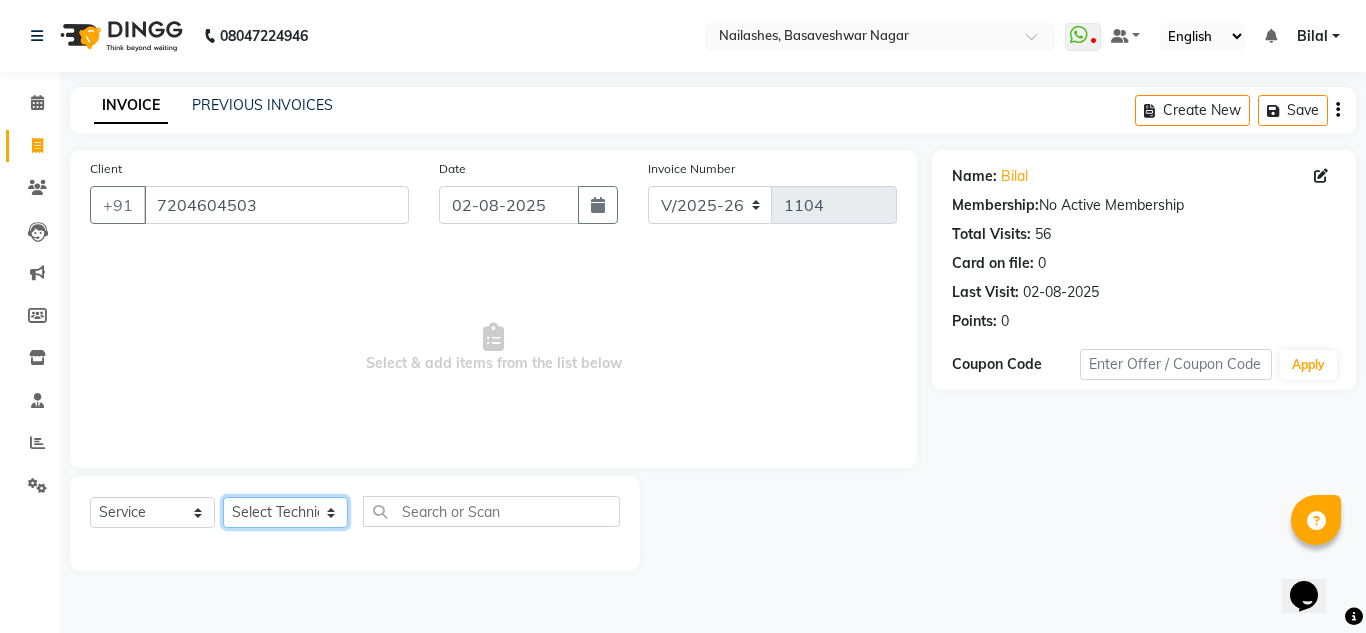 select on "81674" 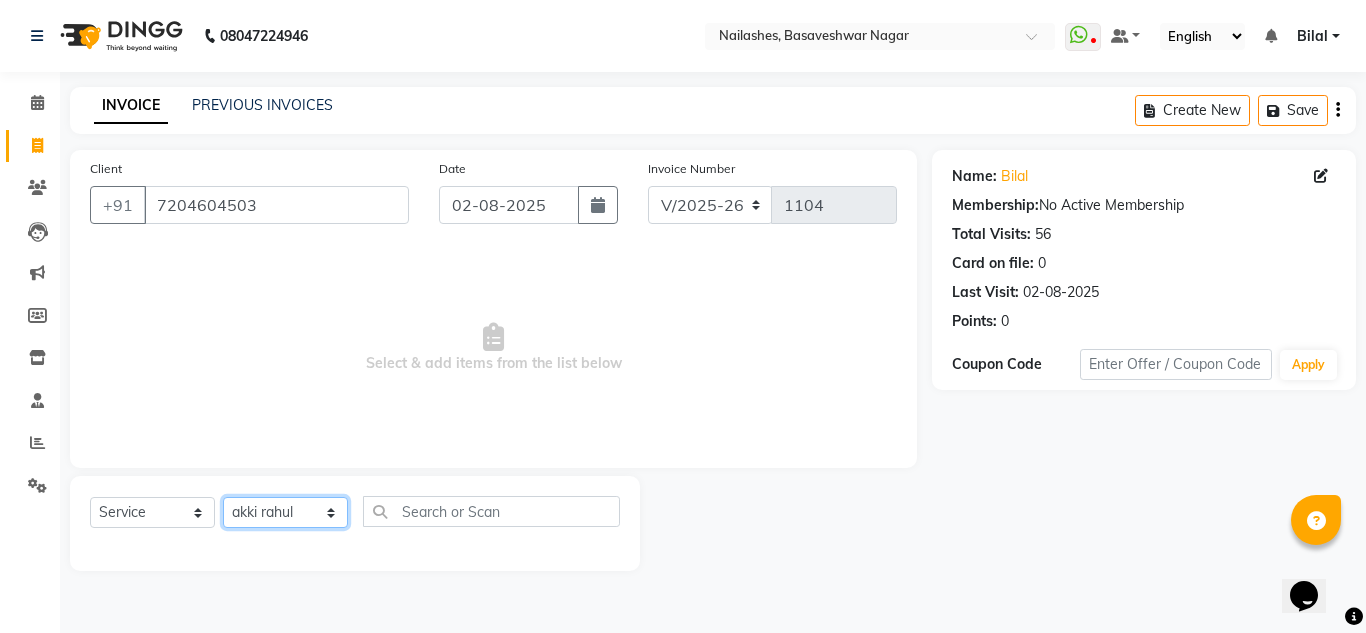 click on "Select Technician akki rahul Basiya Sultha Bilal jin kabir Kavya Kiruba  kunal Manager Rahul swangamlu" 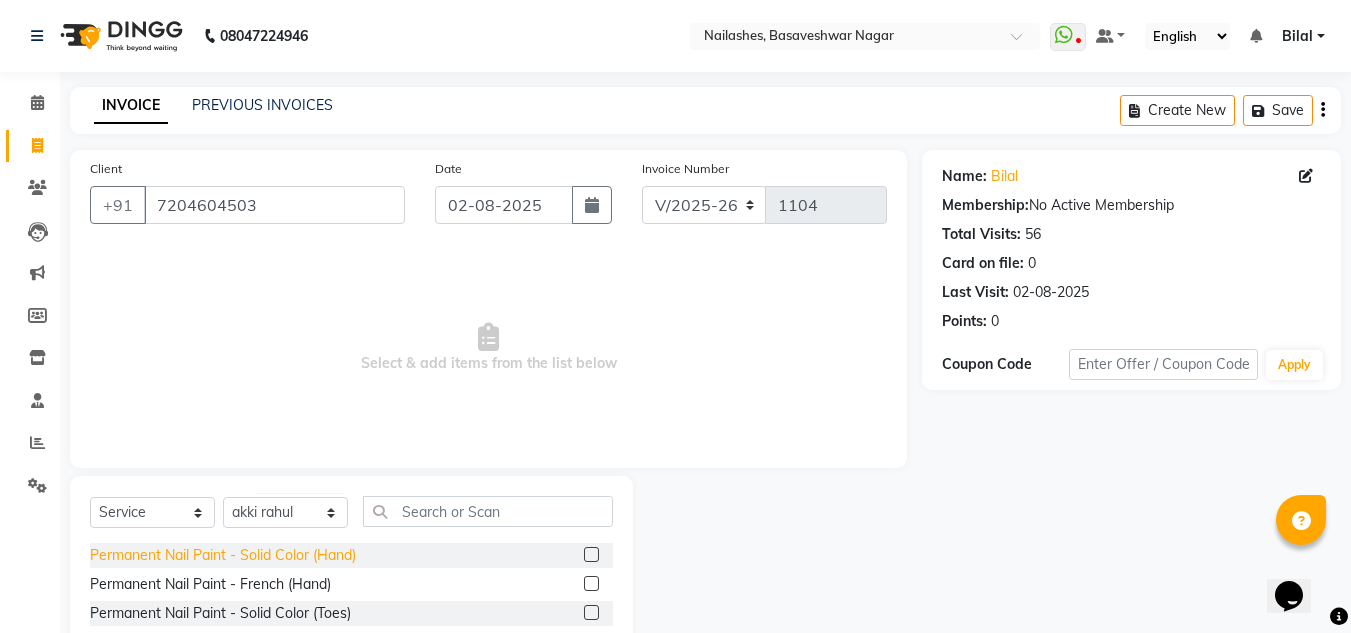 click on "Permanent Nail Paint - Solid Color (Hand)" 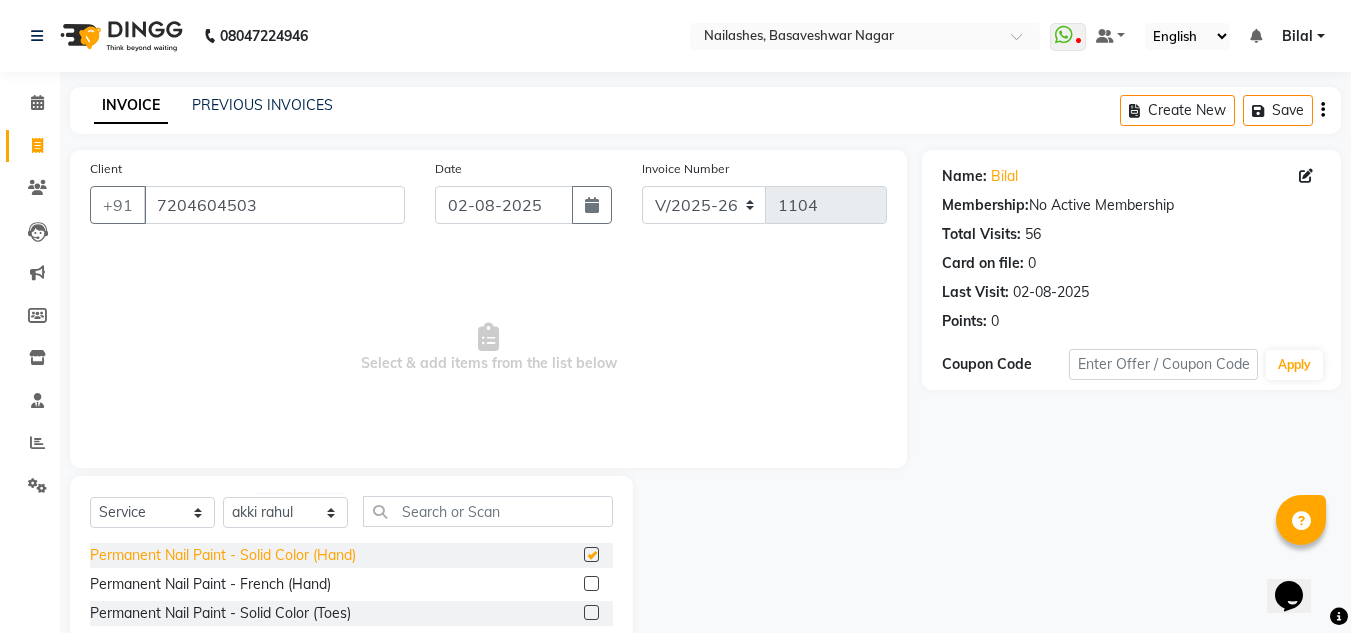 checkbox on "false" 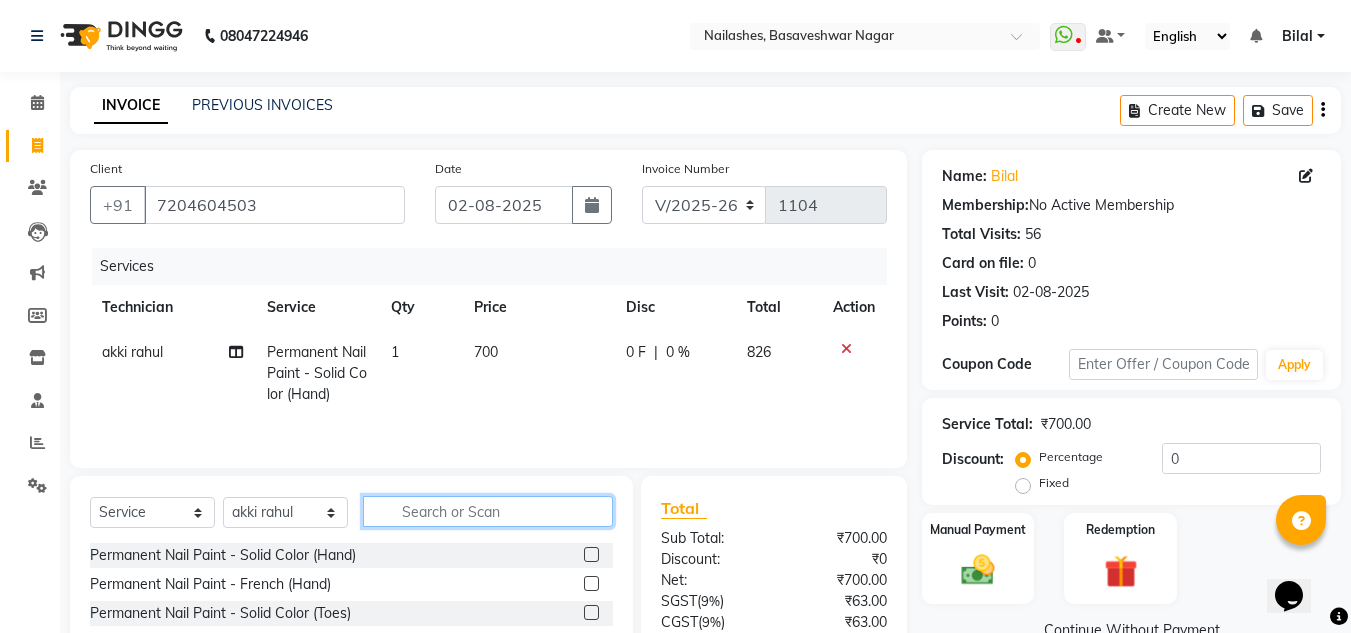 click 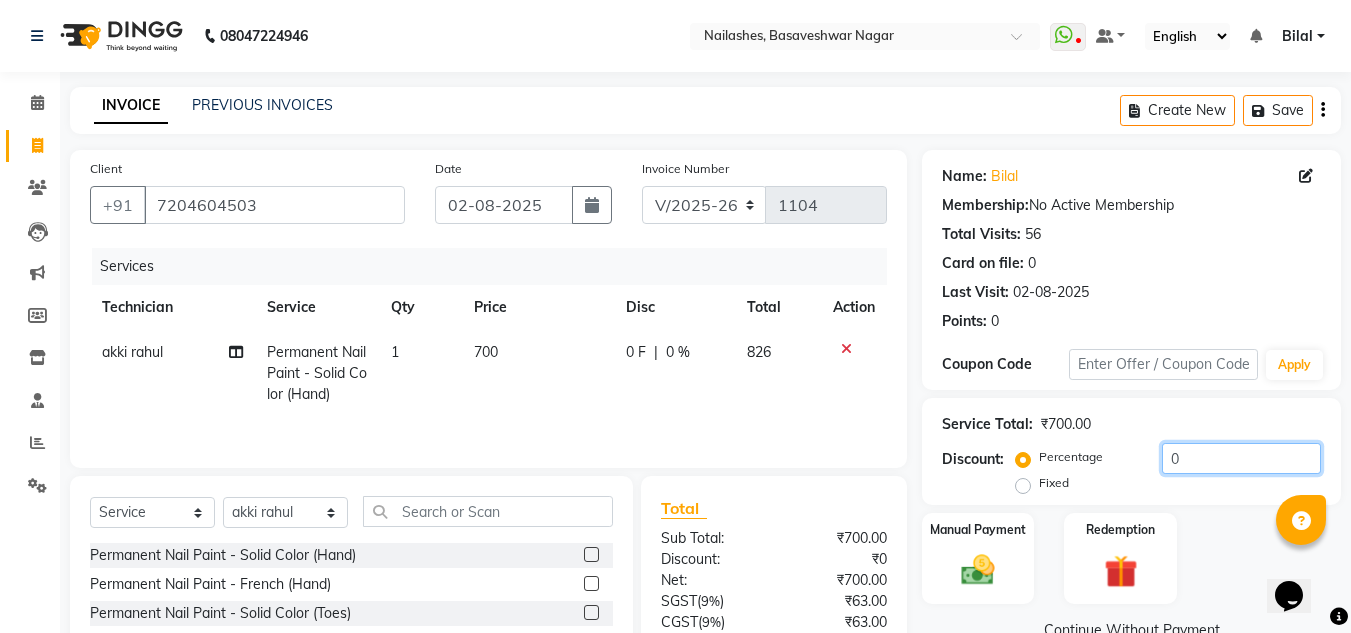 drag, startPoint x: 1187, startPoint y: 474, endPoint x: 1023, endPoint y: 487, distance: 164.51443 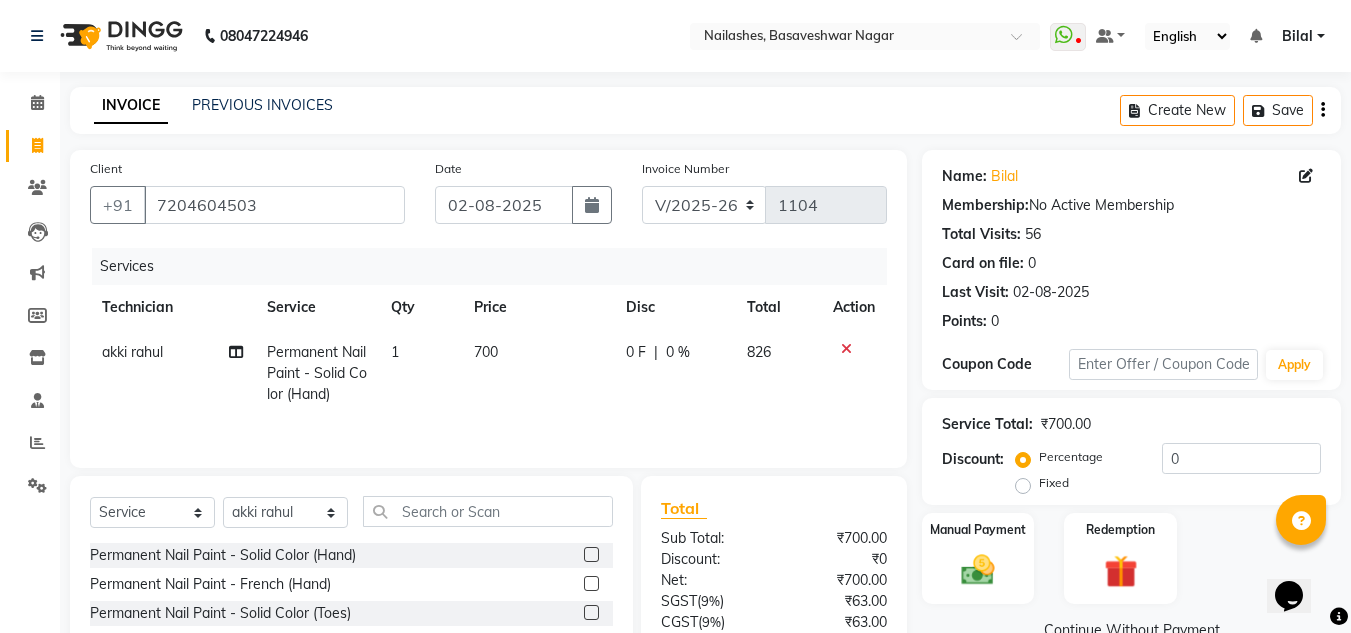 click on "Fixed" 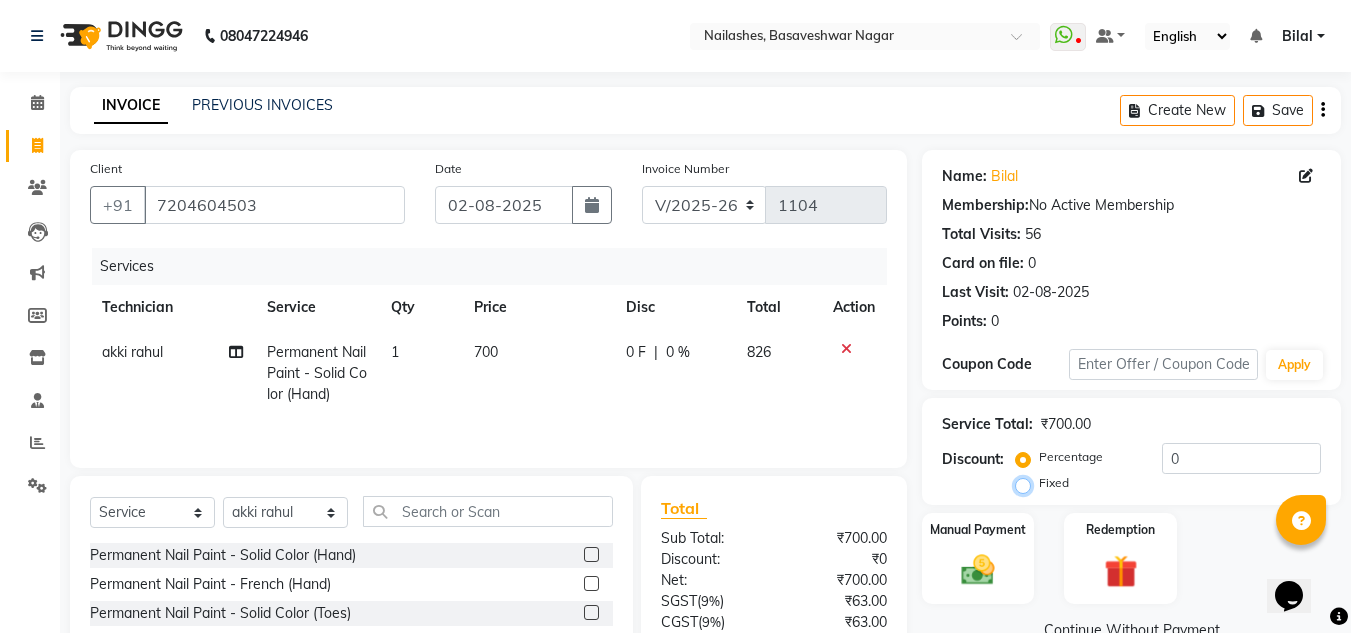 click on "Fixed" at bounding box center (1027, 483) 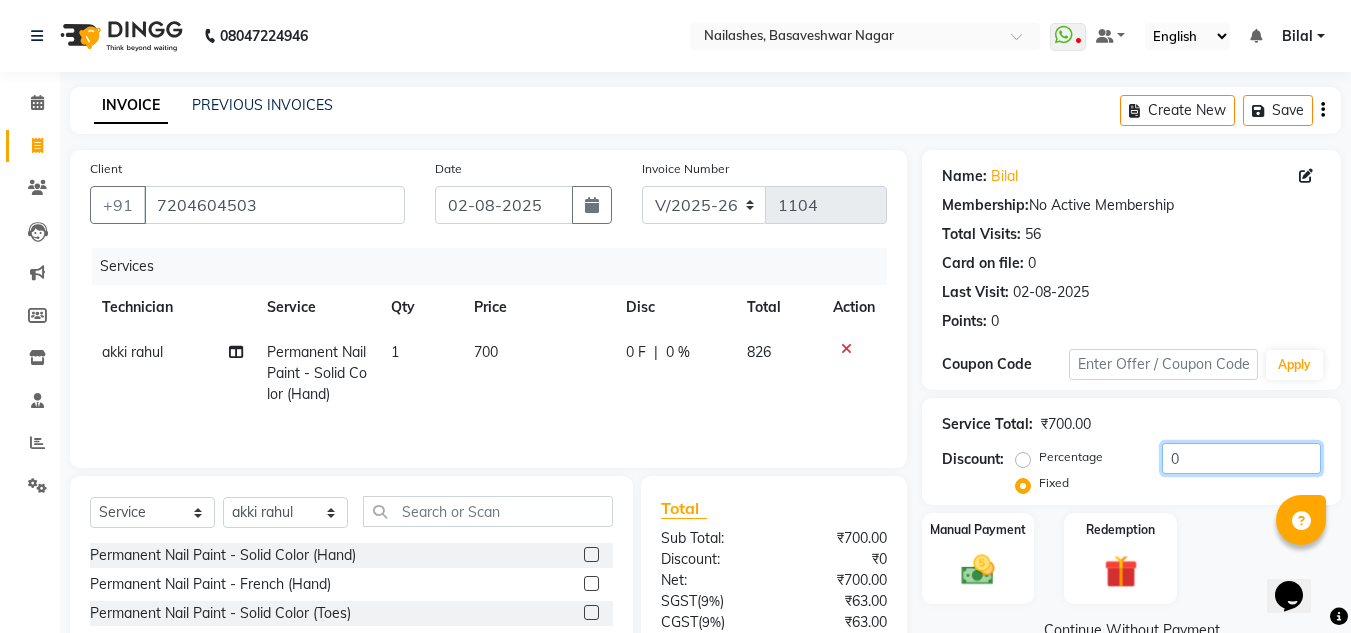 click on "0" 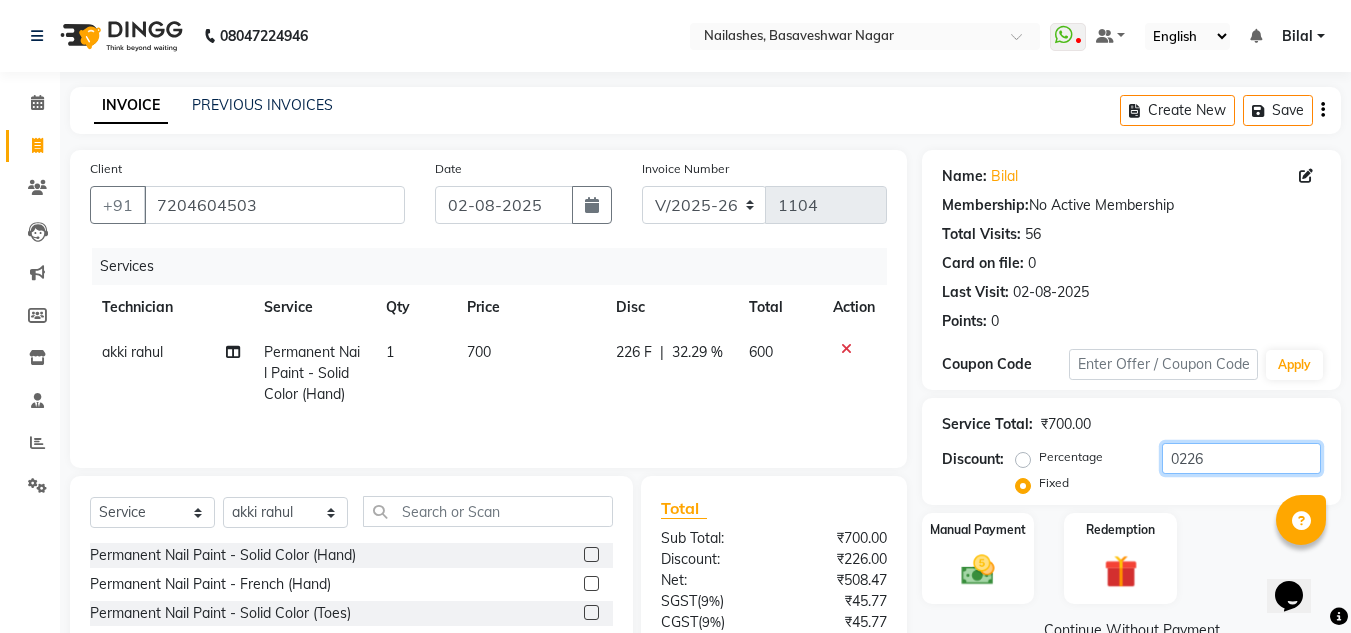 scroll, scrollTop: 168, scrollLeft: 0, axis: vertical 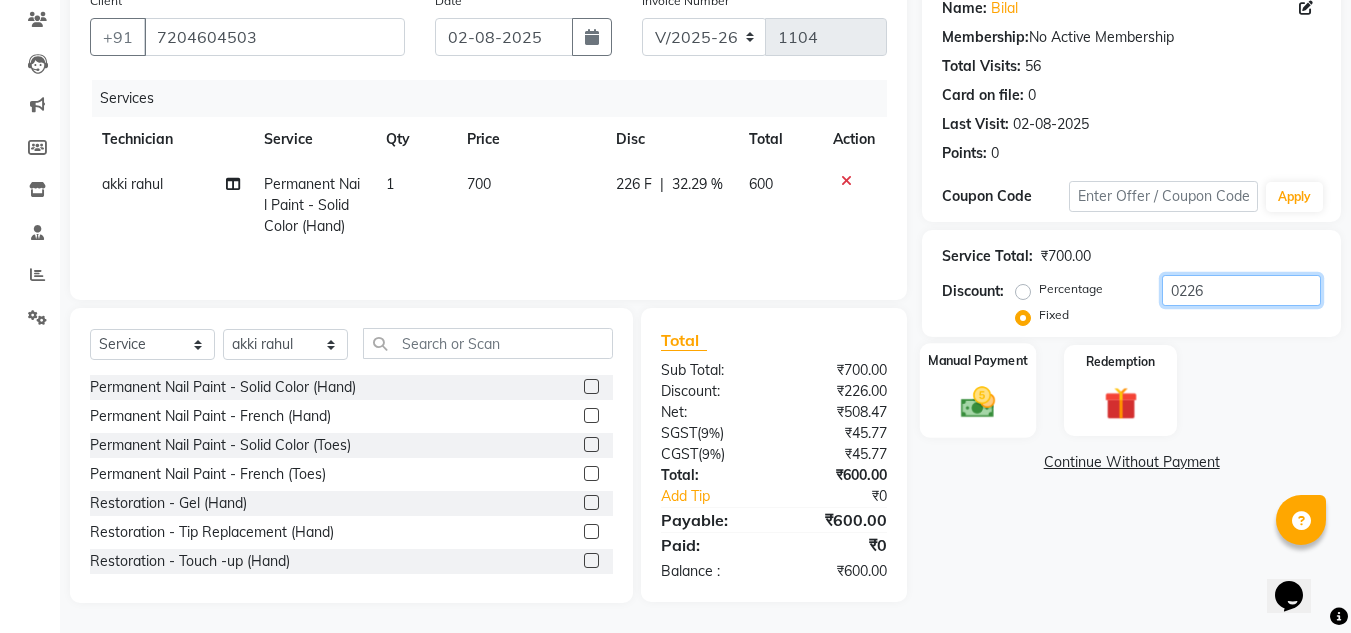 type on "0226" 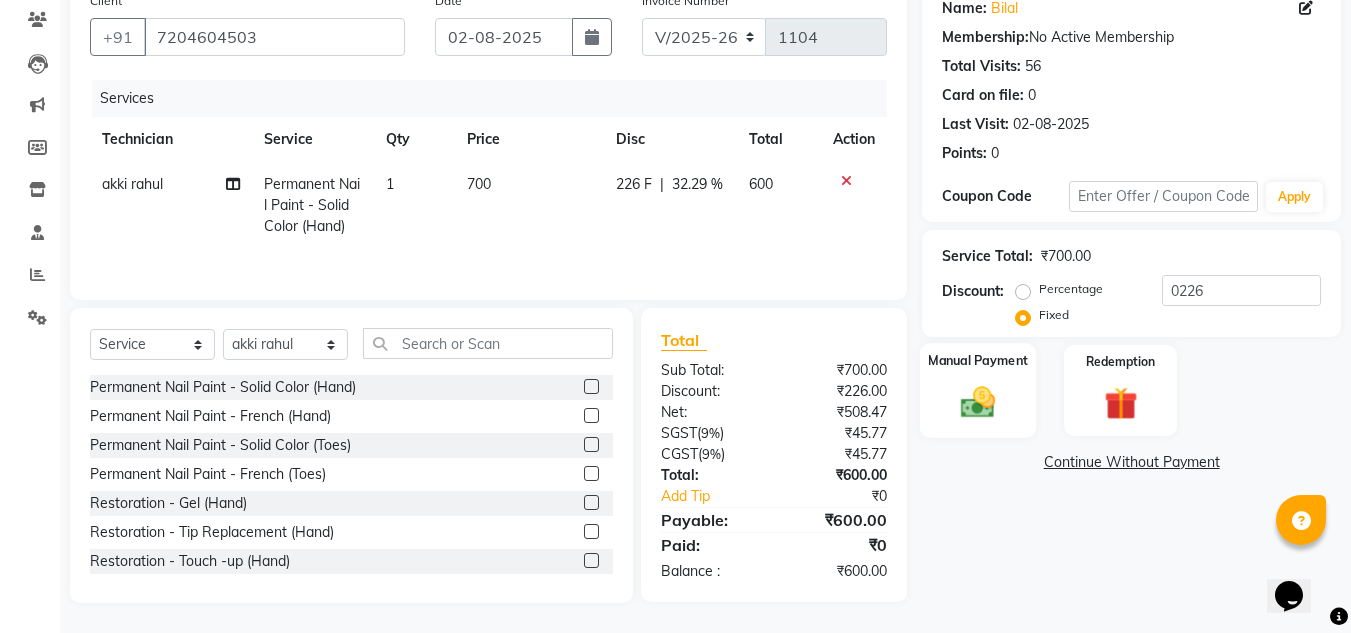 click 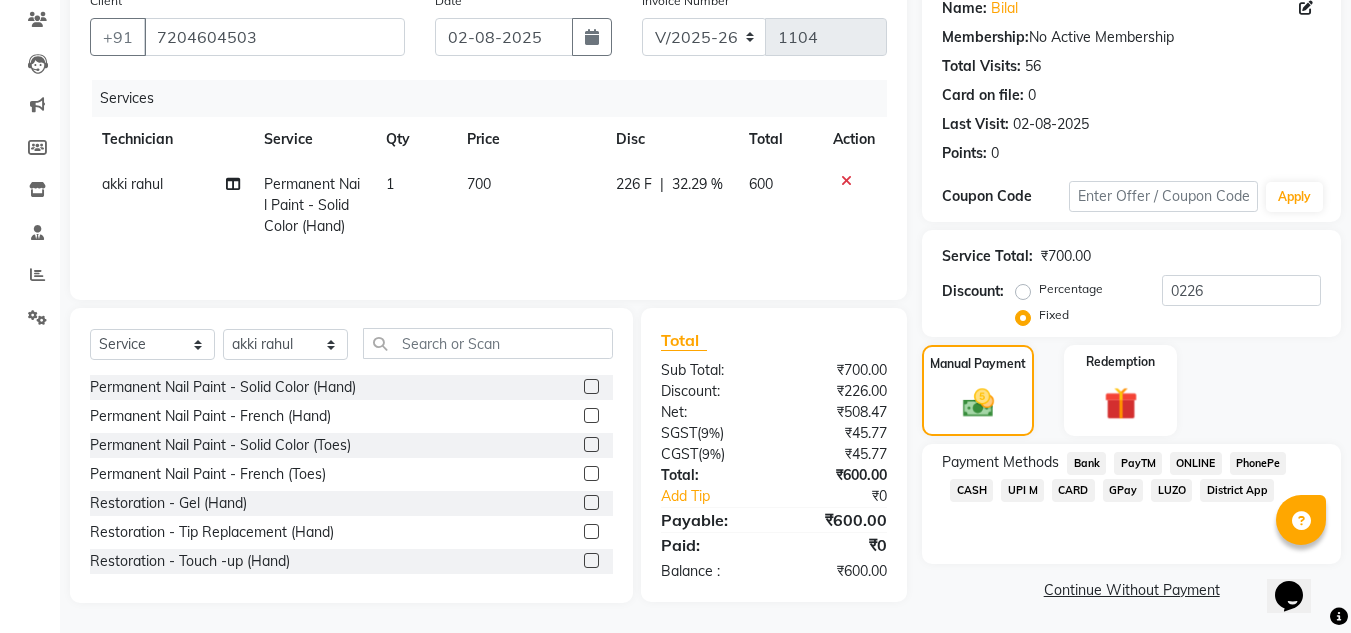 click on "ONLINE" 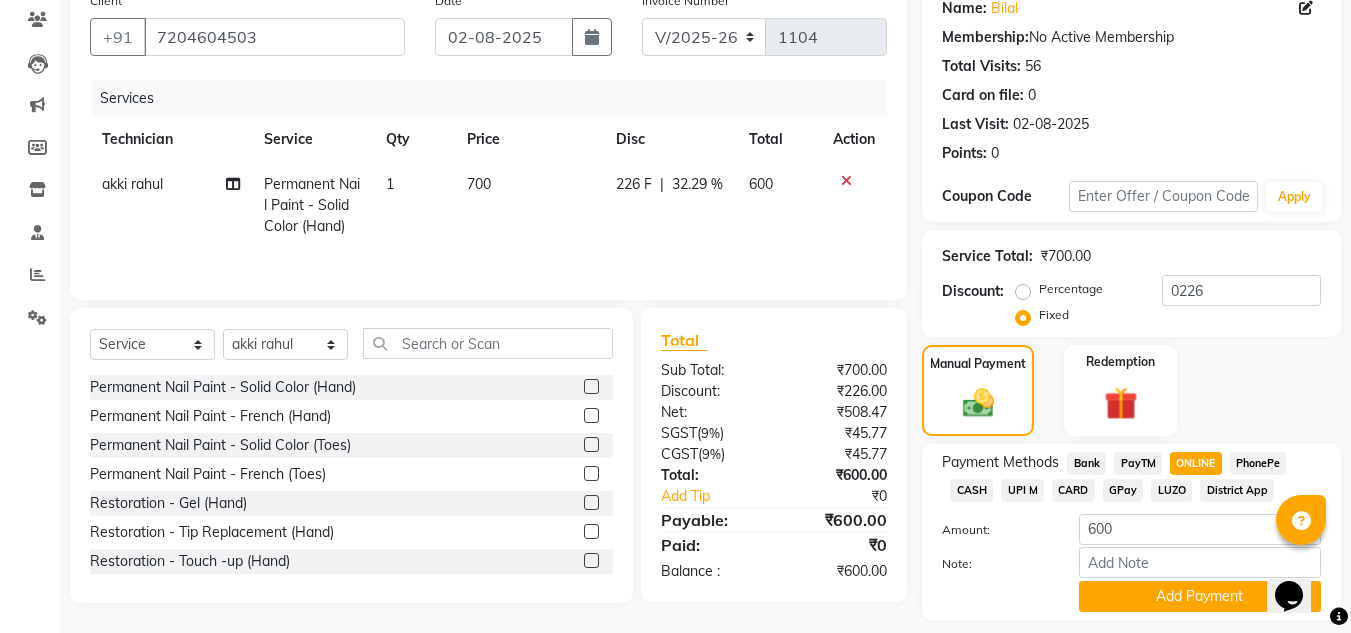 scroll, scrollTop: 226, scrollLeft: 0, axis: vertical 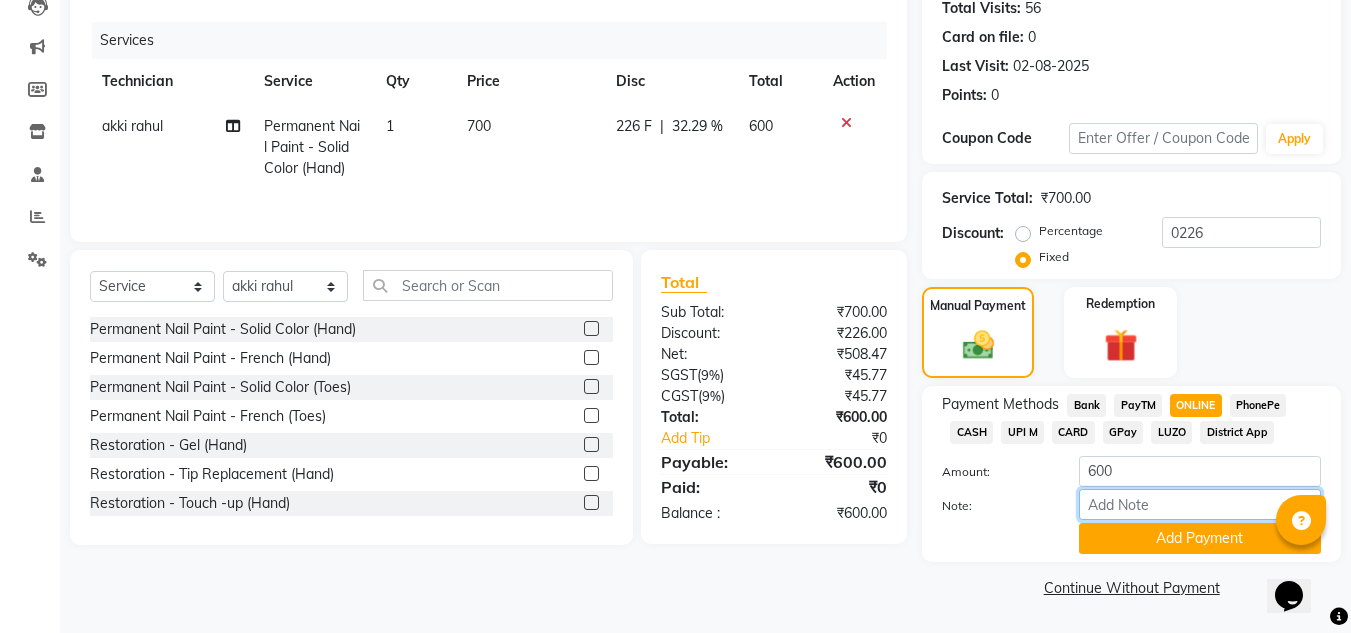 click on "Note:" at bounding box center (1200, 504) 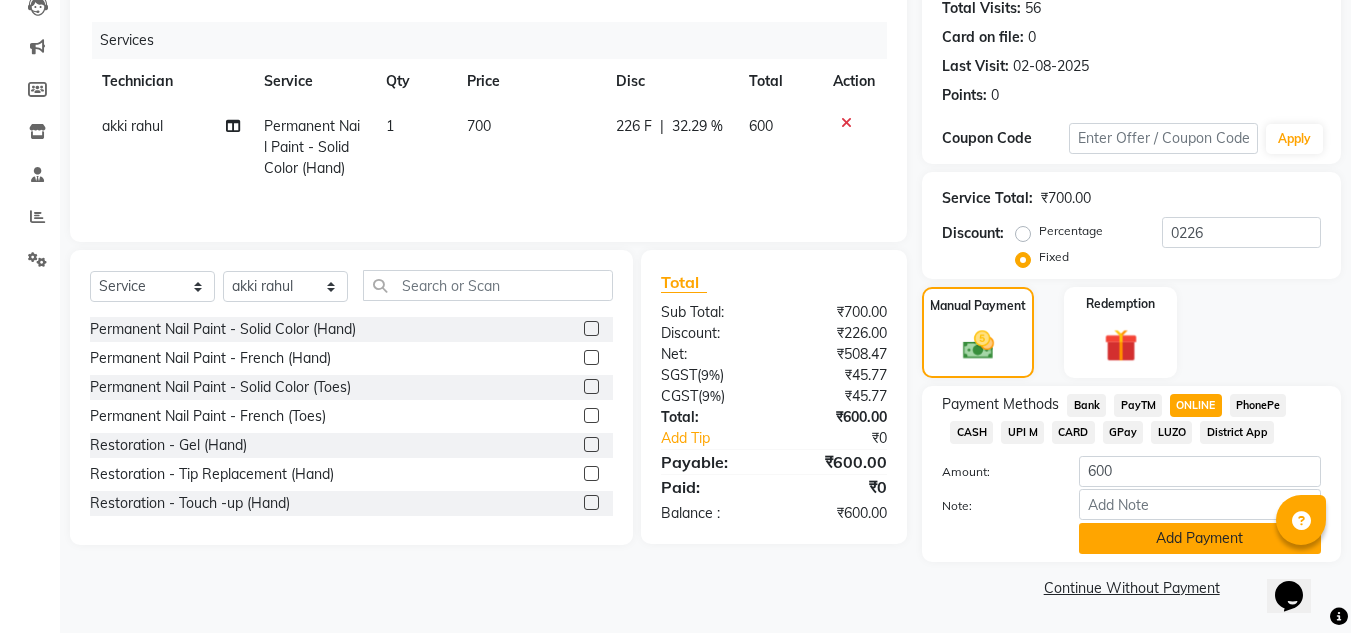 click on "Add Payment" 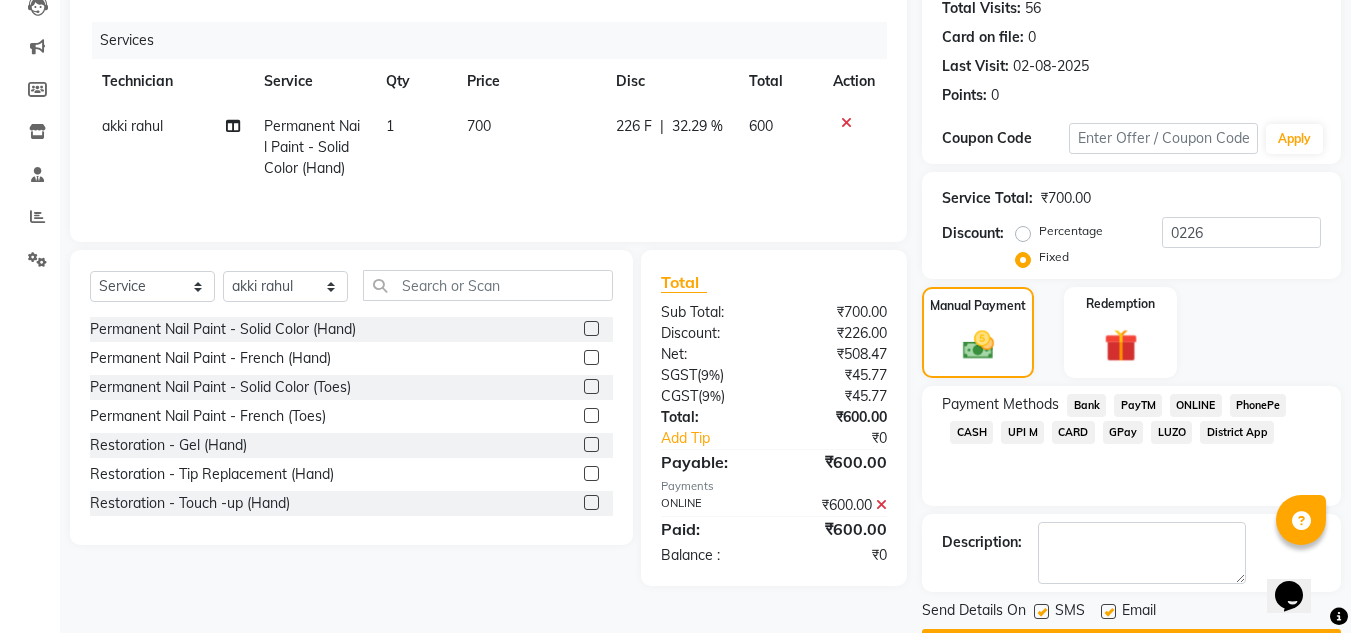 scroll, scrollTop: 283, scrollLeft: 0, axis: vertical 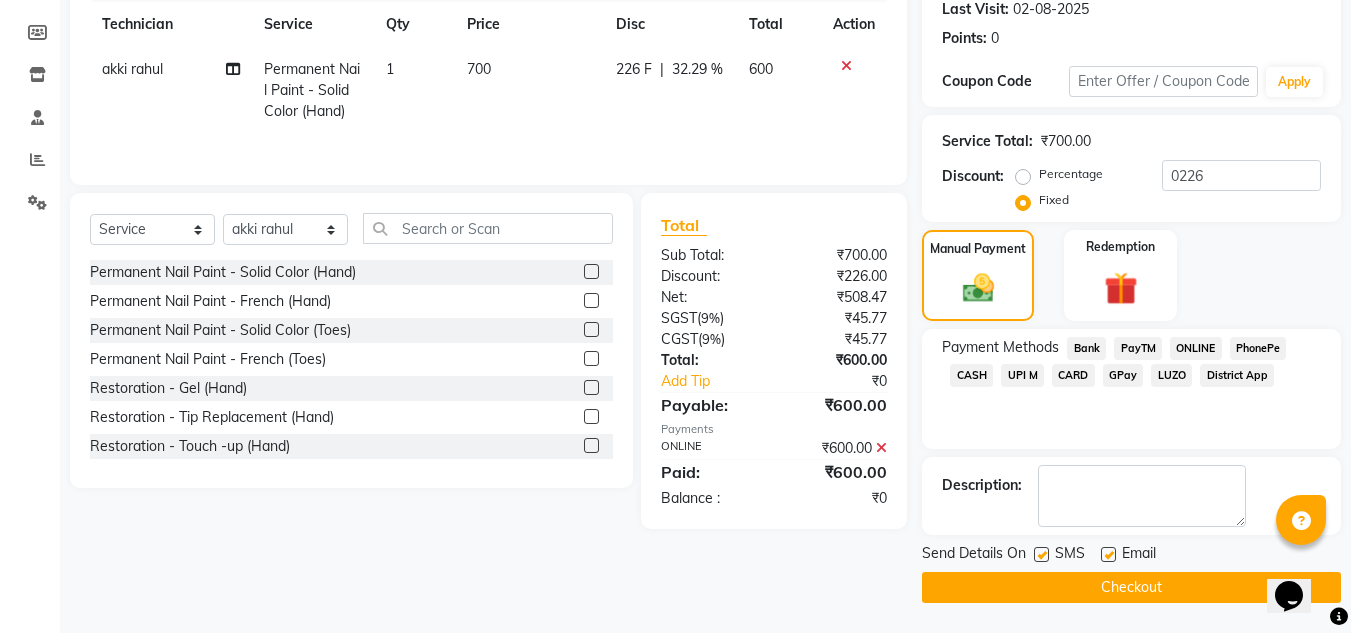 click on "Checkout" 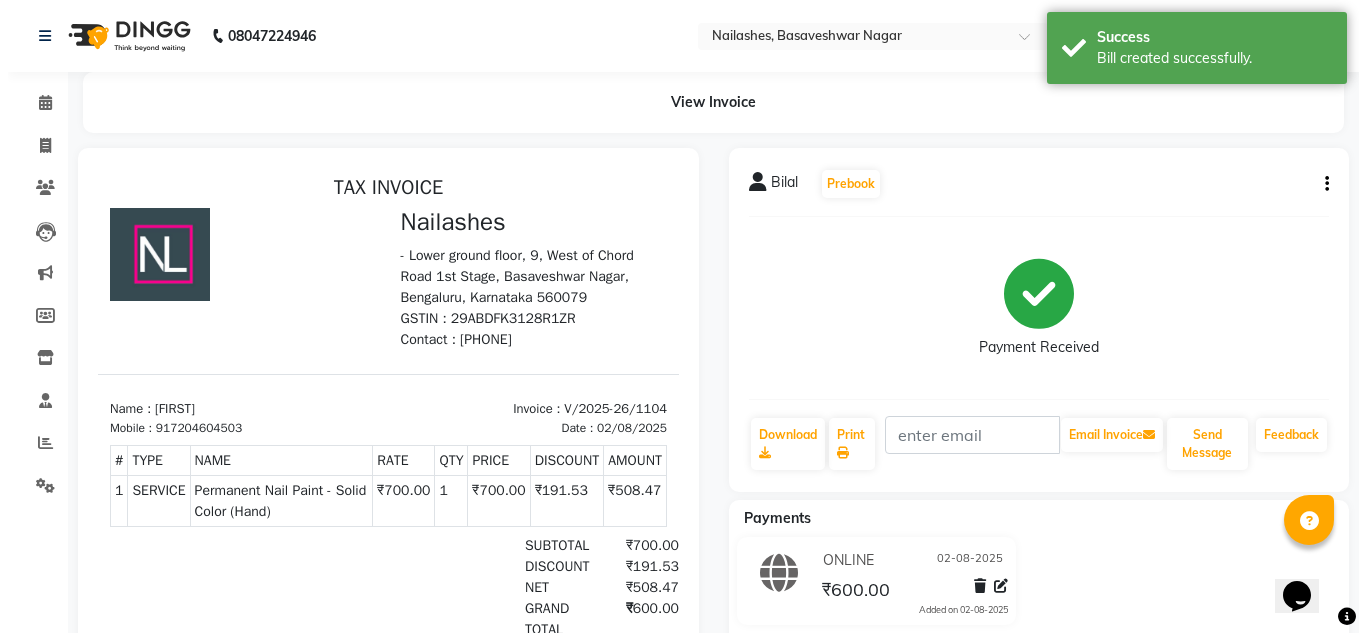 scroll, scrollTop: 0, scrollLeft: 0, axis: both 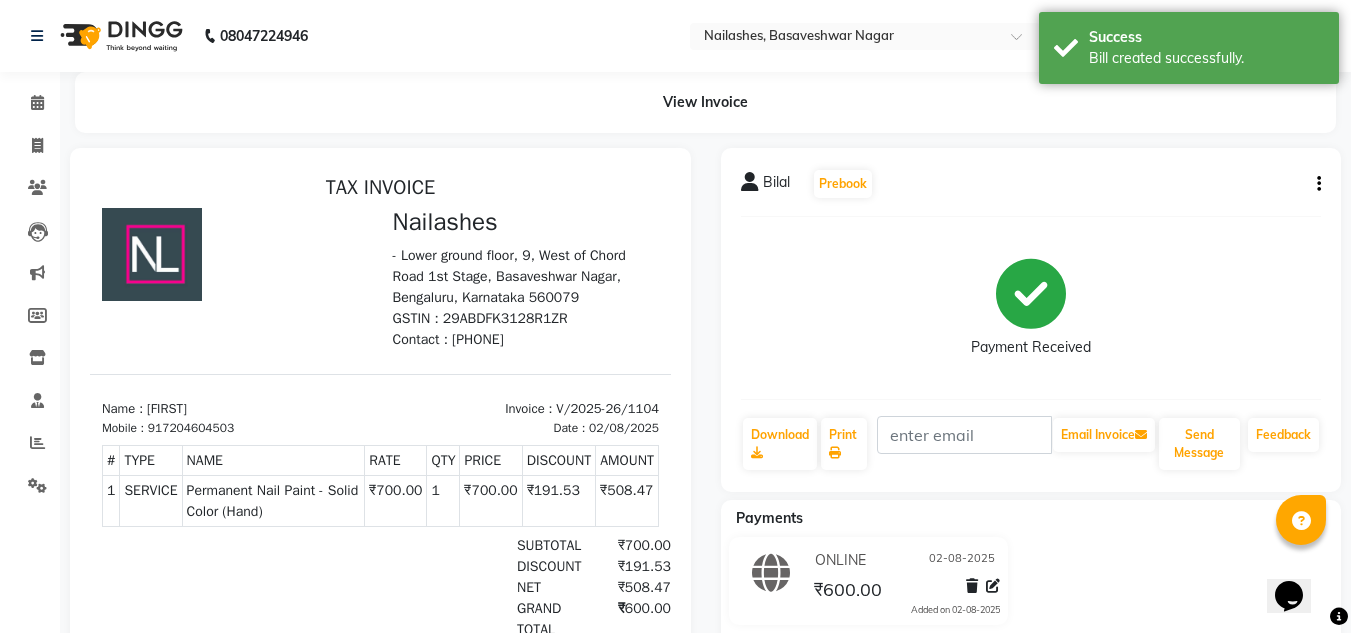 select on "service" 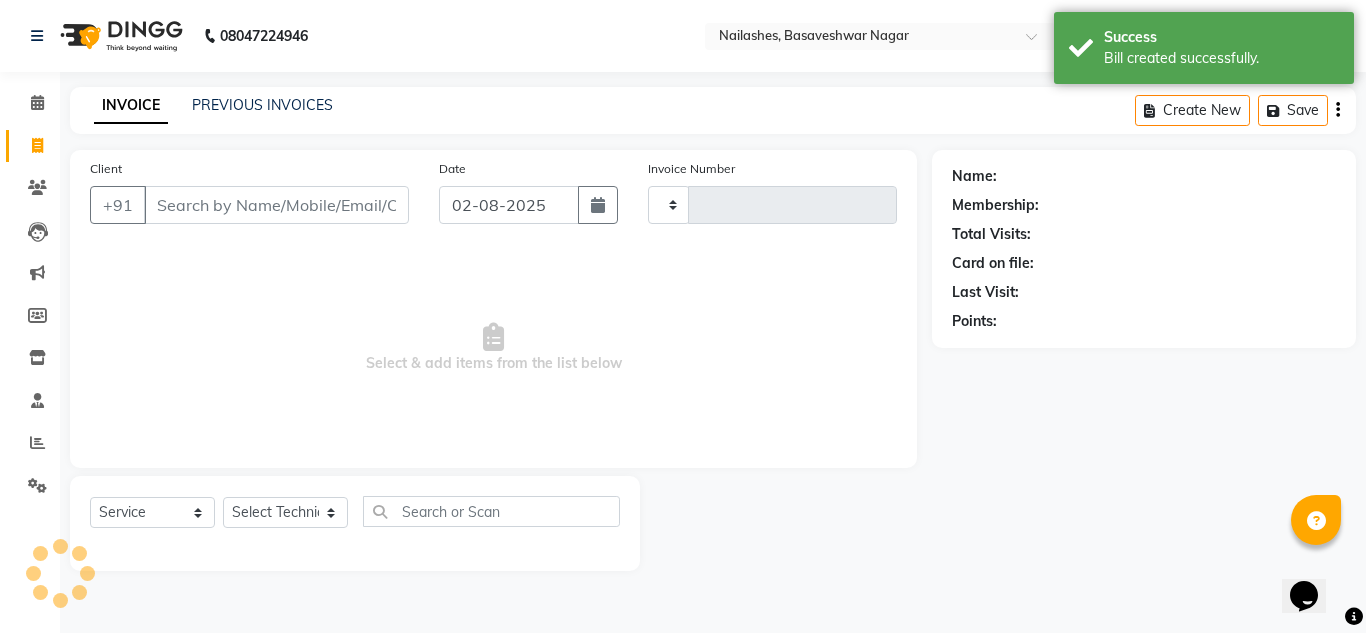 type on "1105" 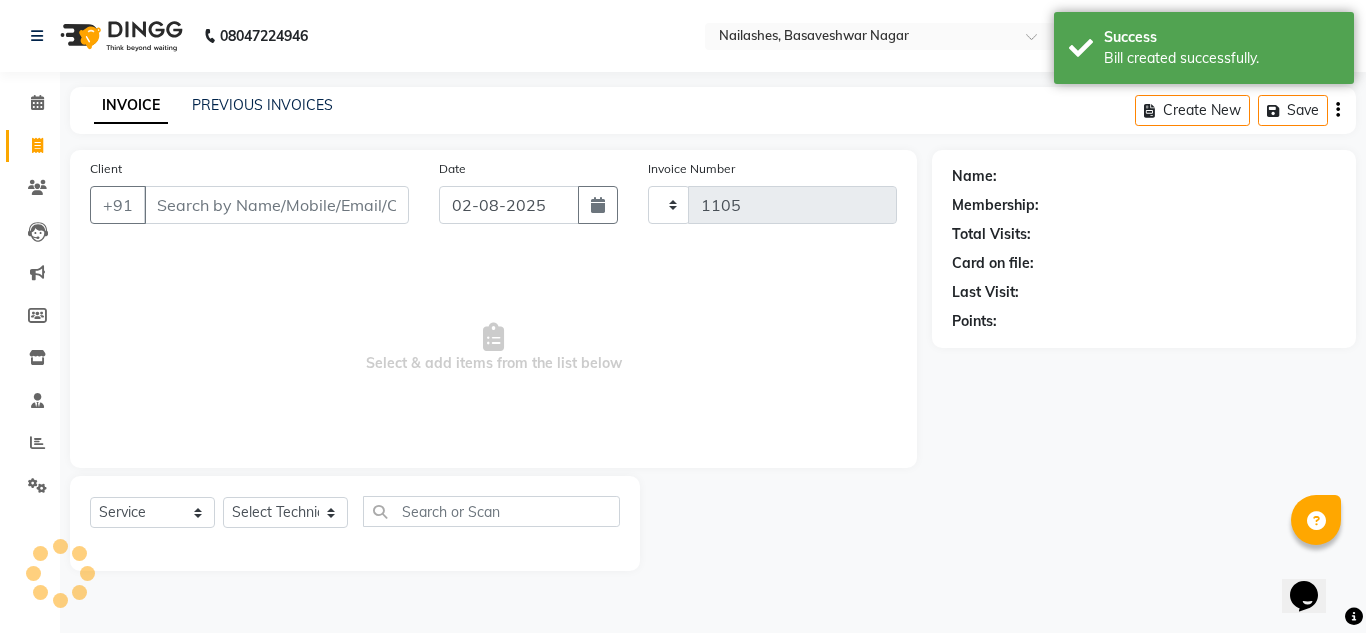 select on "7686" 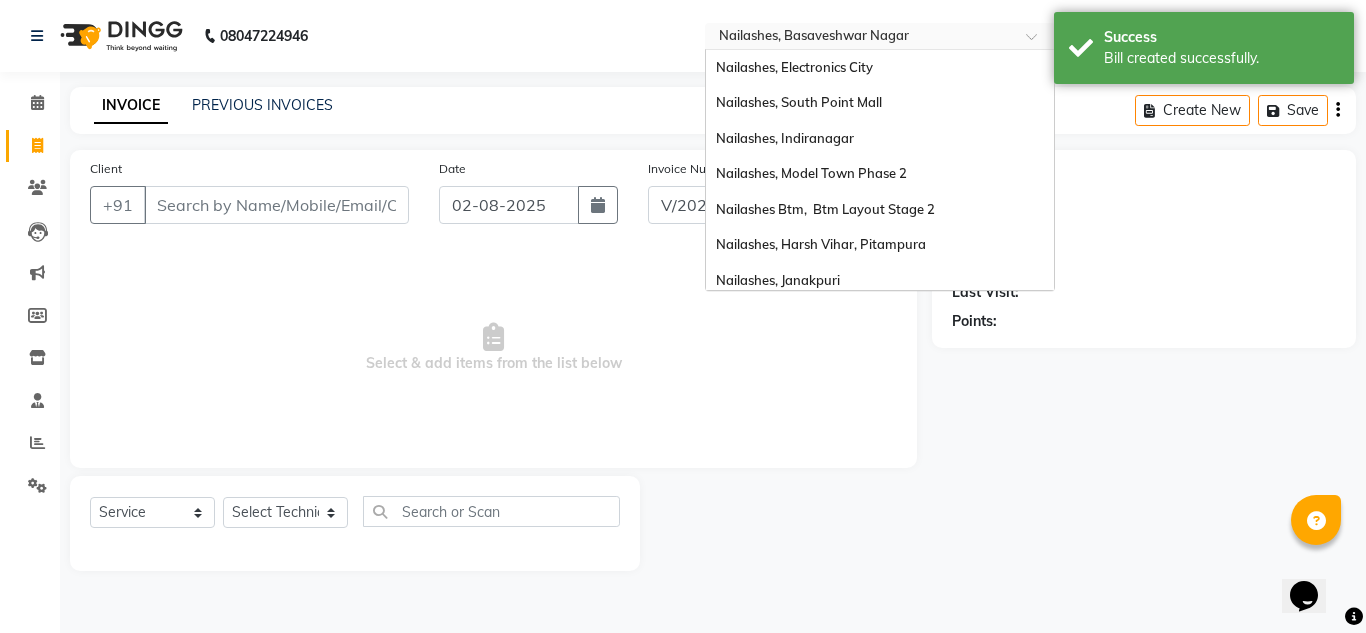 click at bounding box center (860, 38) 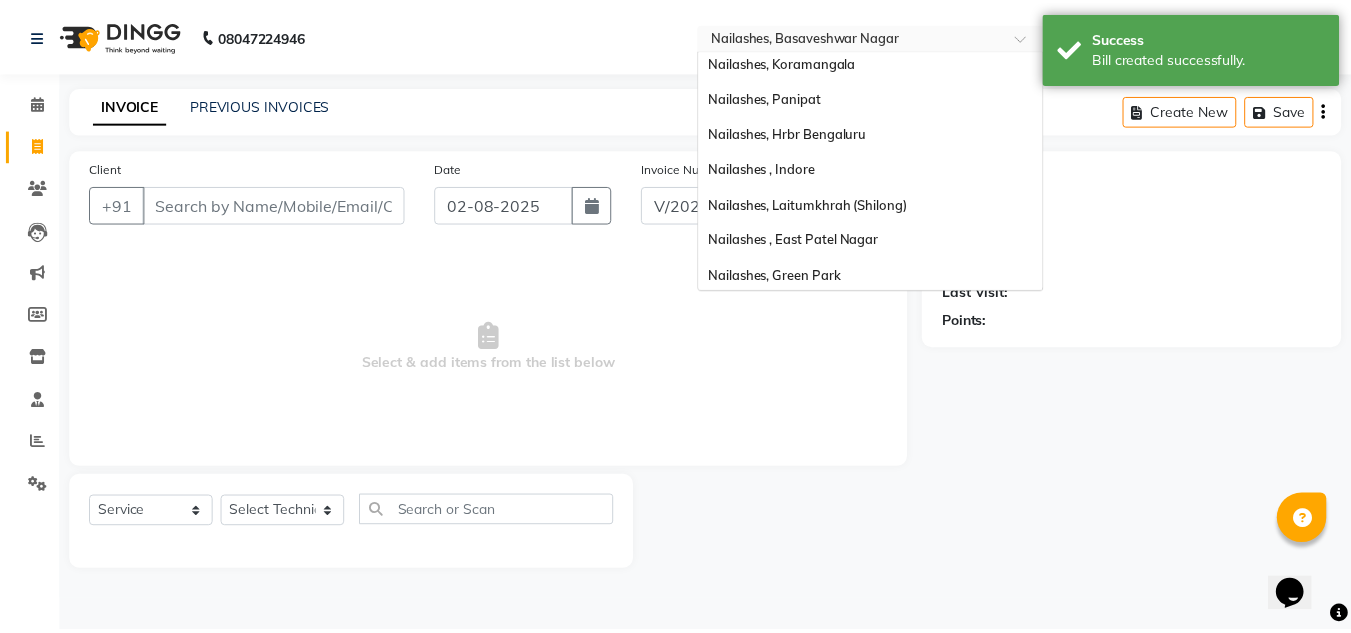 scroll, scrollTop: 0, scrollLeft: 0, axis: both 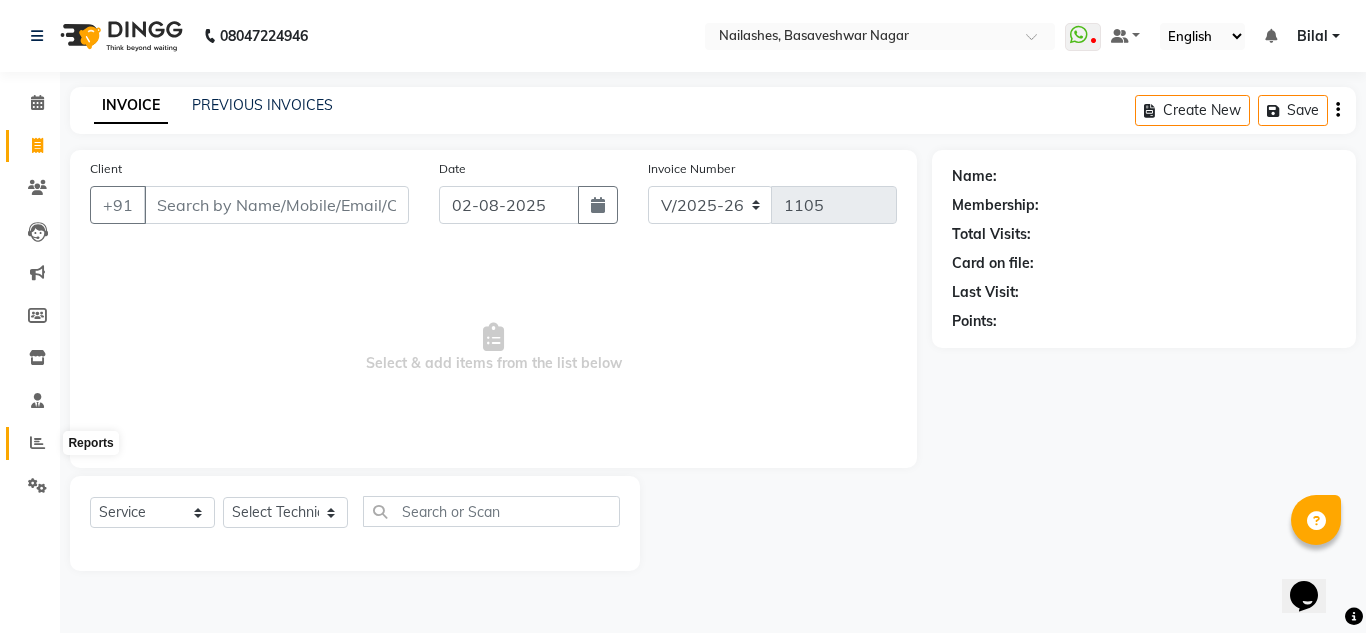 click 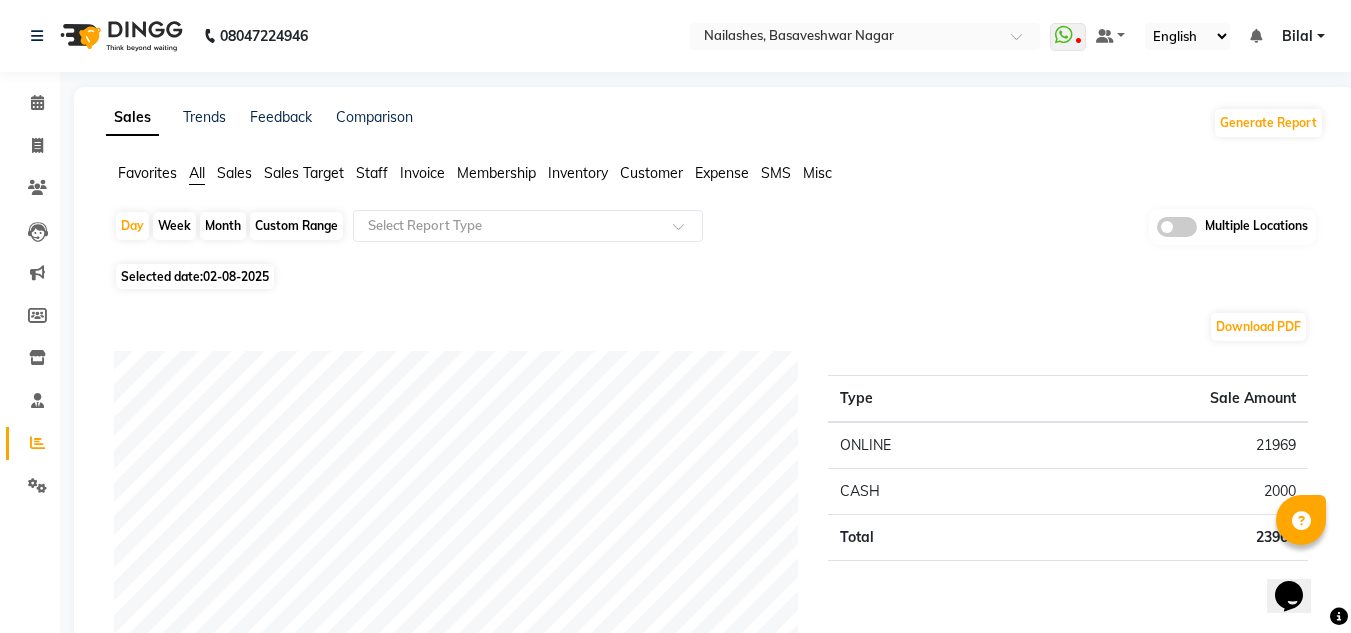 click on "Staff" 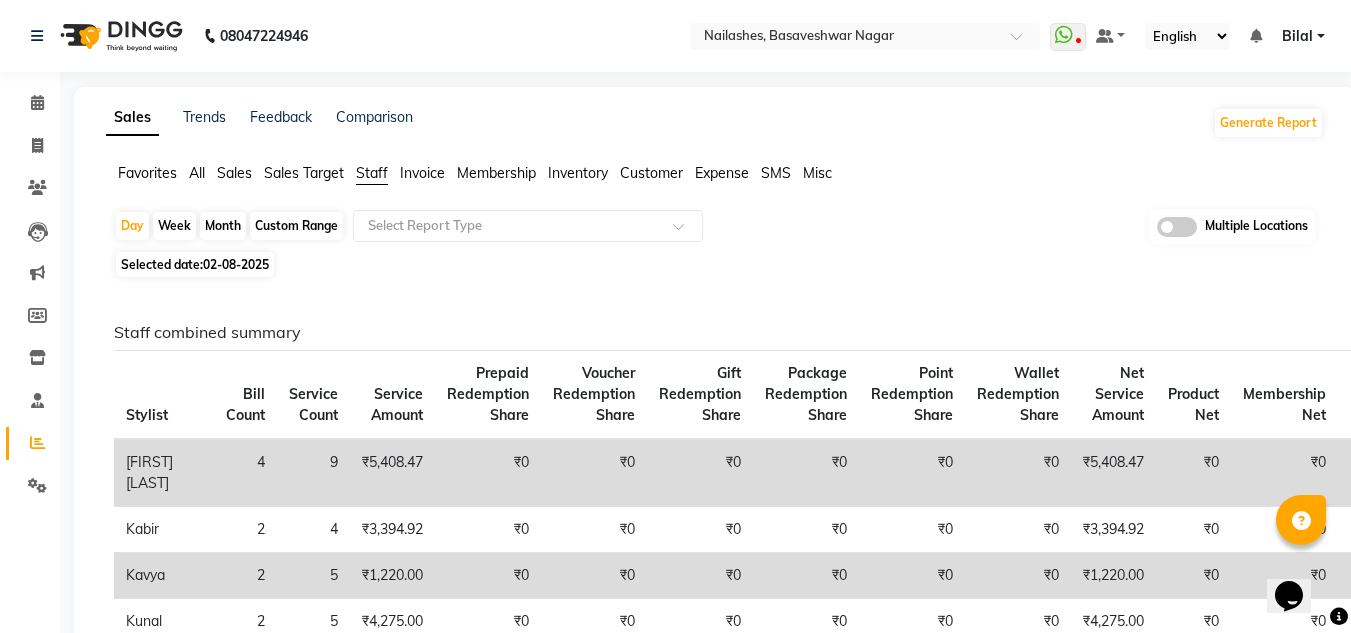 click on "02-08-2025" 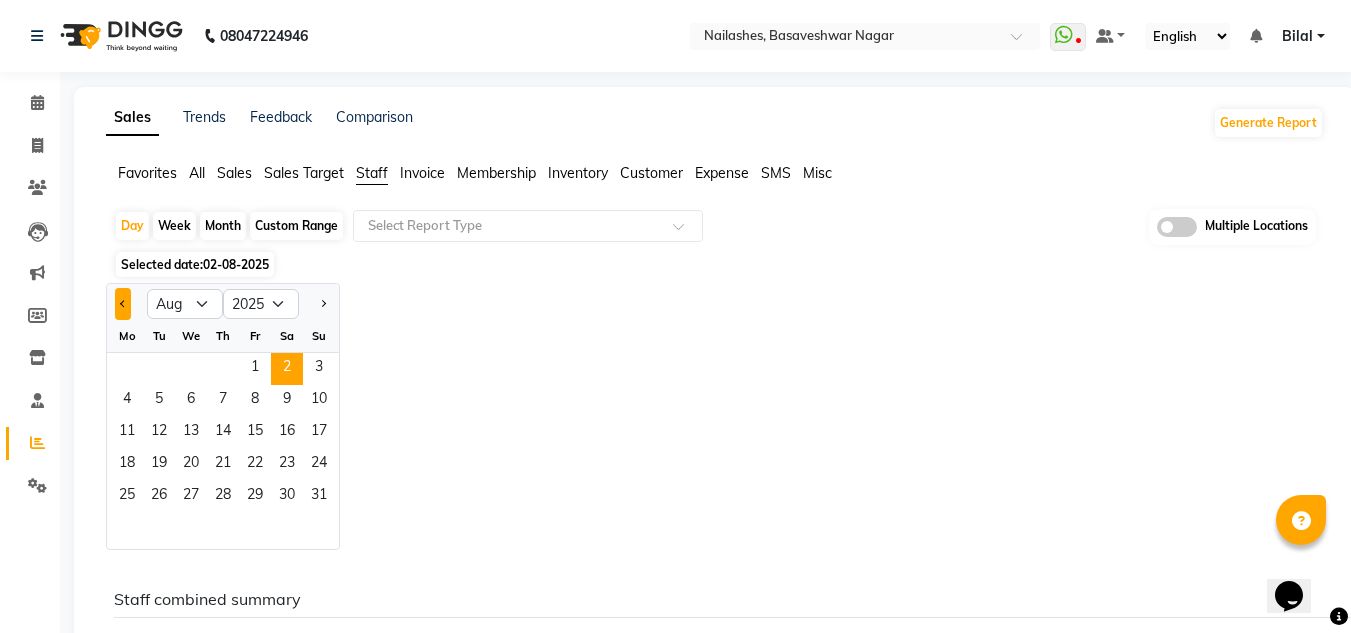 click 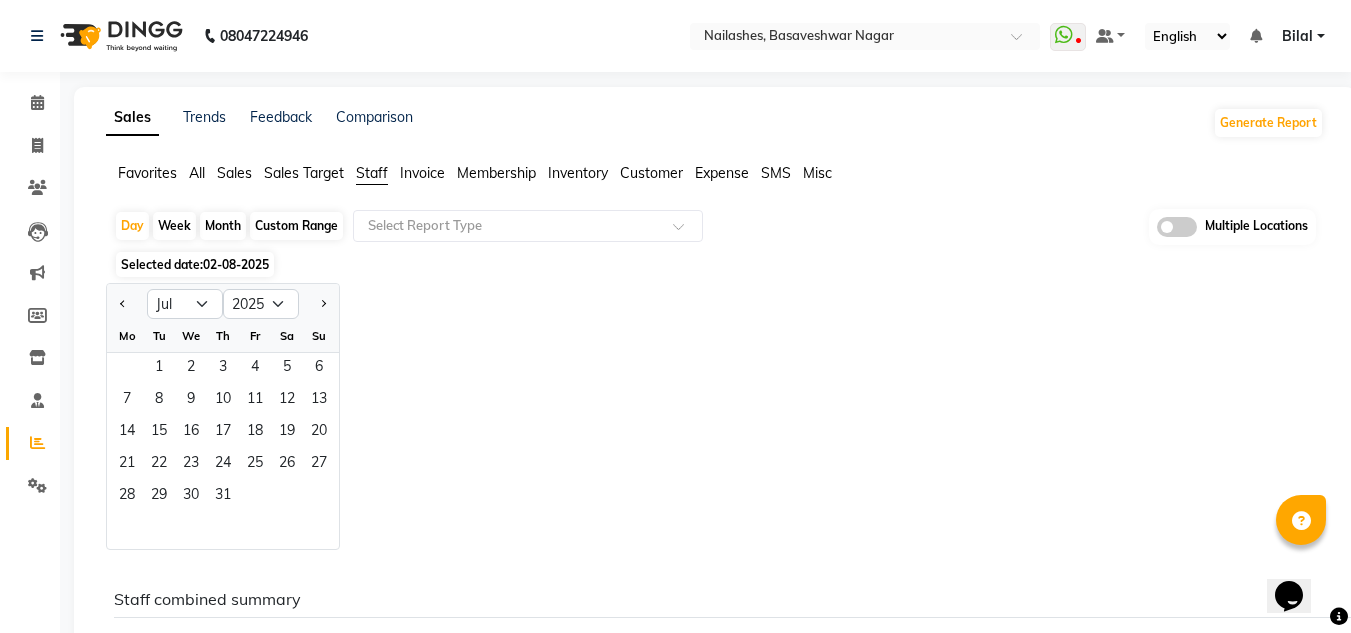 click on "Month" 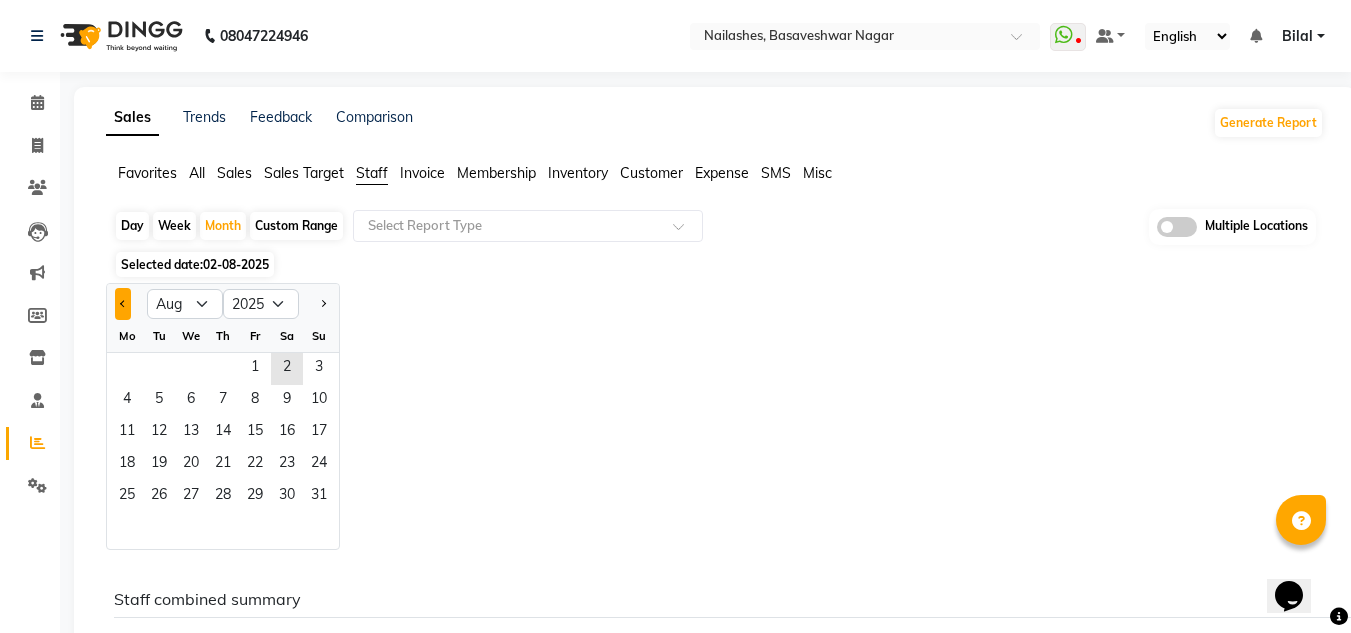 click 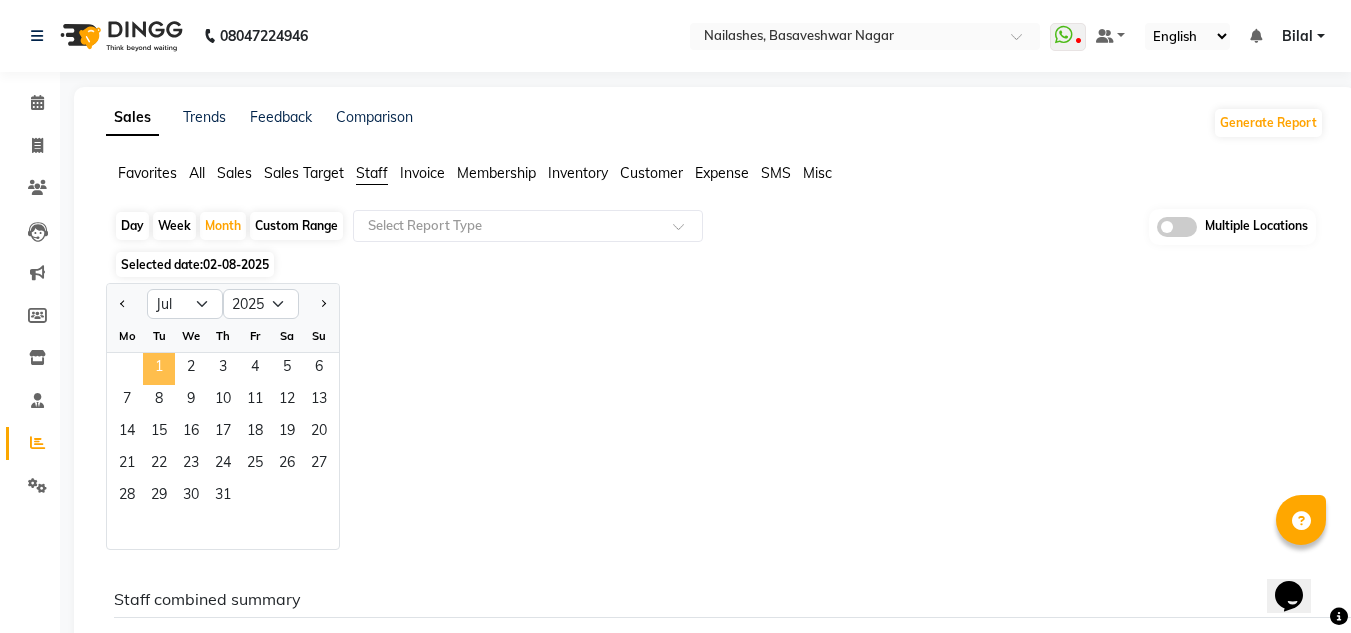 click on "1" 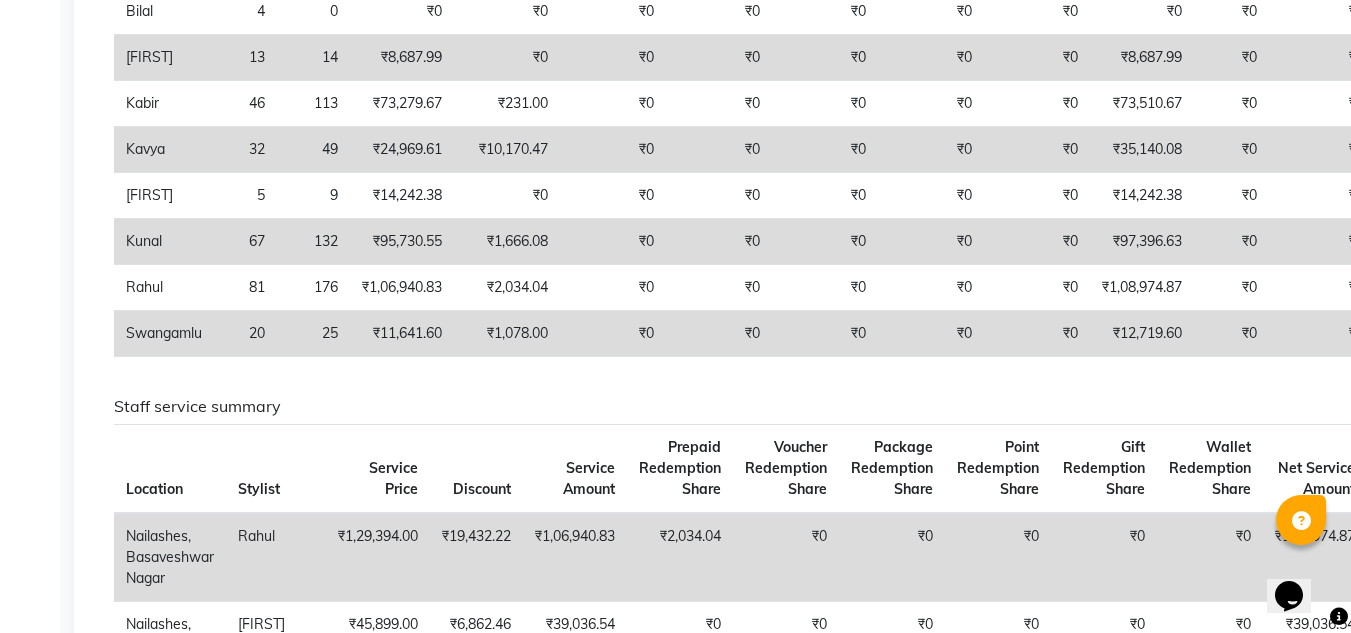 scroll, scrollTop: 519, scrollLeft: 0, axis: vertical 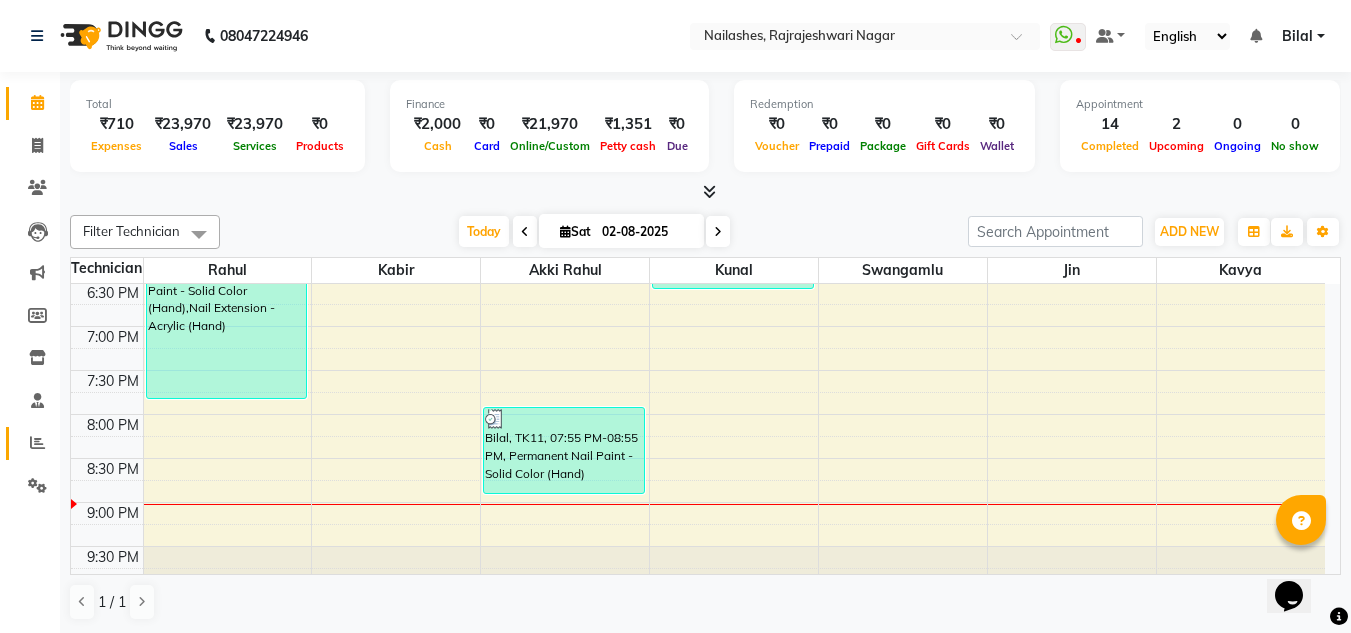click on "Reports" 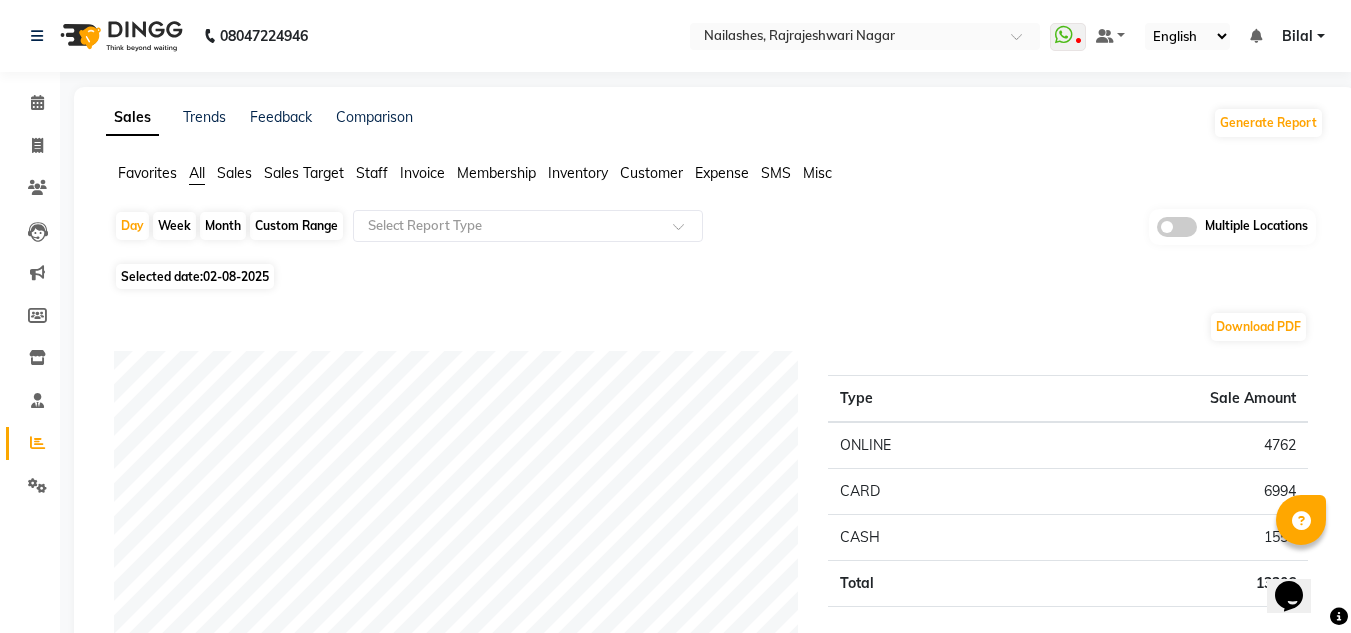 click on "Staff" 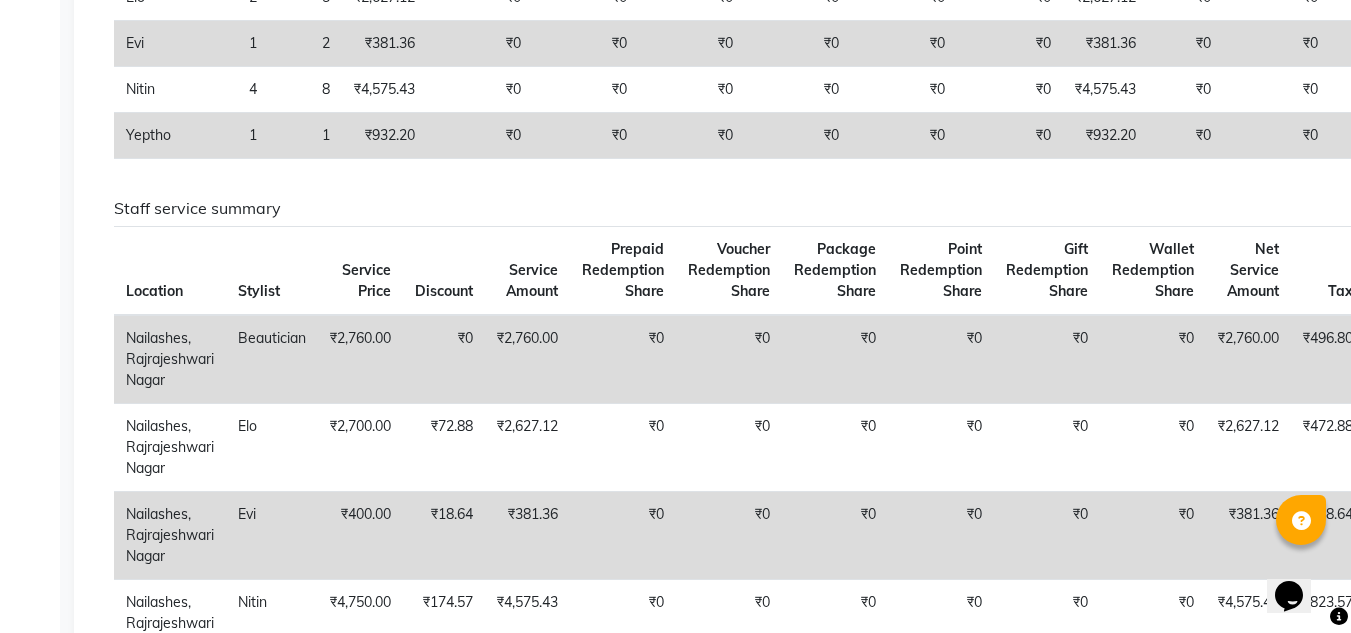 scroll, scrollTop: 510, scrollLeft: 0, axis: vertical 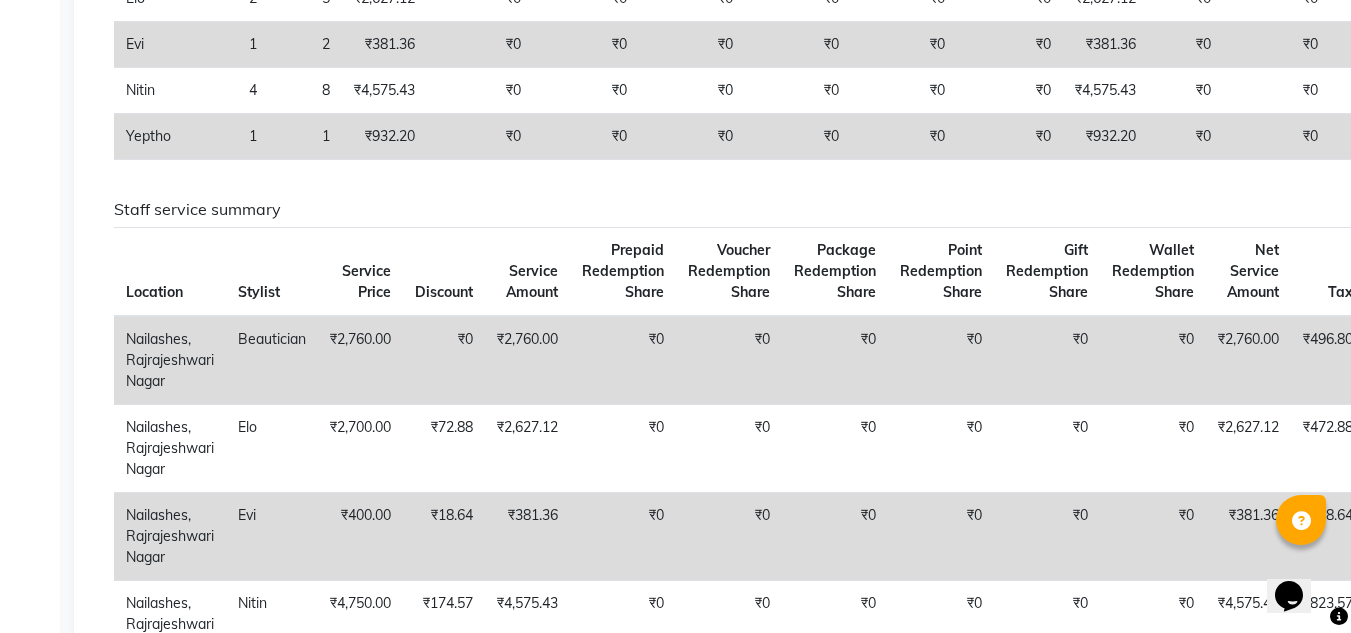 click on "₹2,760.00" 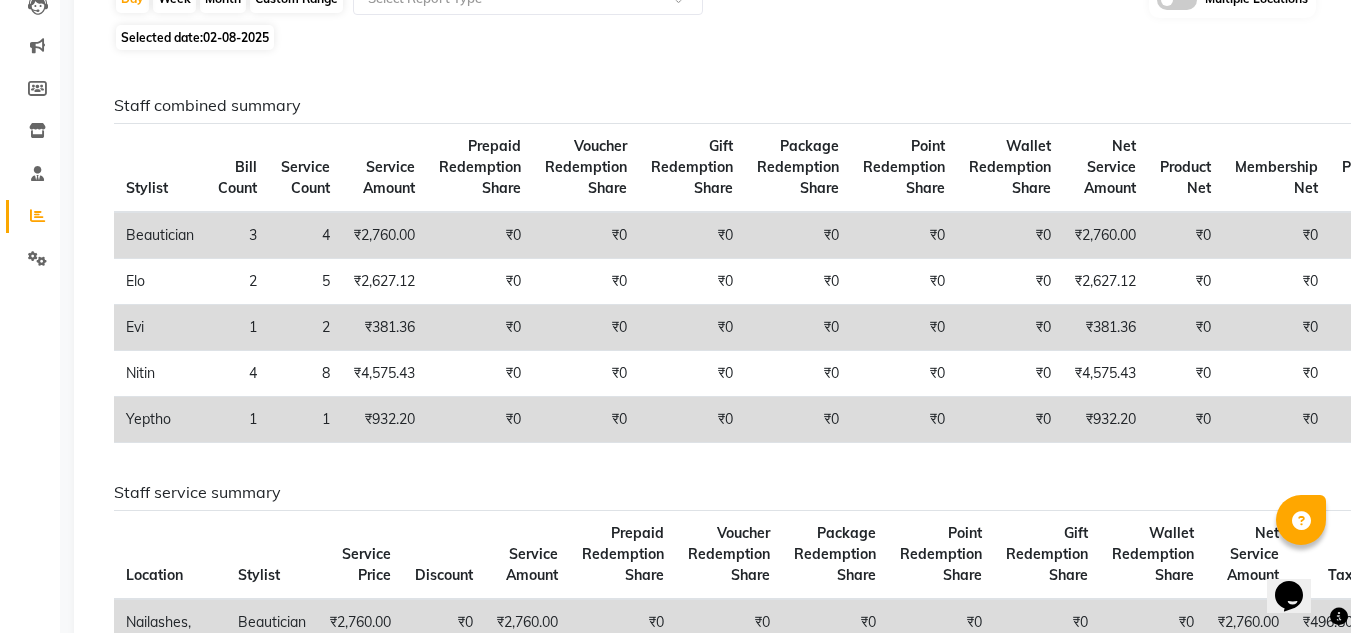 scroll, scrollTop: 0, scrollLeft: 0, axis: both 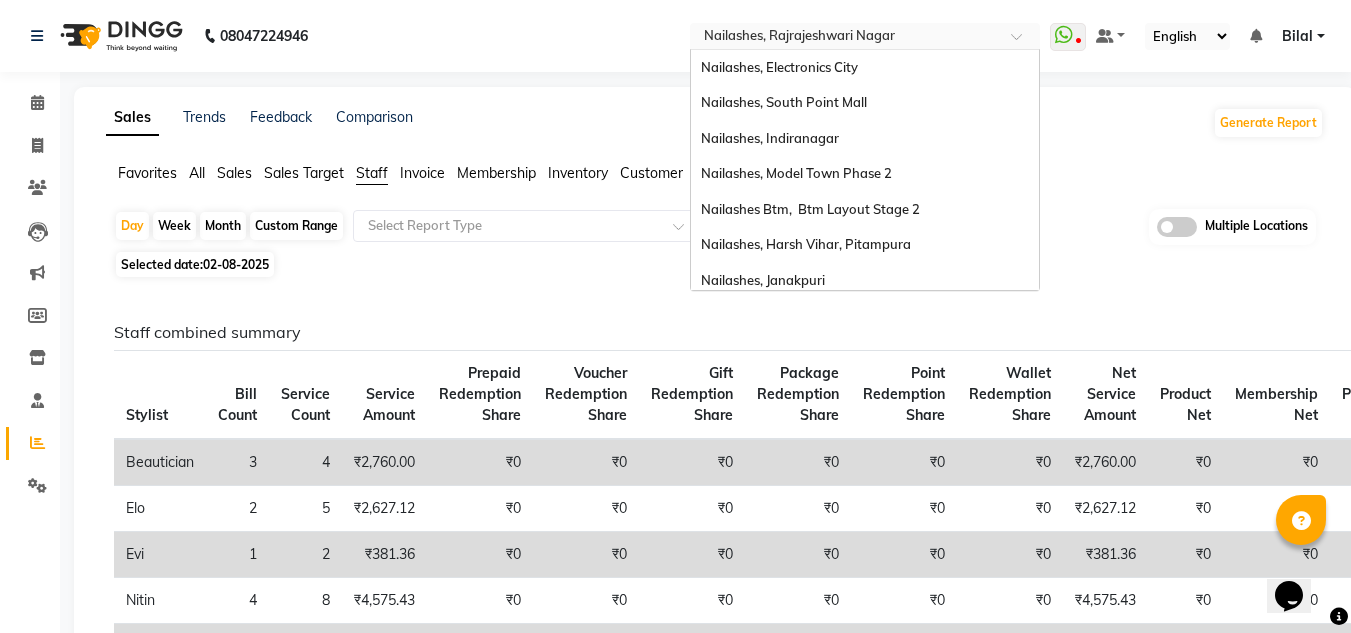 click at bounding box center (845, 38) 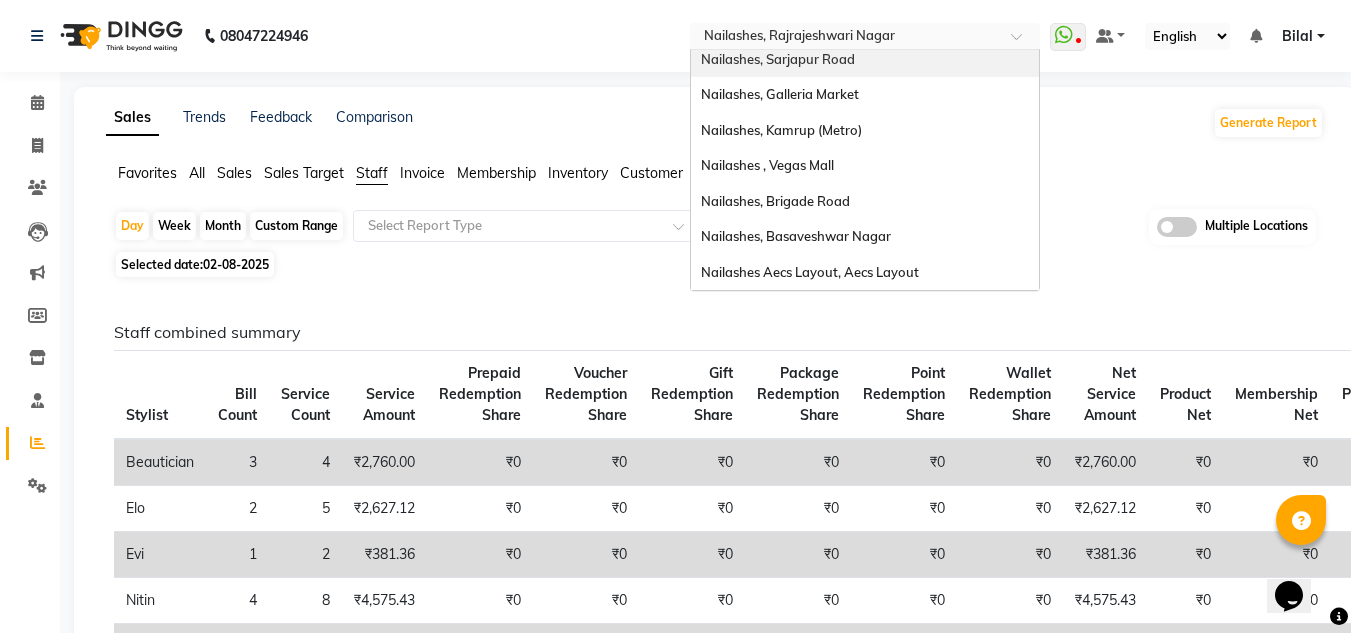 scroll, scrollTop: 1357, scrollLeft: 0, axis: vertical 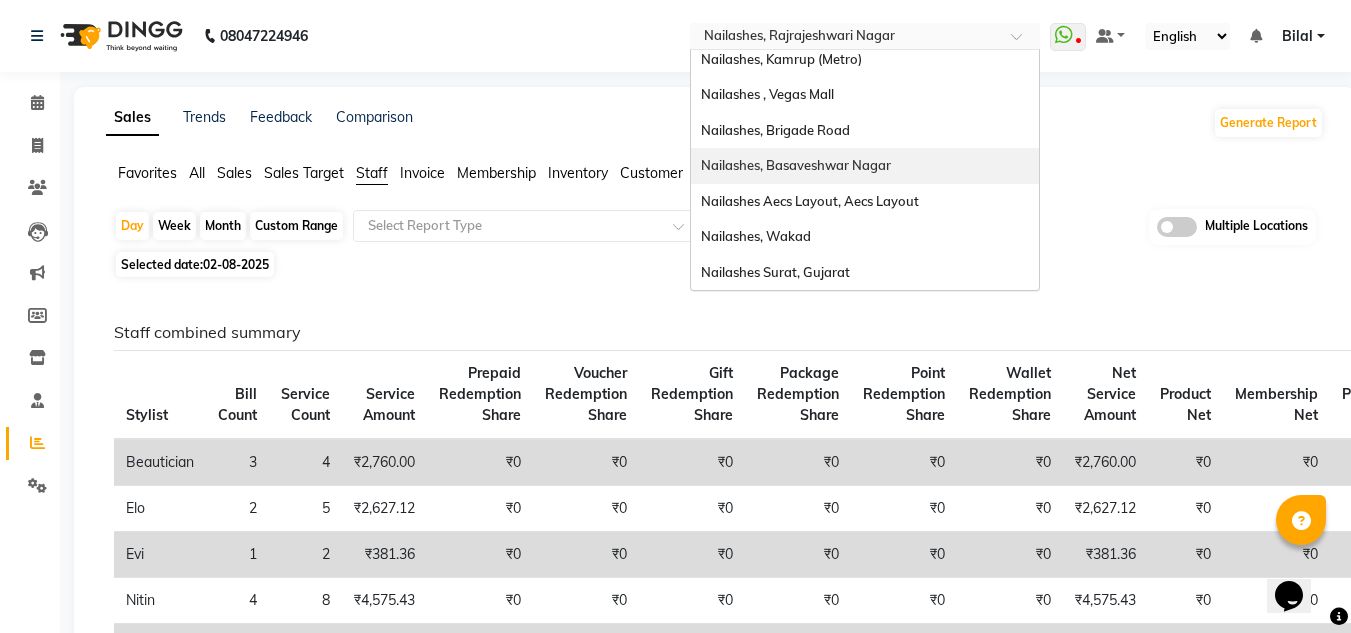 click on "Nailashes, Basaveshwar Nagar" at bounding box center [796, 165] 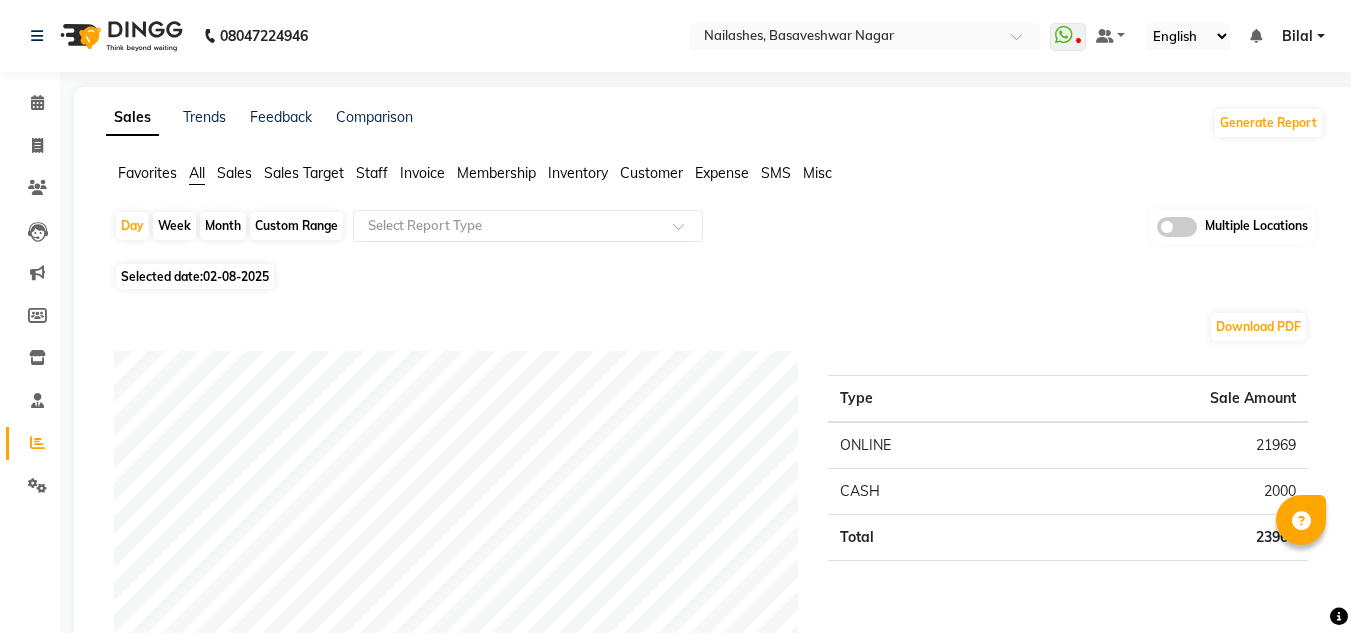 scroll, scrollTop: 0, scrollLeft: 0, axis: both 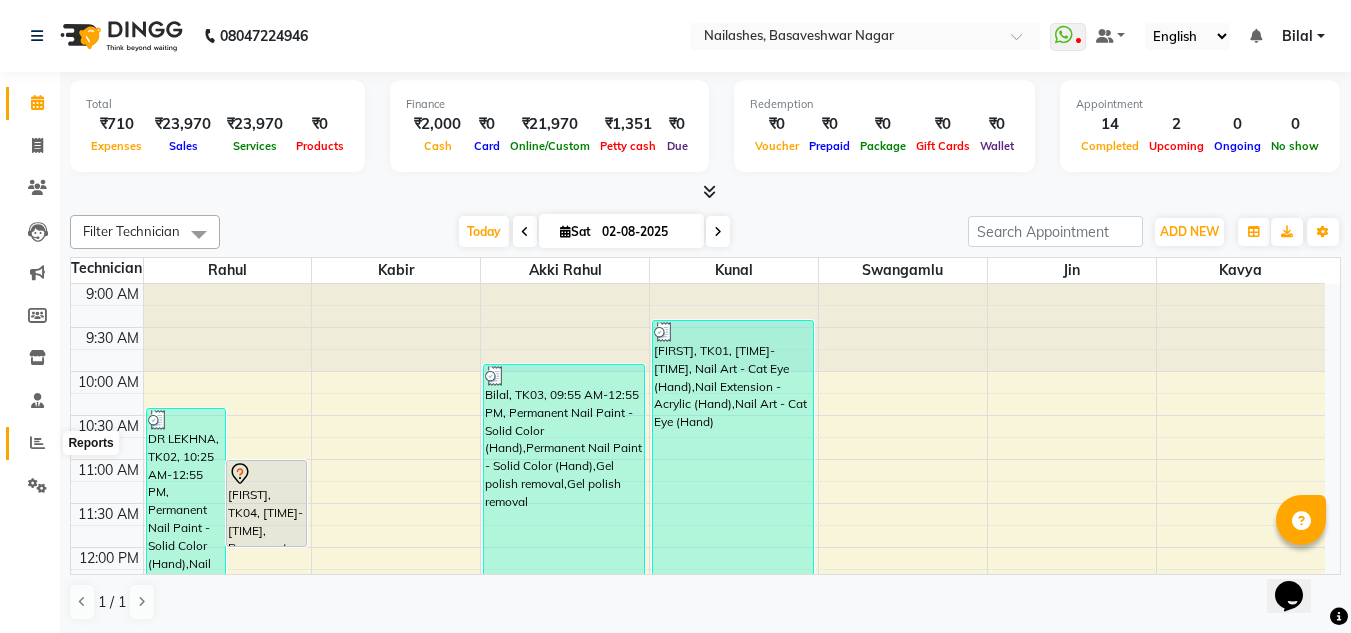 click 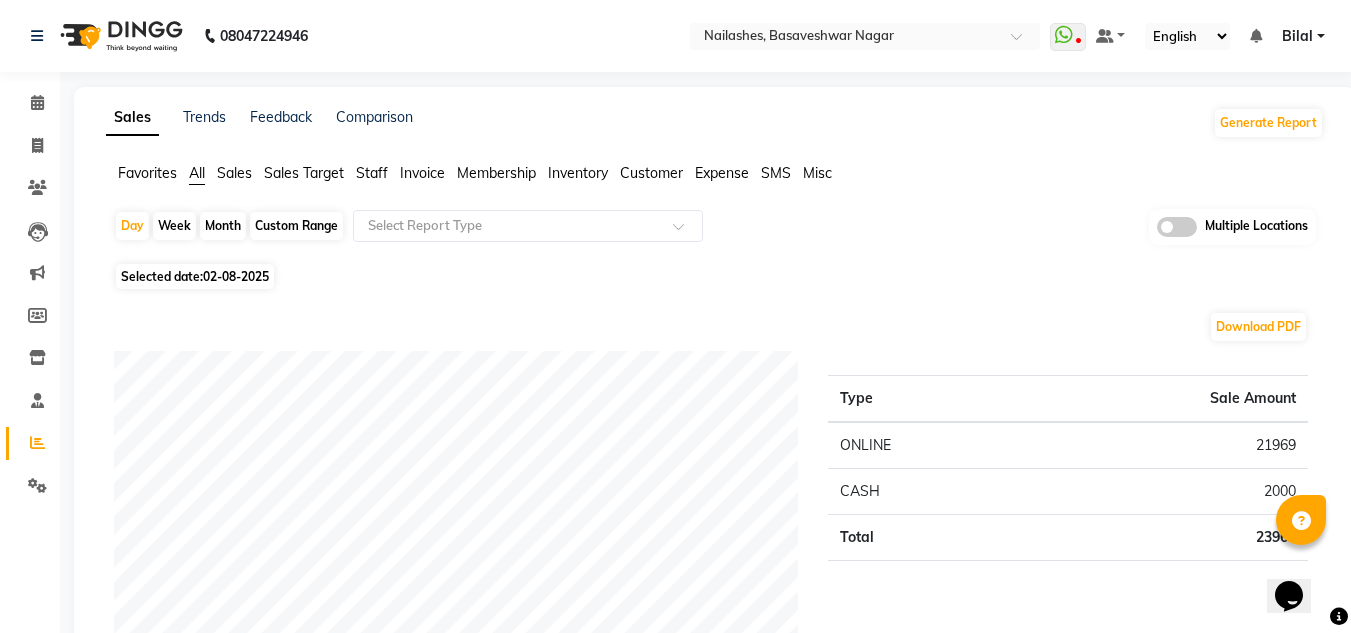 click on "Staff" 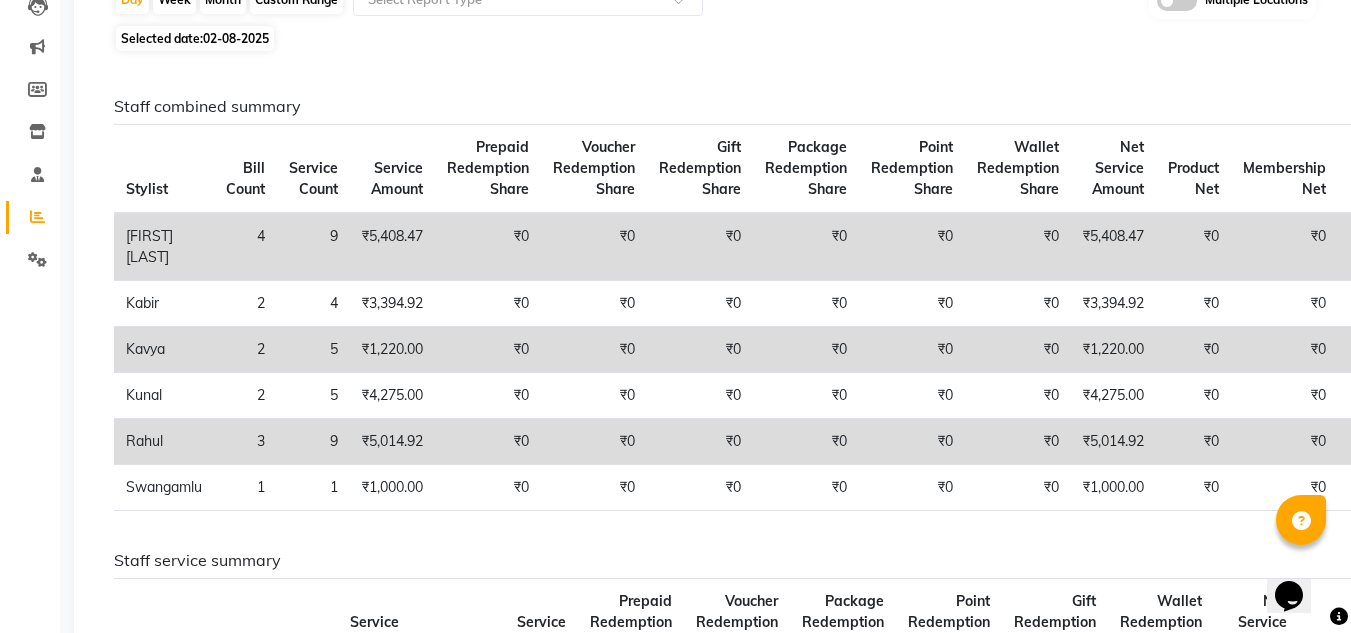 scroll, scrollTop: 225, scrollLeft: 0, axis: vertical 